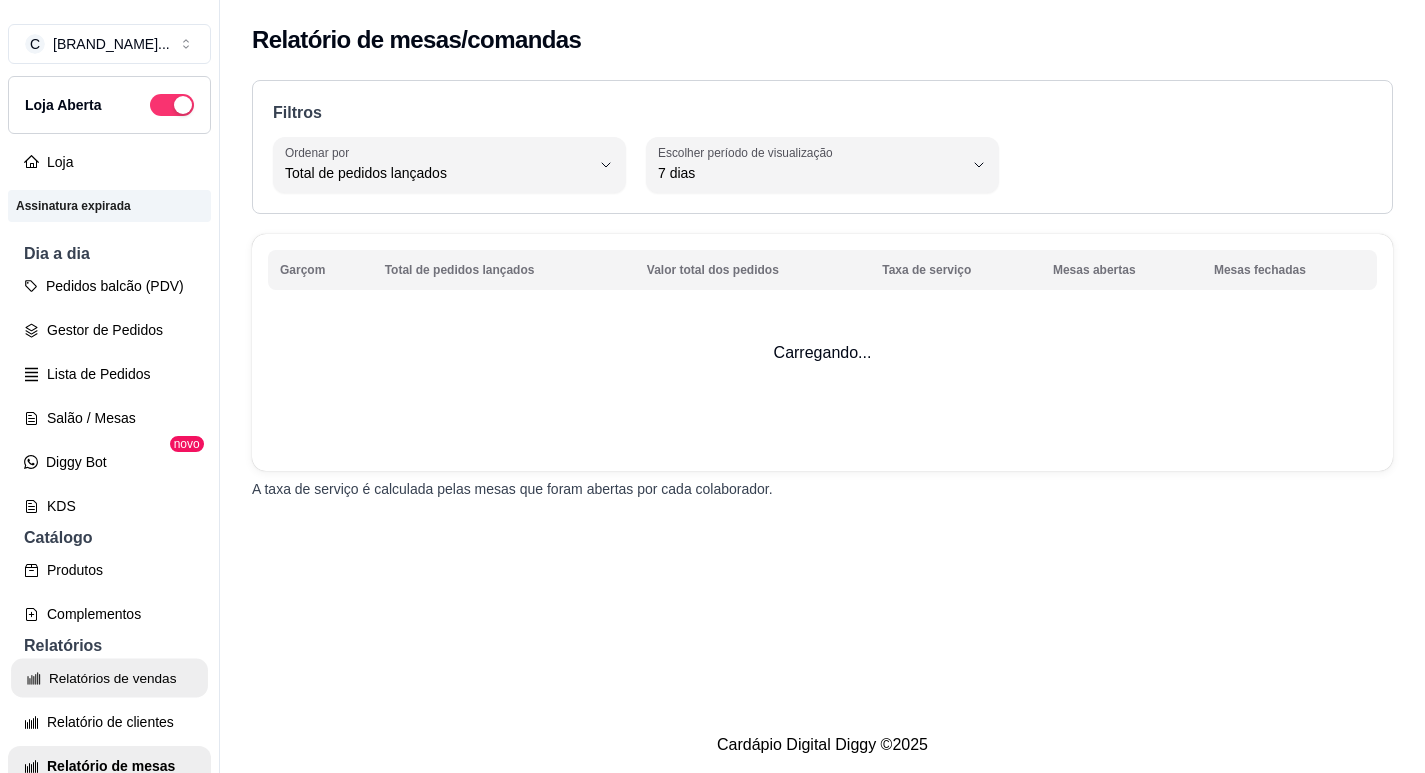 select on "TOTAL_OF_ORDERS" 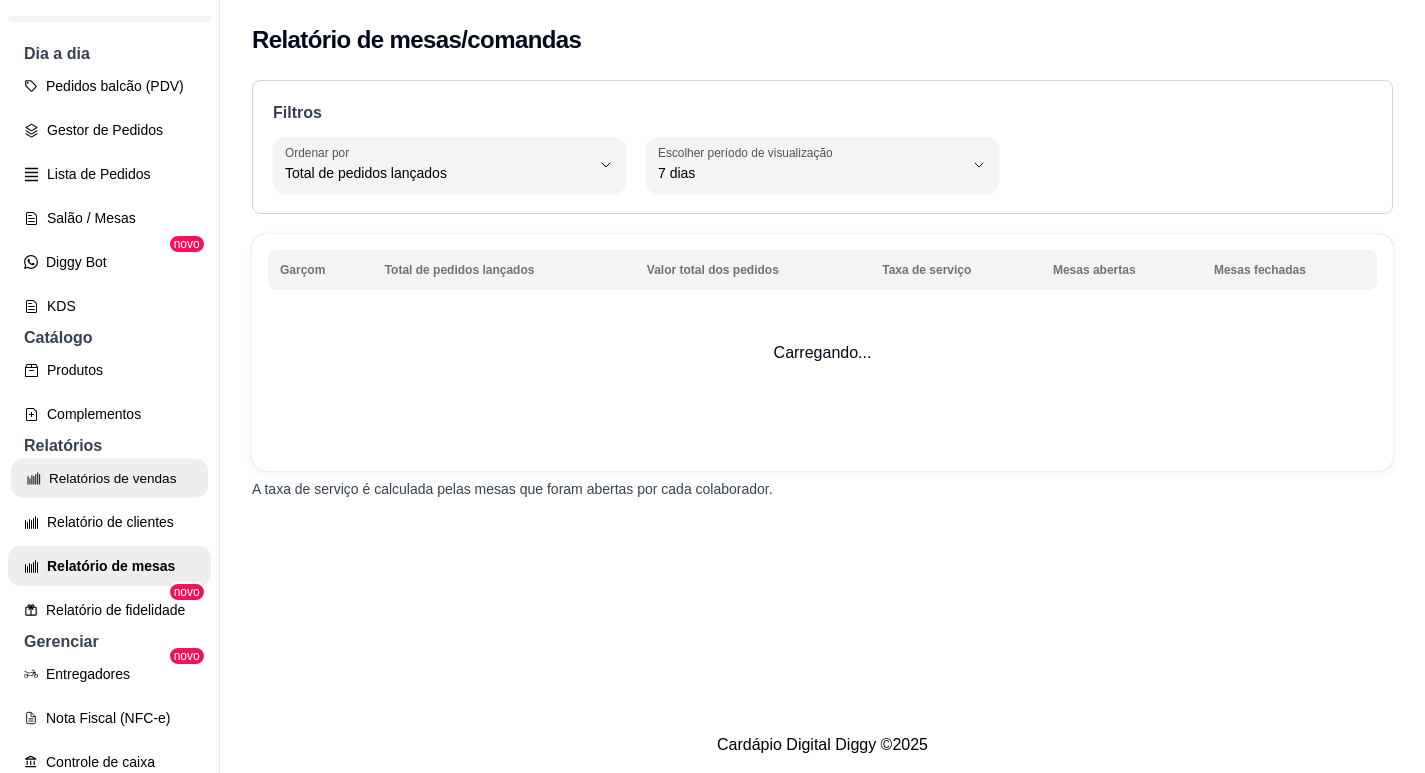 select on "ALL" 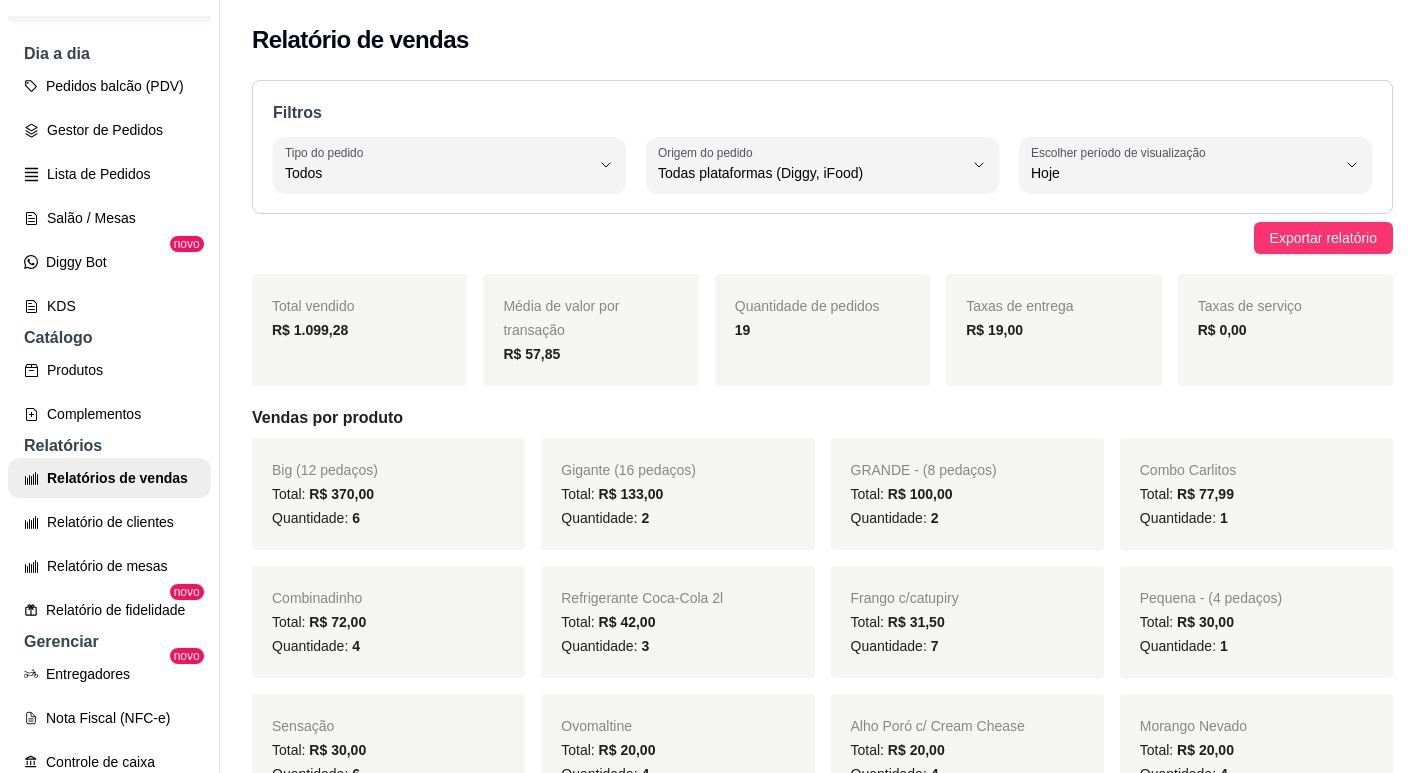 click on "R$ 1.099,28" at bounding box center (359, 330) 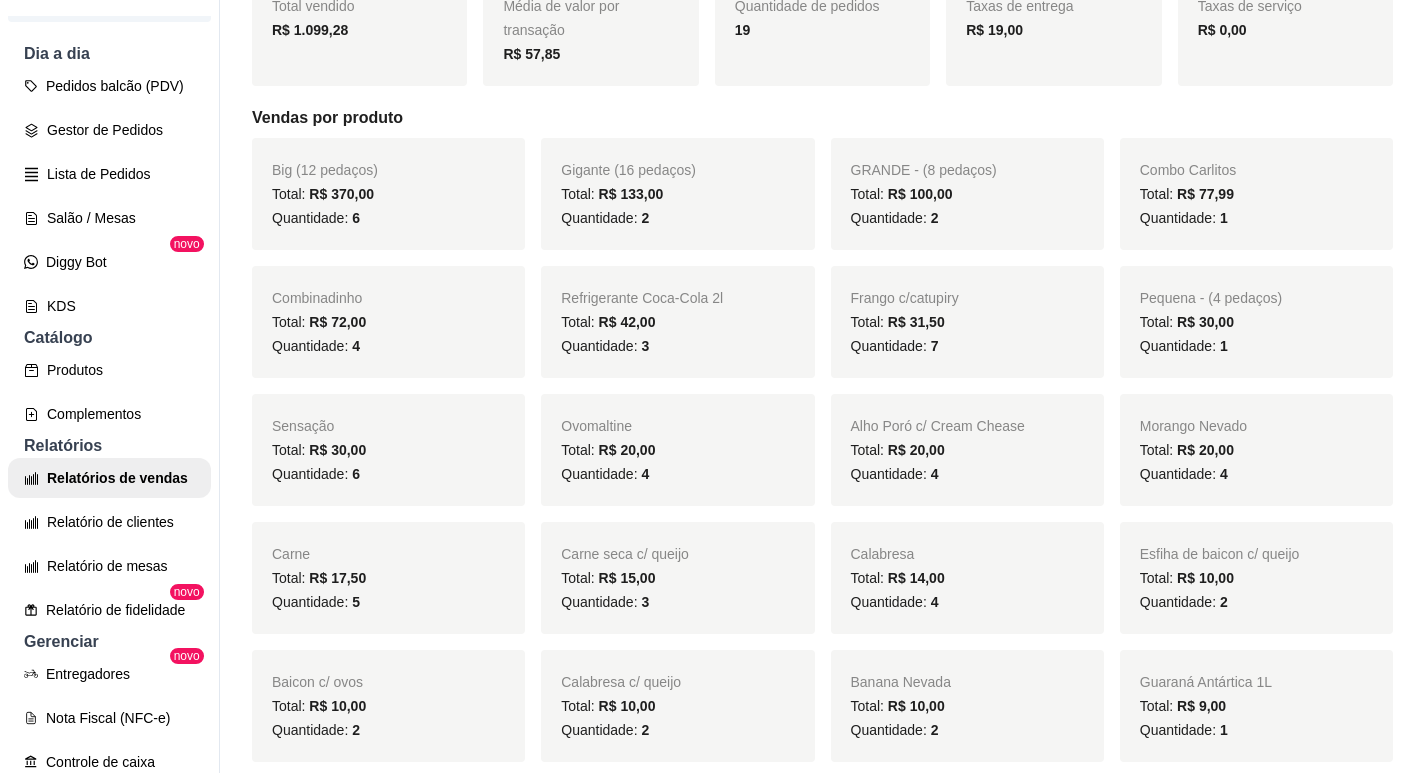 scroll, scrollTop: 0, scrollLeft: 0, axis: both 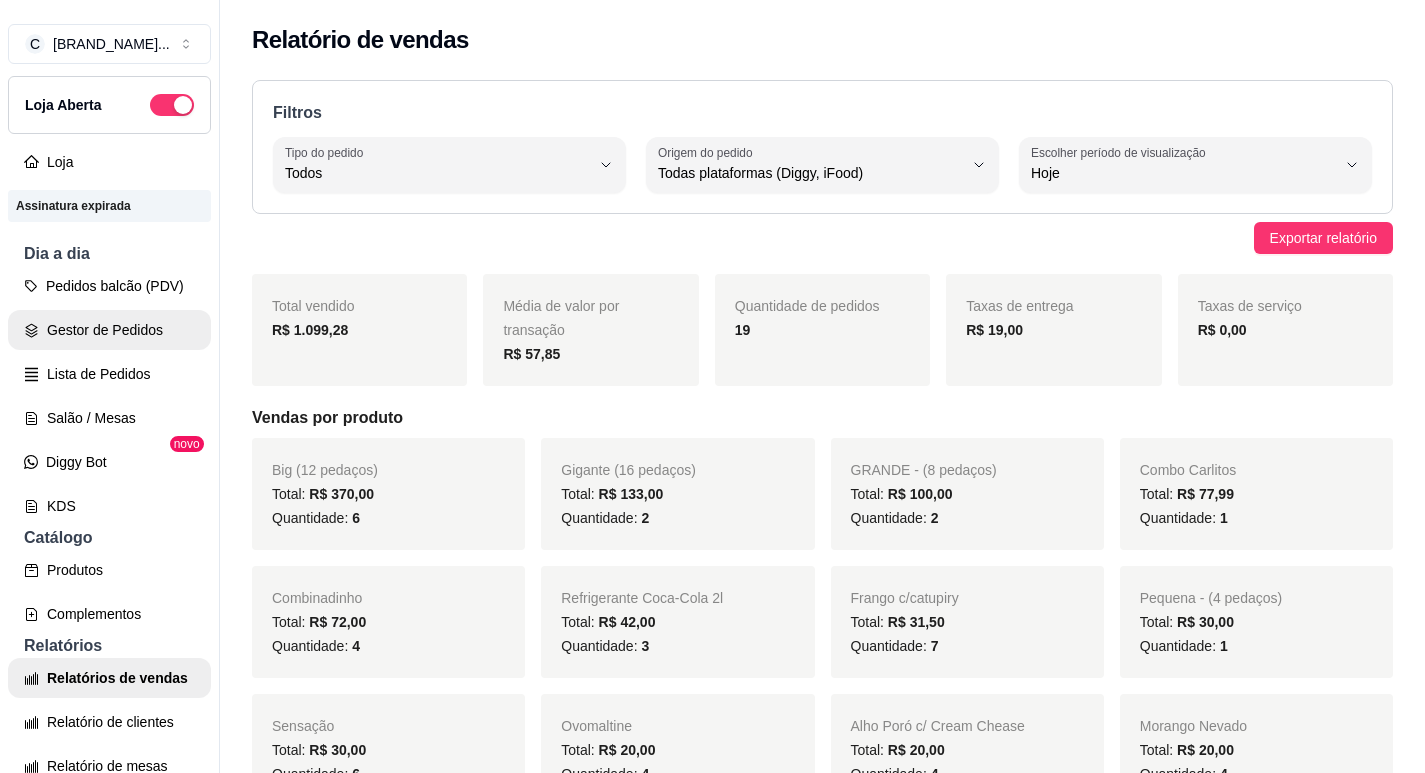 click on "Gestor de Pedidos" at bounding box center (109, 330) 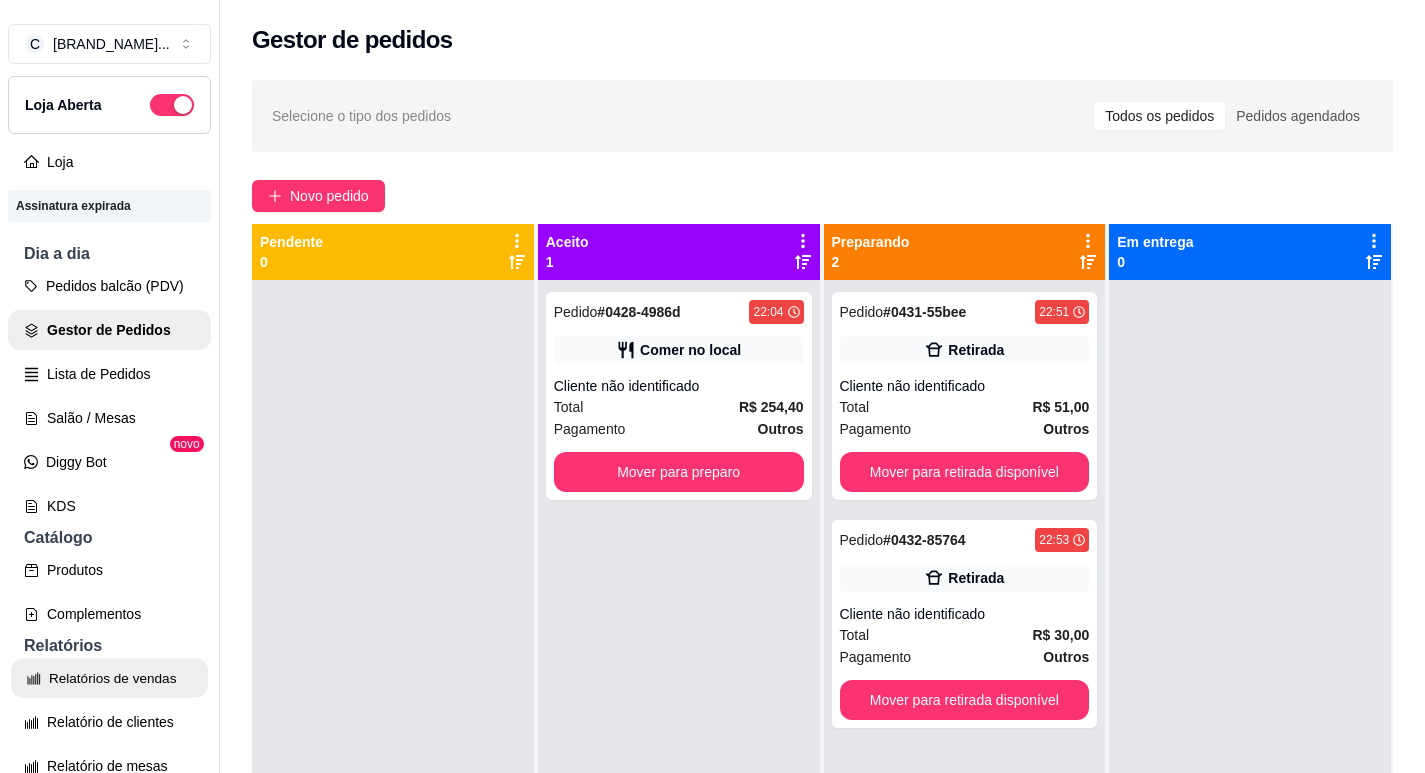 click on "Relatórios de vendas" at bounding box center (109, 678) 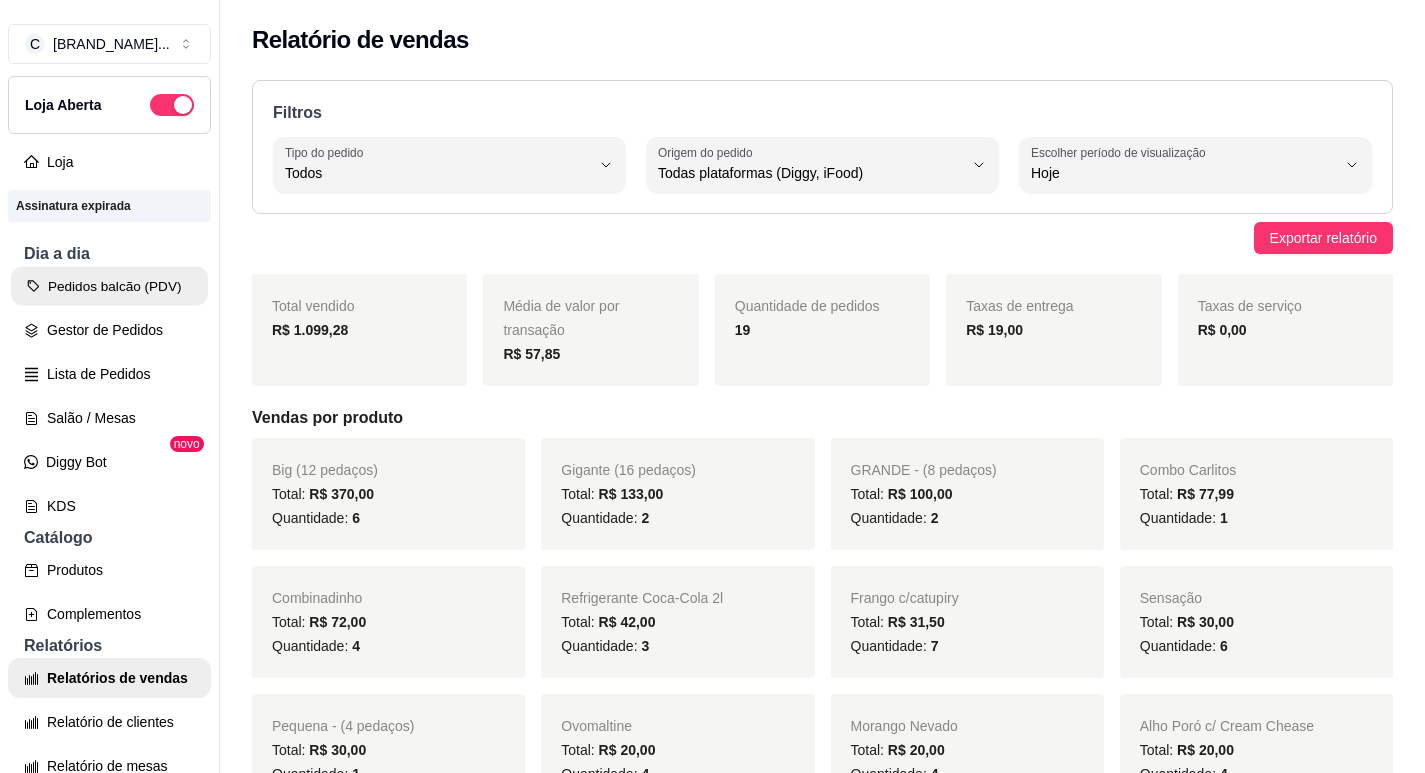 click on "Pedidos balcão (PDV)" at bounding box center [109, 286] 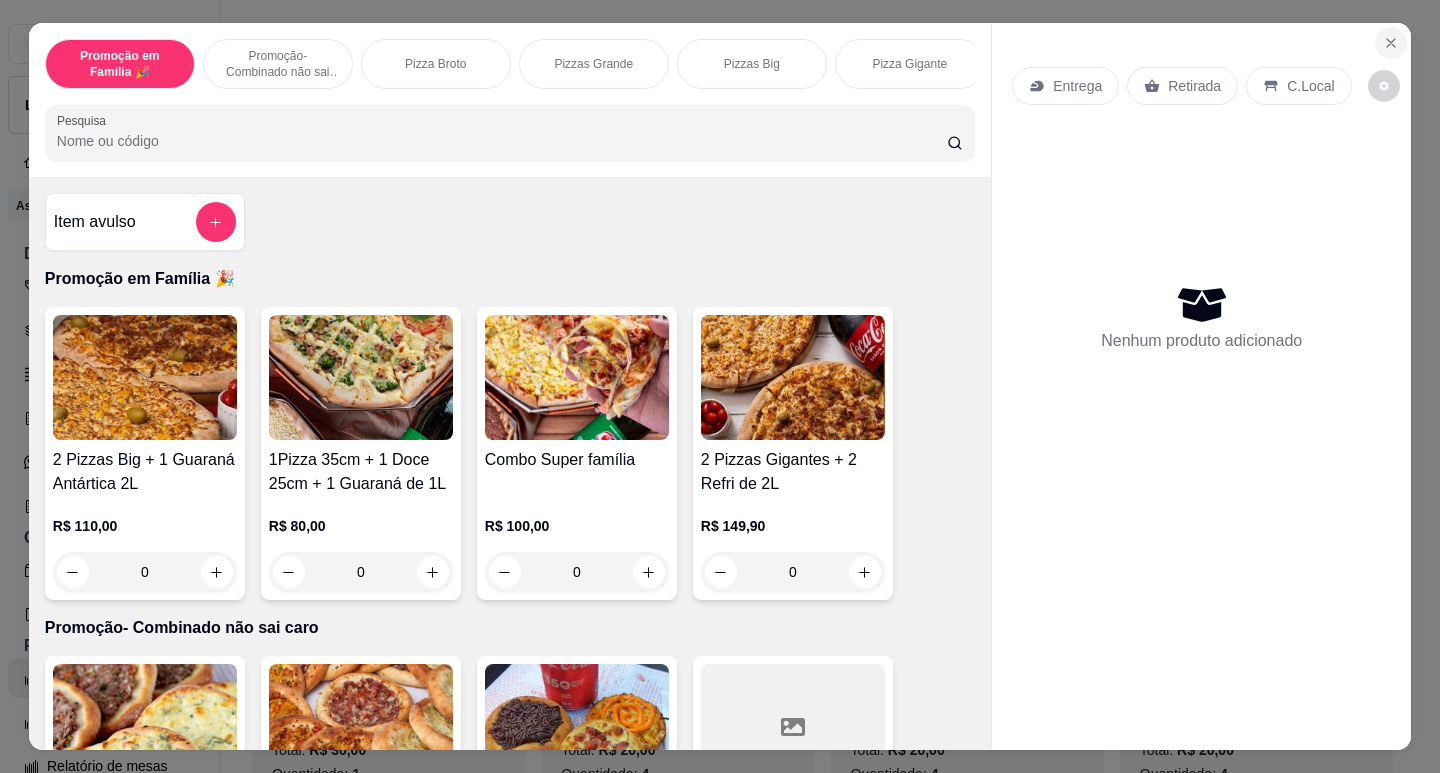click 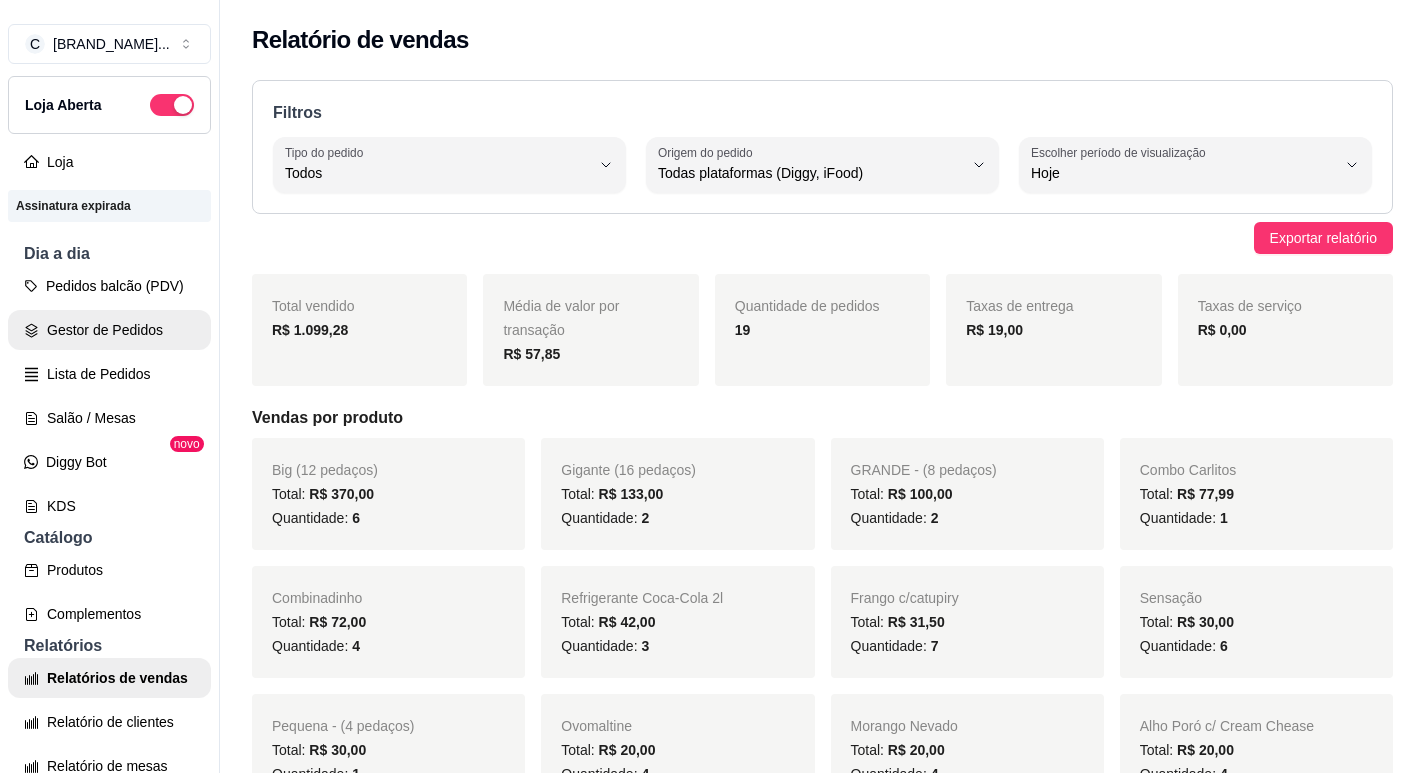 click on "Gestor de Pedidos" at bounding box center (109, 330) 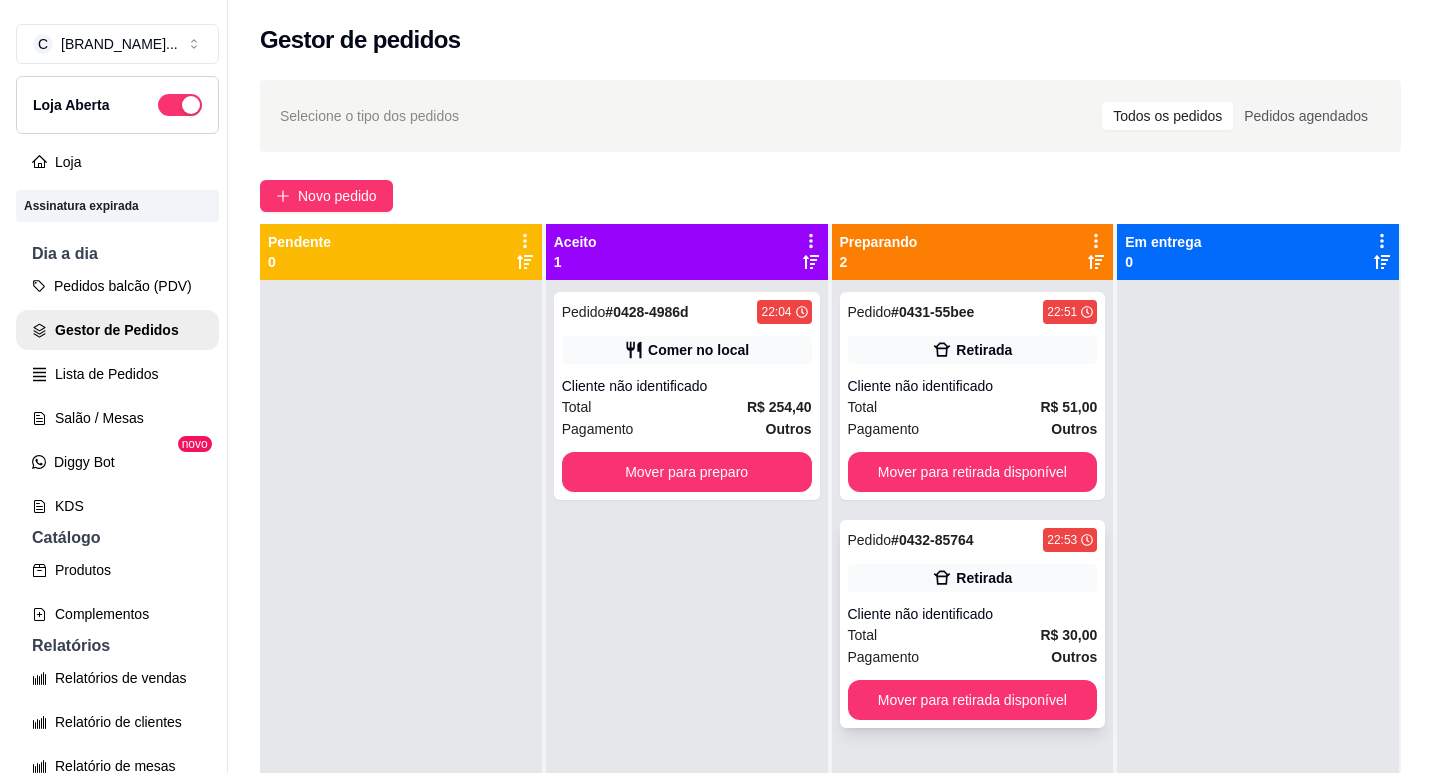 scroll, scrollTop: 0, scrollLeft: 0, axis: both 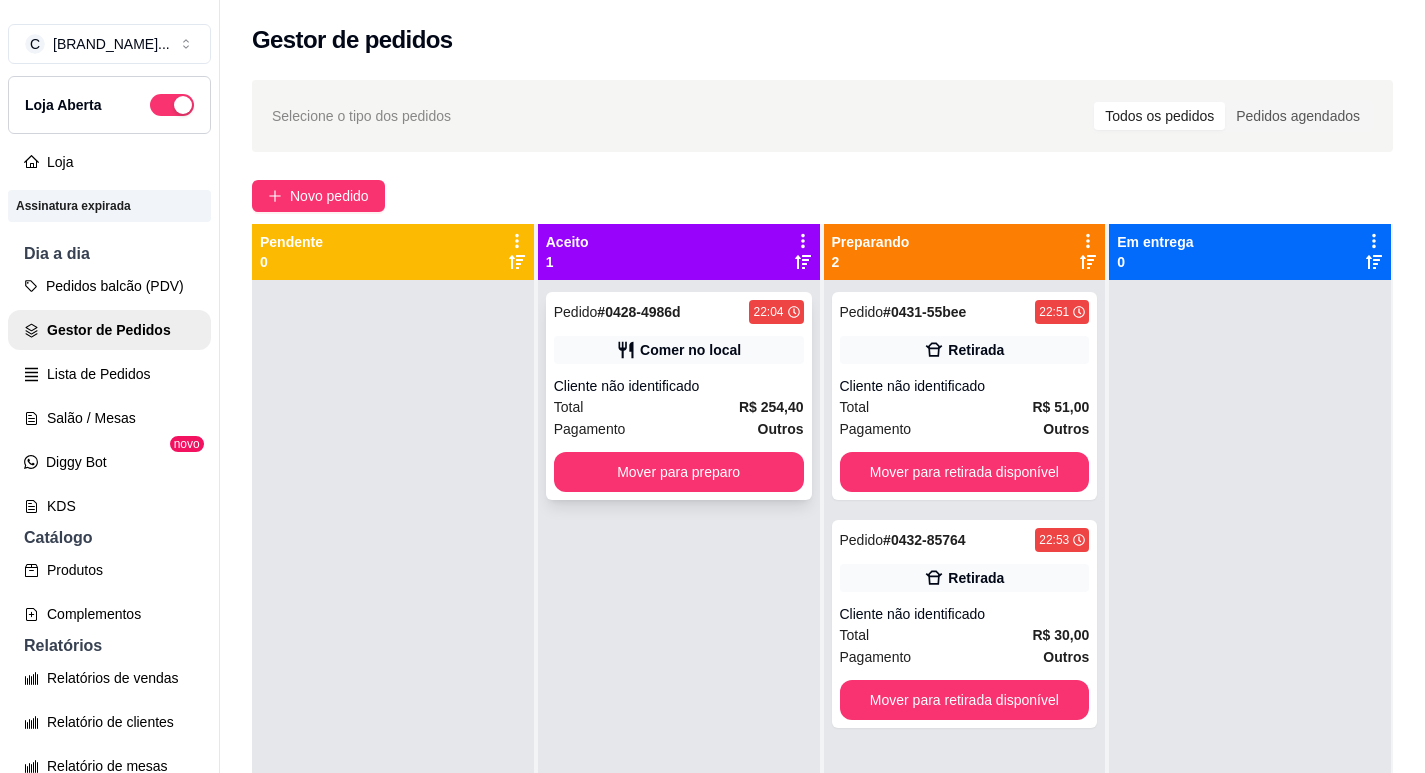 click on "Cliente não identificado" at bounding box center [679, 386] 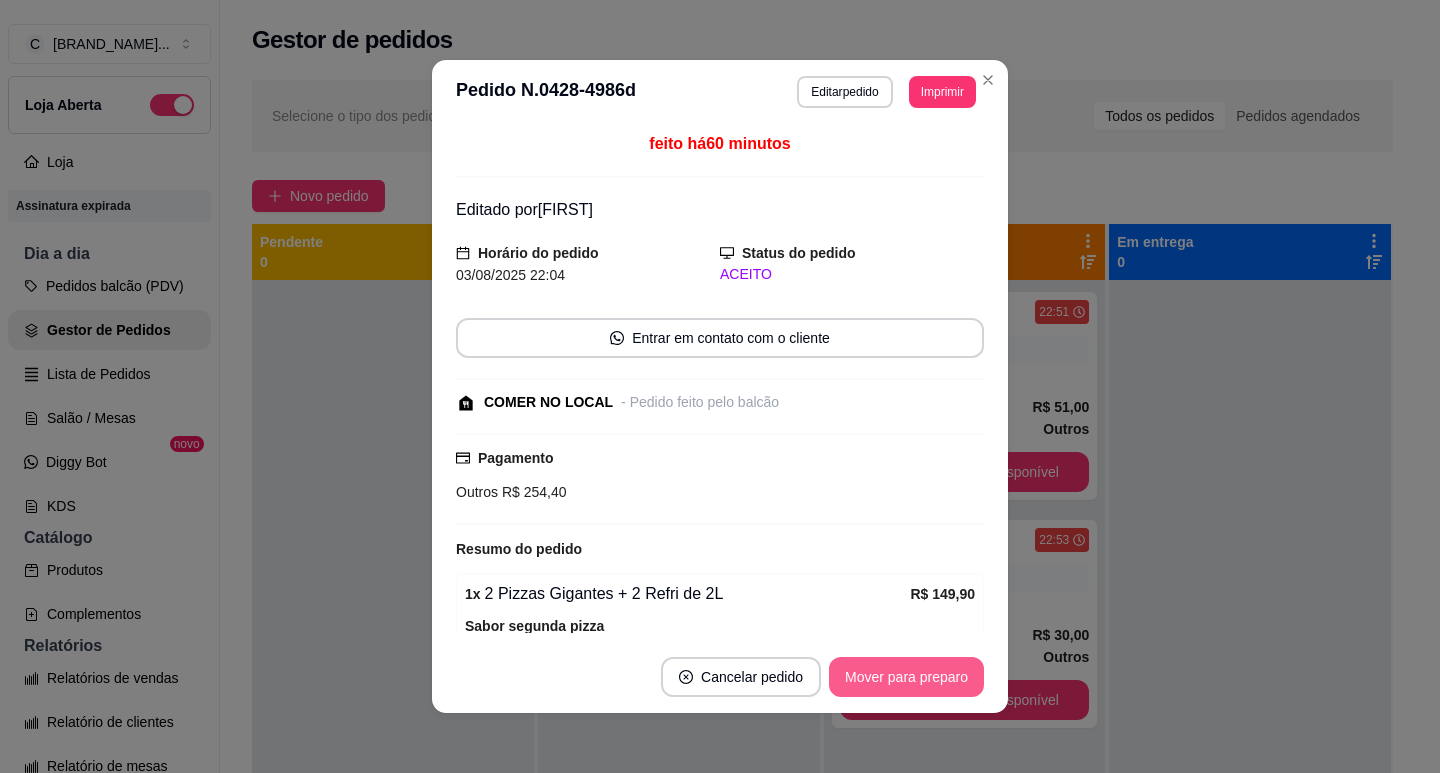 click on "Mover para preparo" at bounding box center (906, 677) 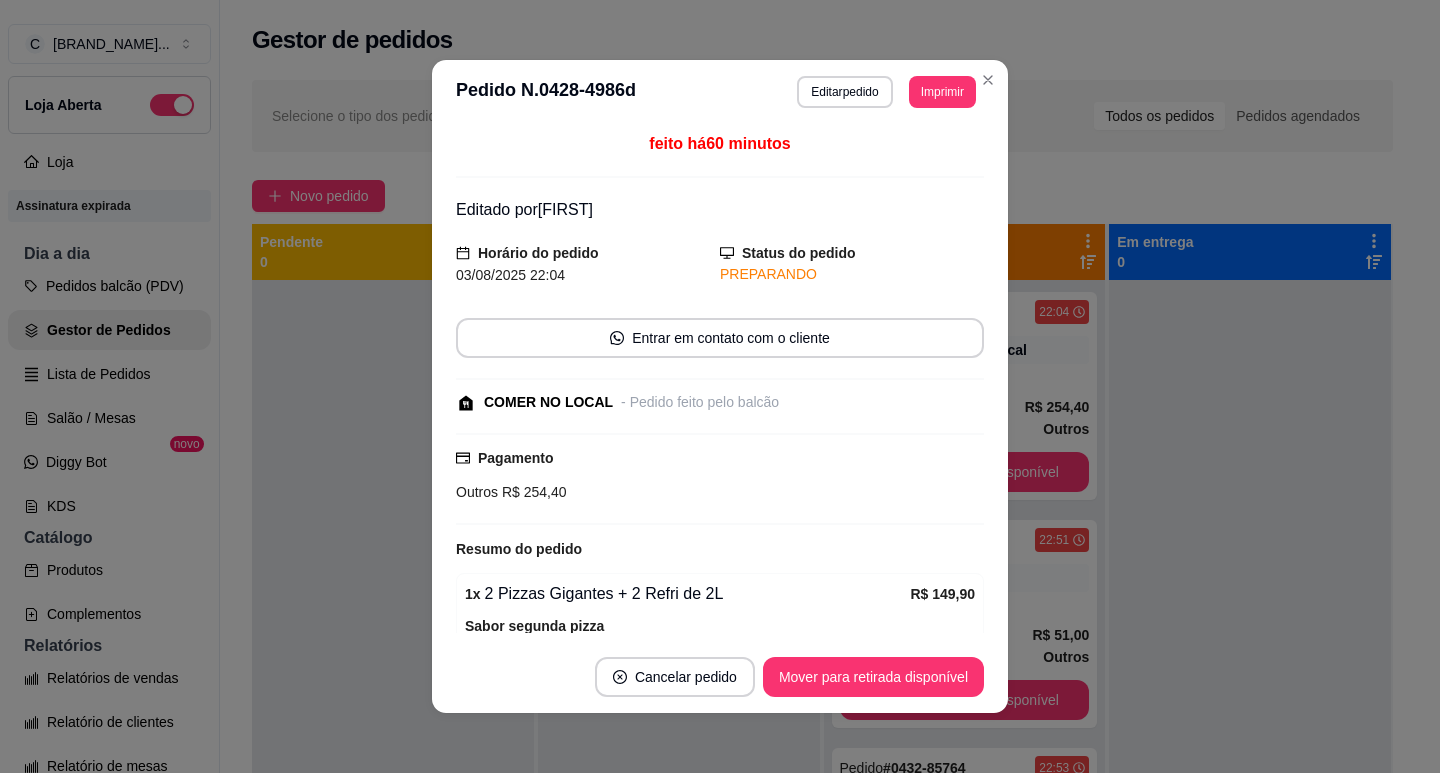 scroll, scrollTop: 4, scrollLeft: 0, axis: vertical 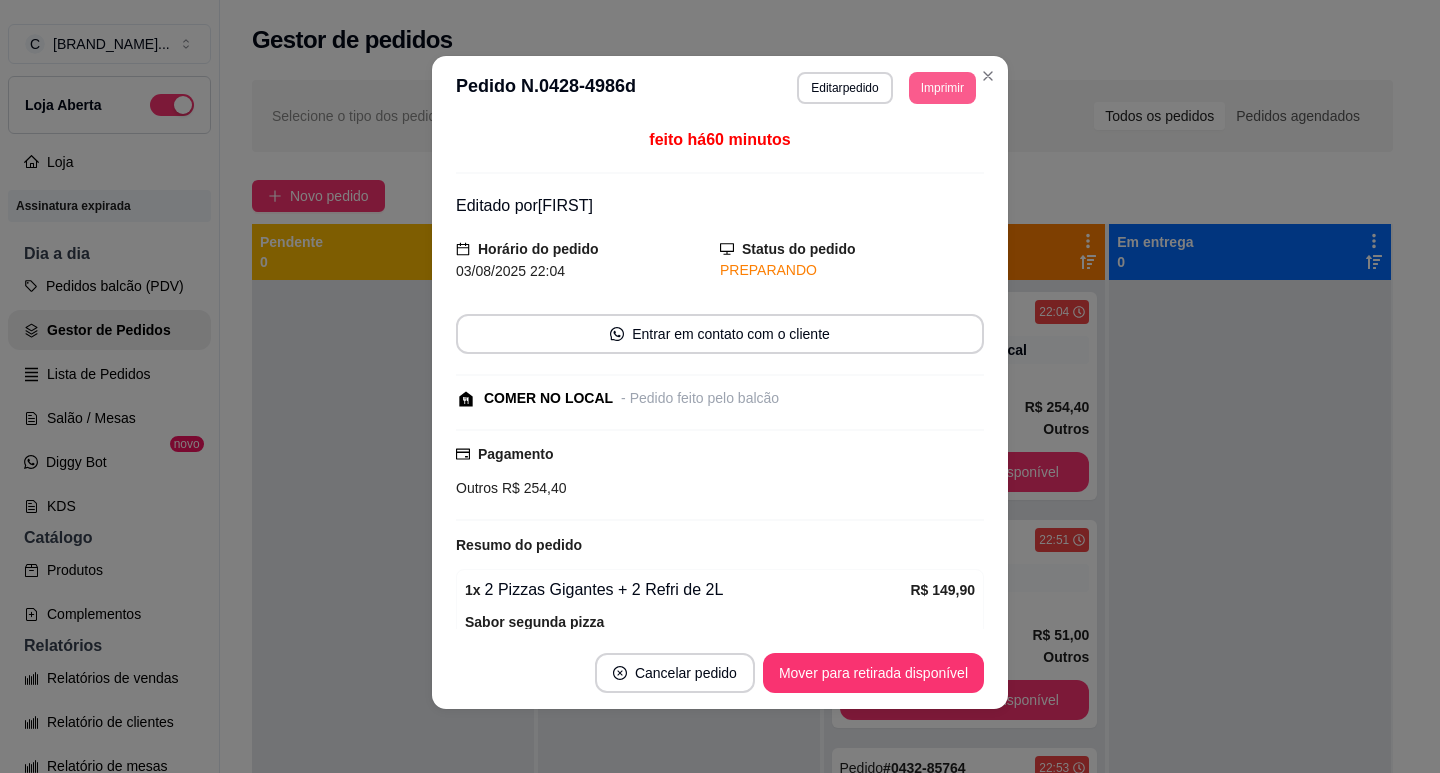 click on "Imprimir" at bounding box center (942, 88) 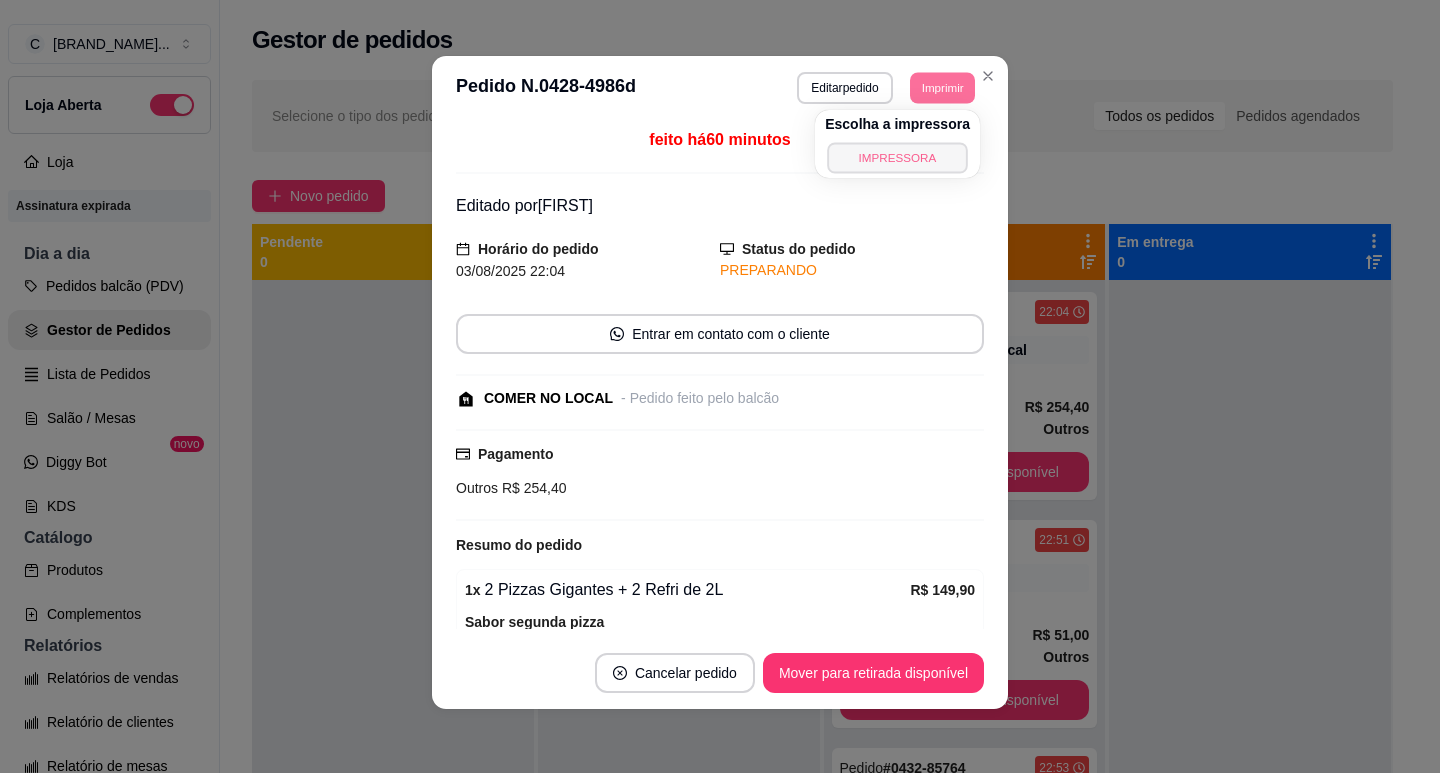 click on "IMPRESSORA" at bounding box center [897, 157] 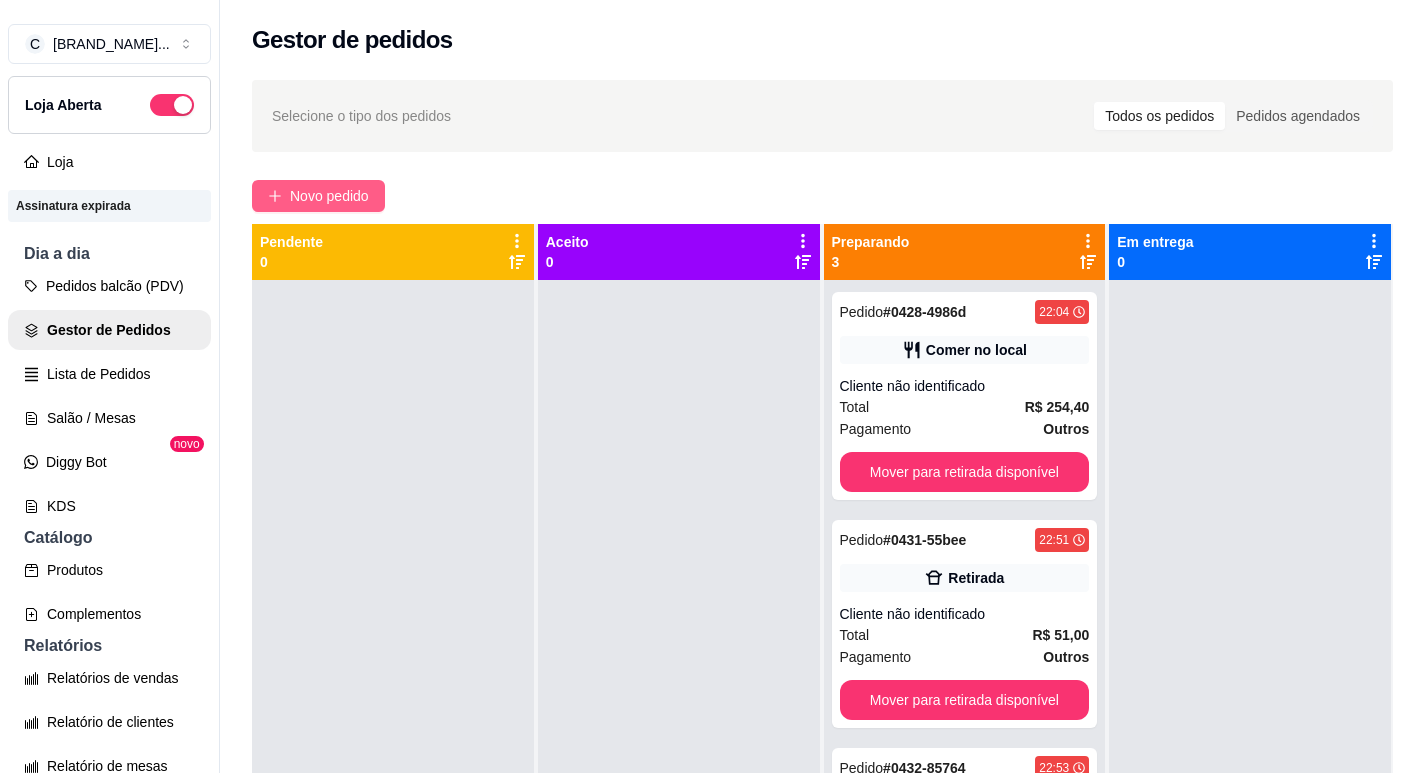 click on "Novo pedido" at bounding box center (329, 196) 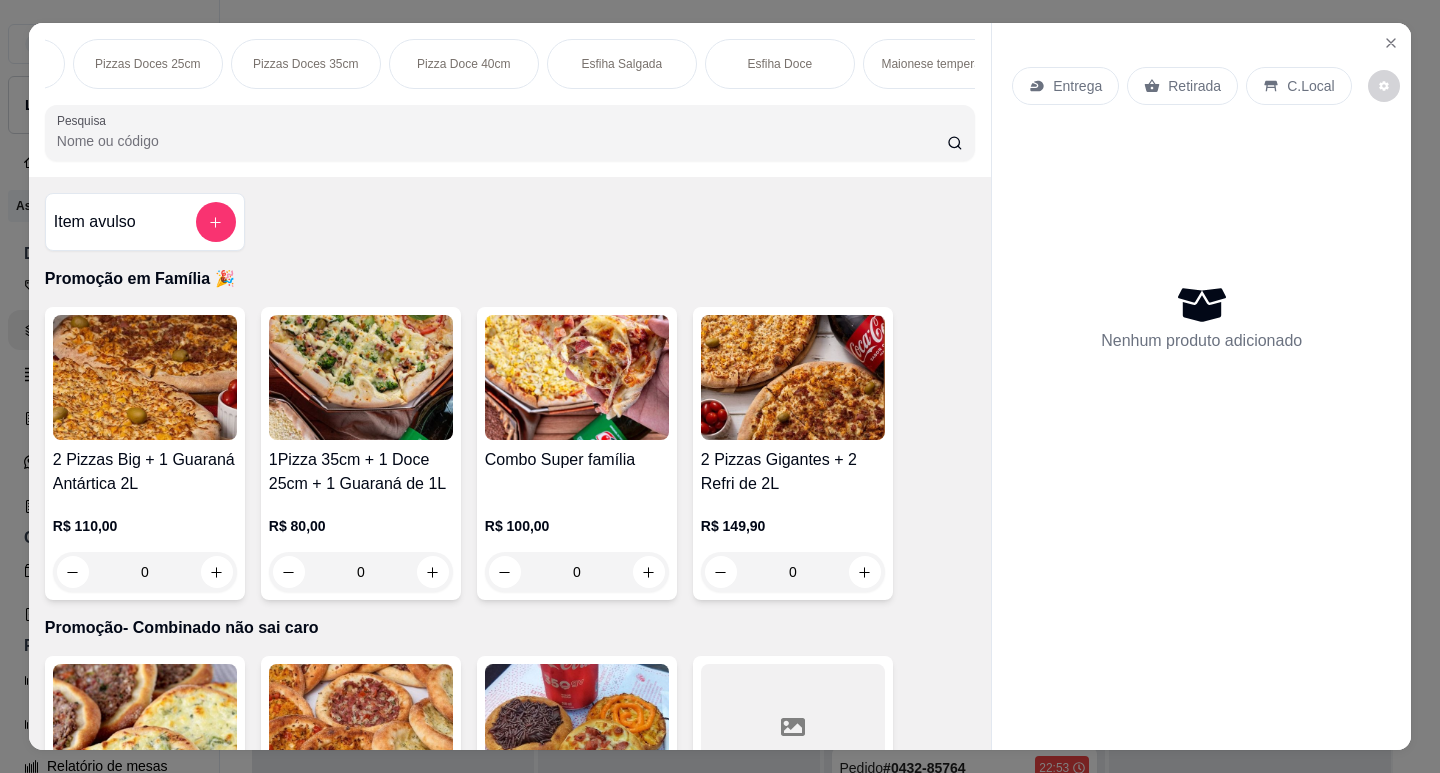 scroll, scrollTop: 0, scrollLeft: 960, axis: horizontal 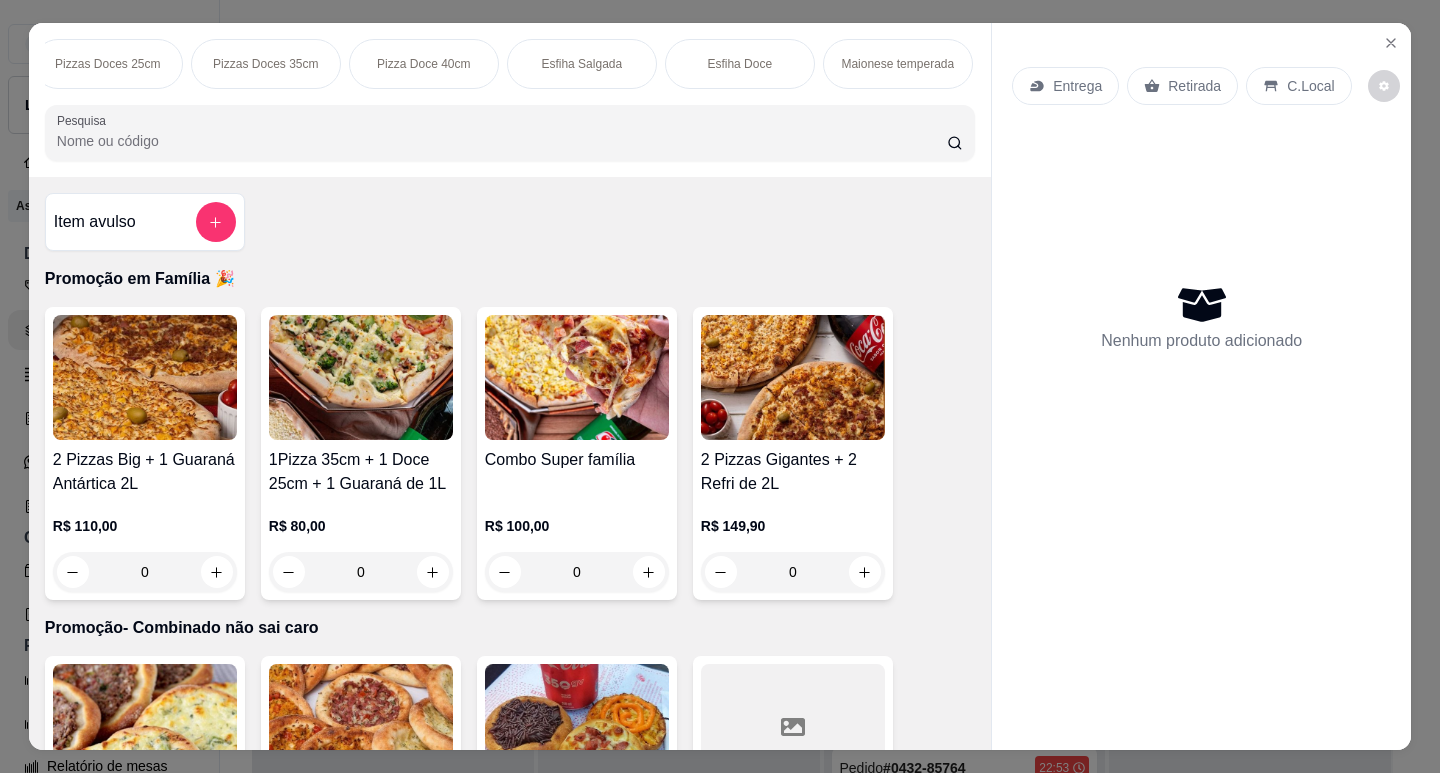 click on "Esfiha Doce" at bounding box center (739, 64) 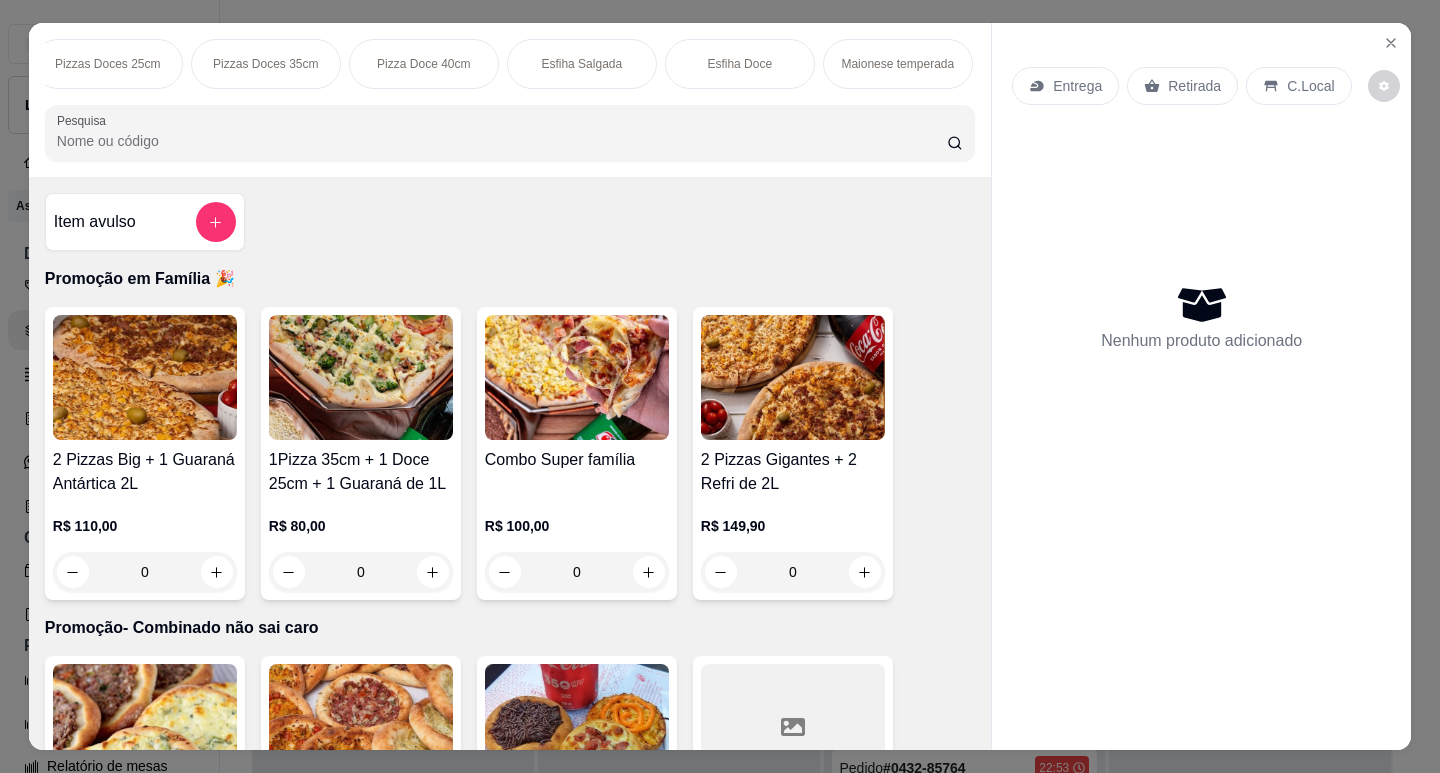scroll, scrollTop: 4444, scrollLeft: 0, axis: vertical 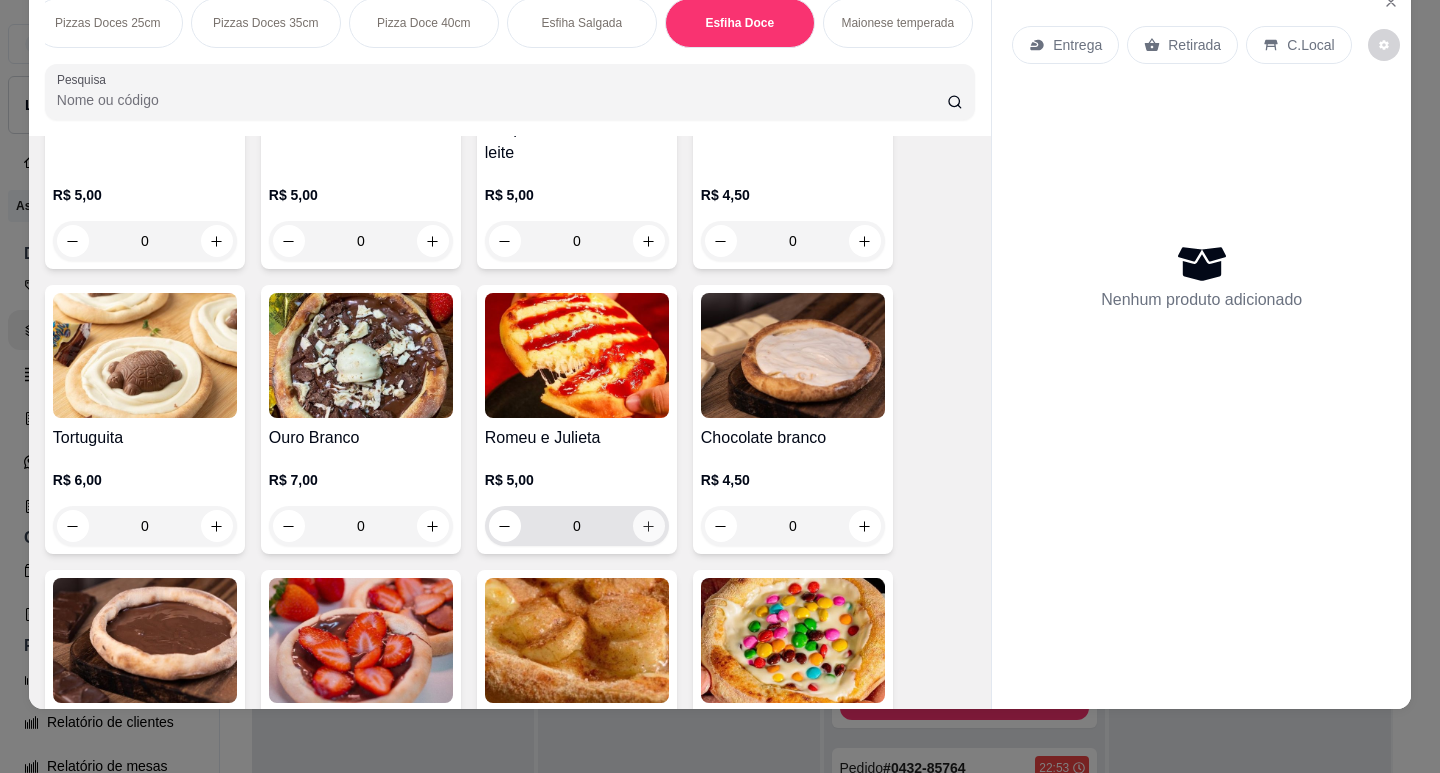 click 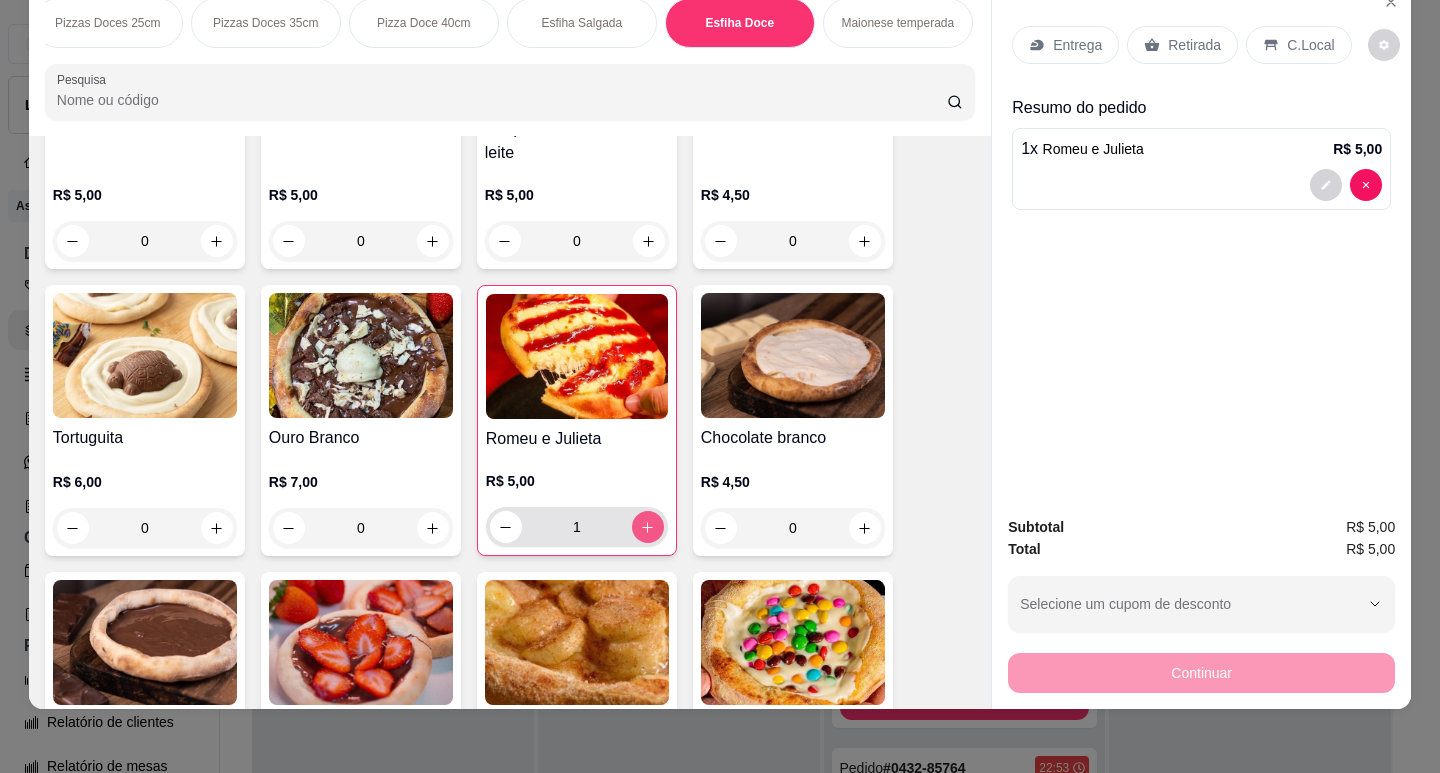click 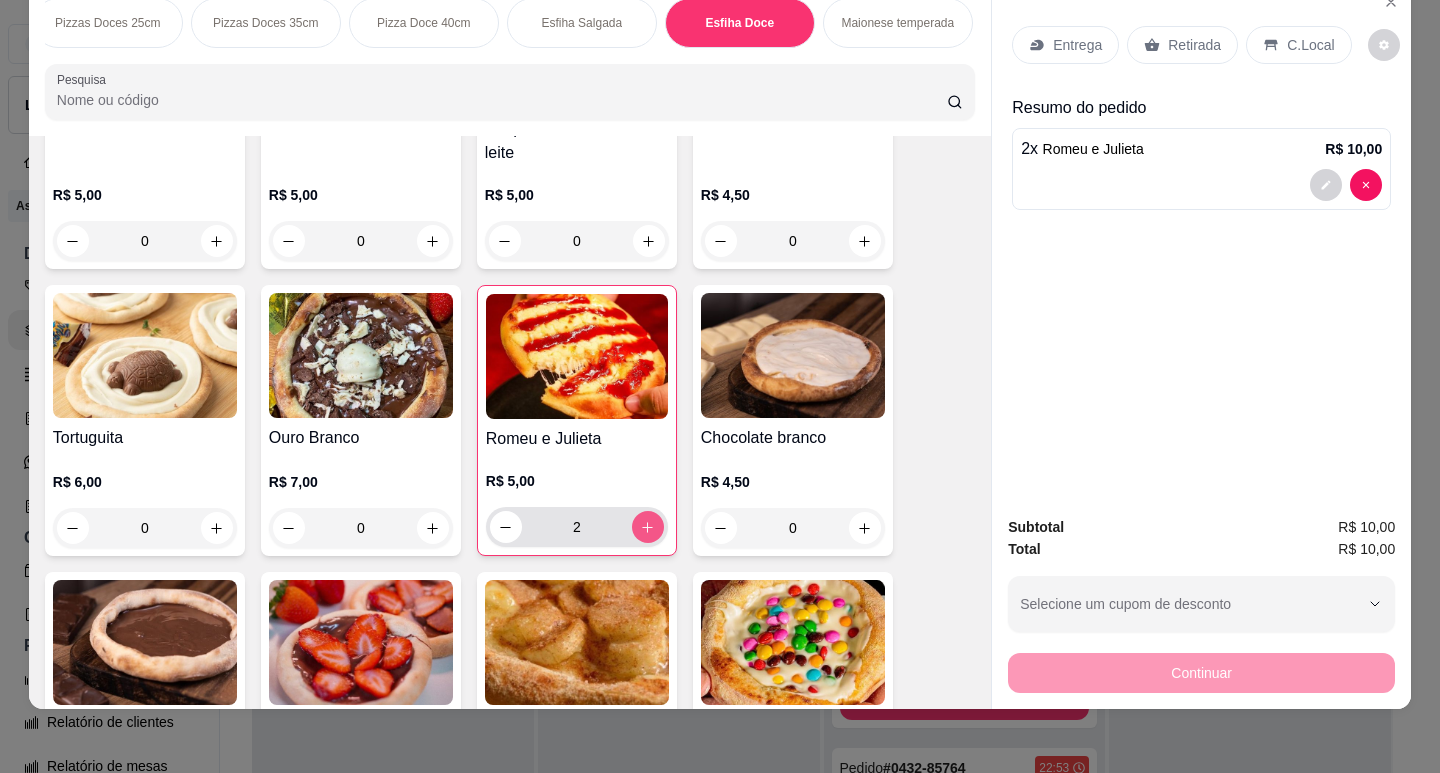 click 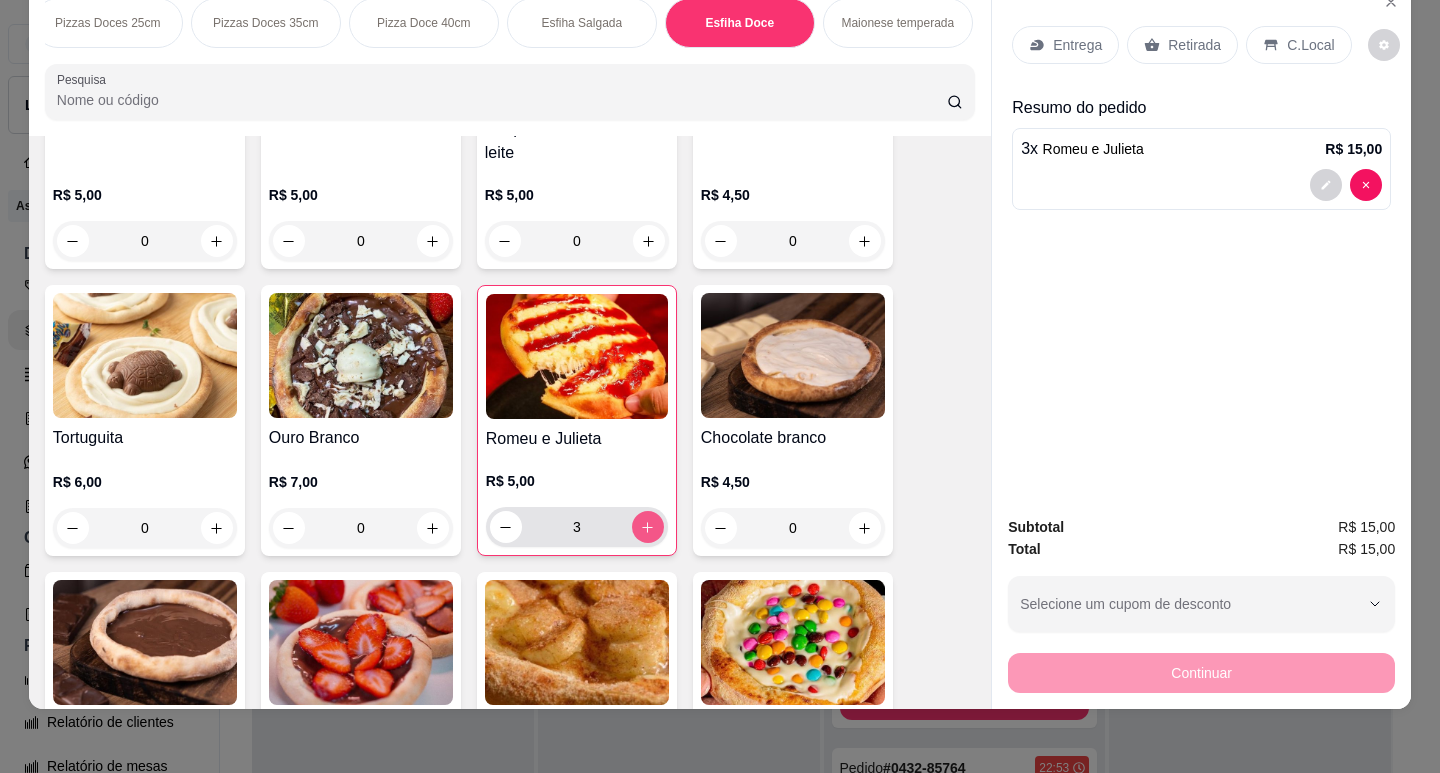 click 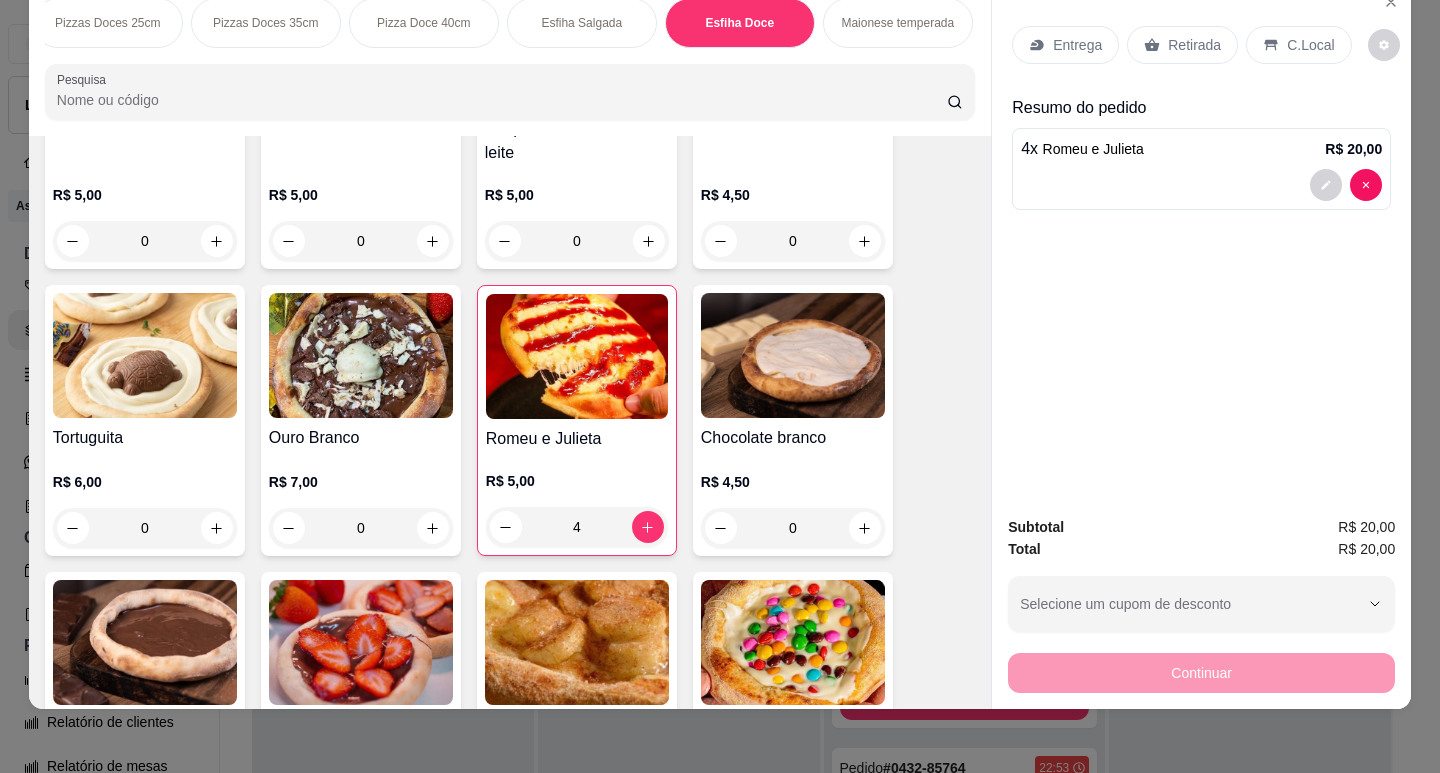 click on "Retirada" at bounding box center (1194, 45) 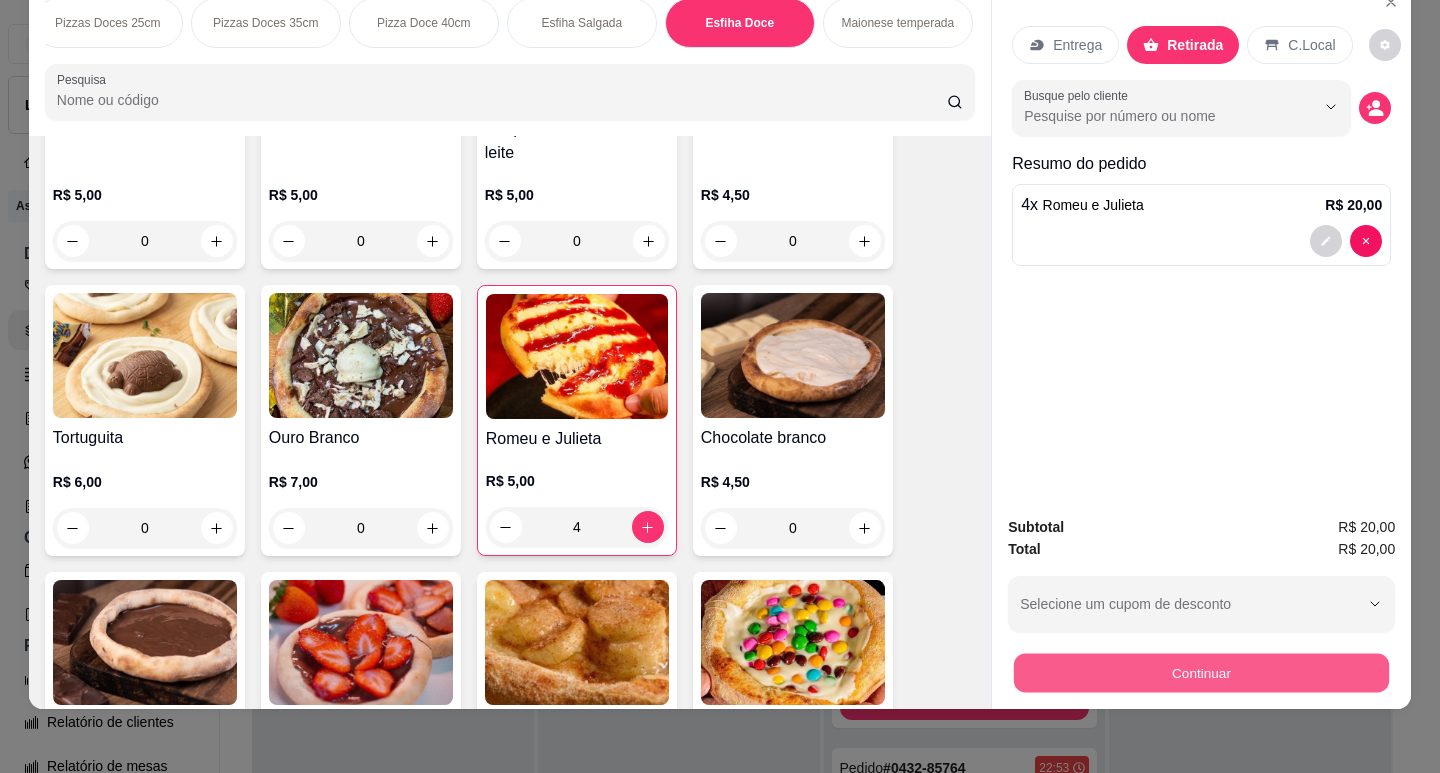 click on "Continuar" at bounding box center [1201, 672] 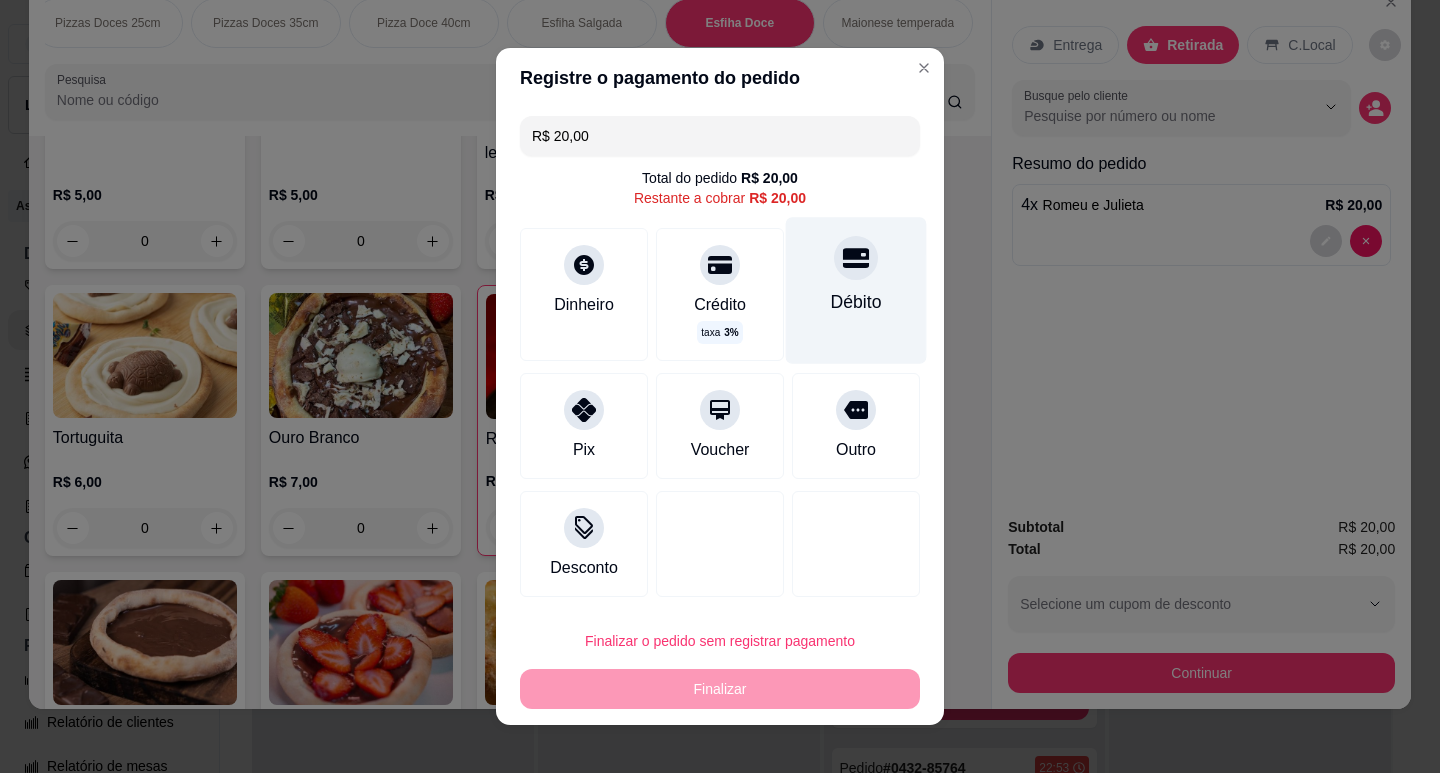 click on "Débito" at bounding box center (856, 290) 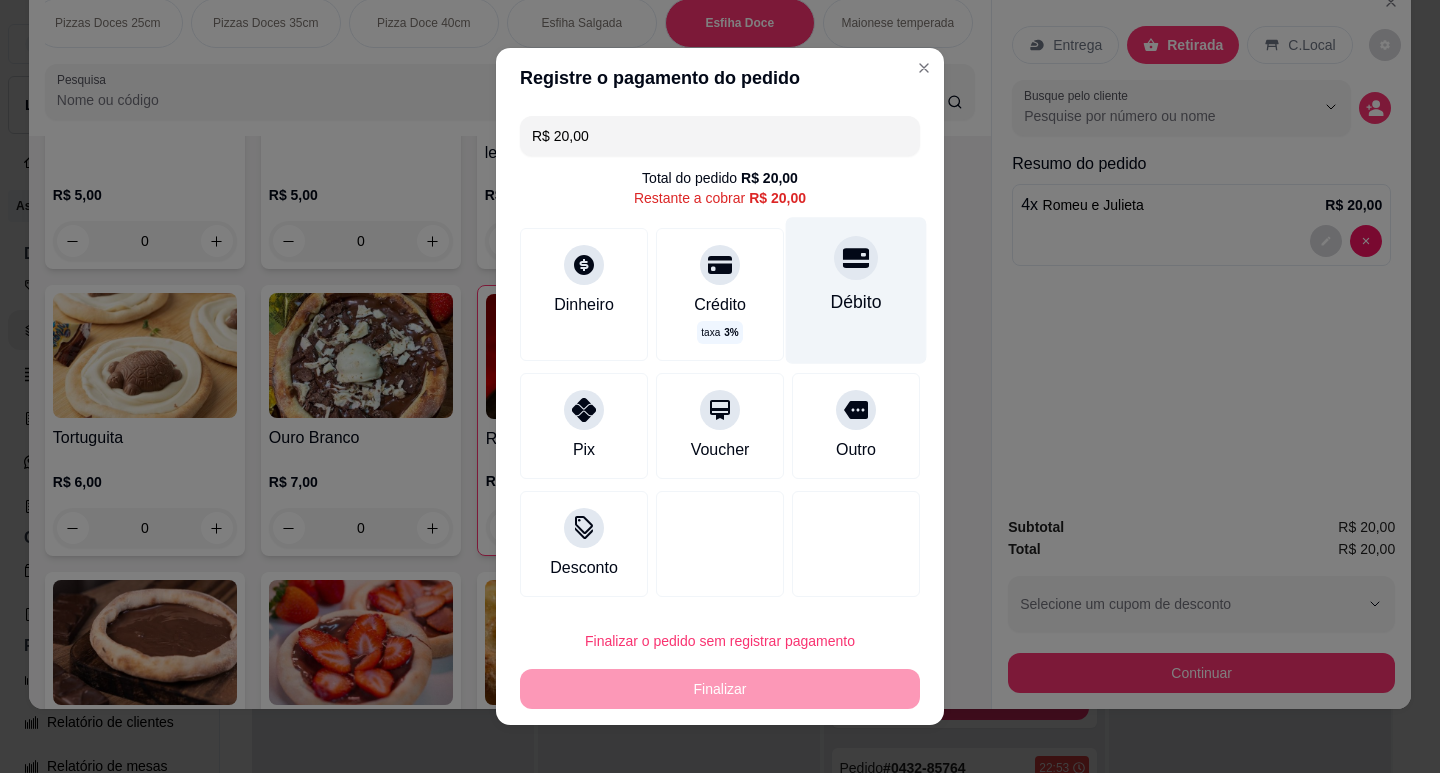type on "R$ 0,00" 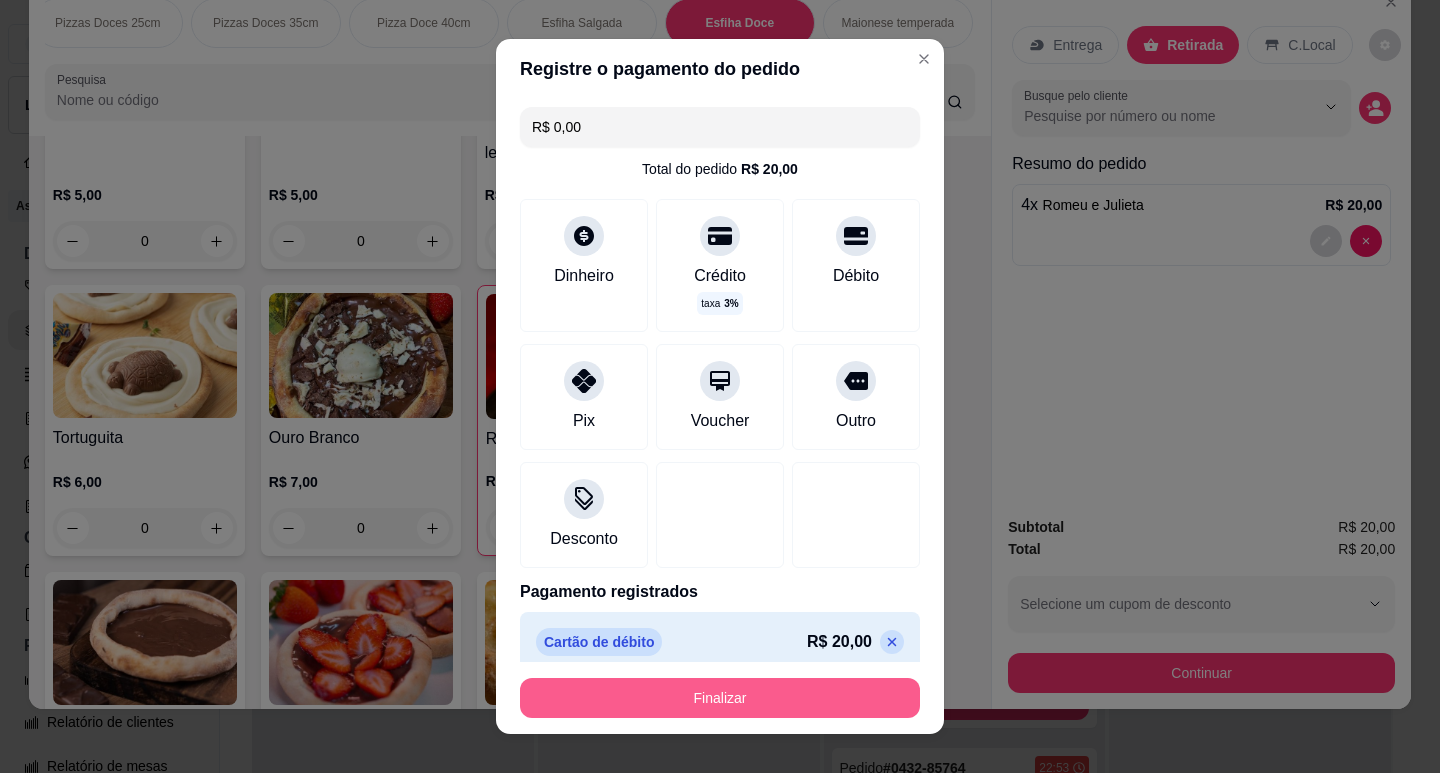 click on "Finalizar" at bounding box center [720, 698] 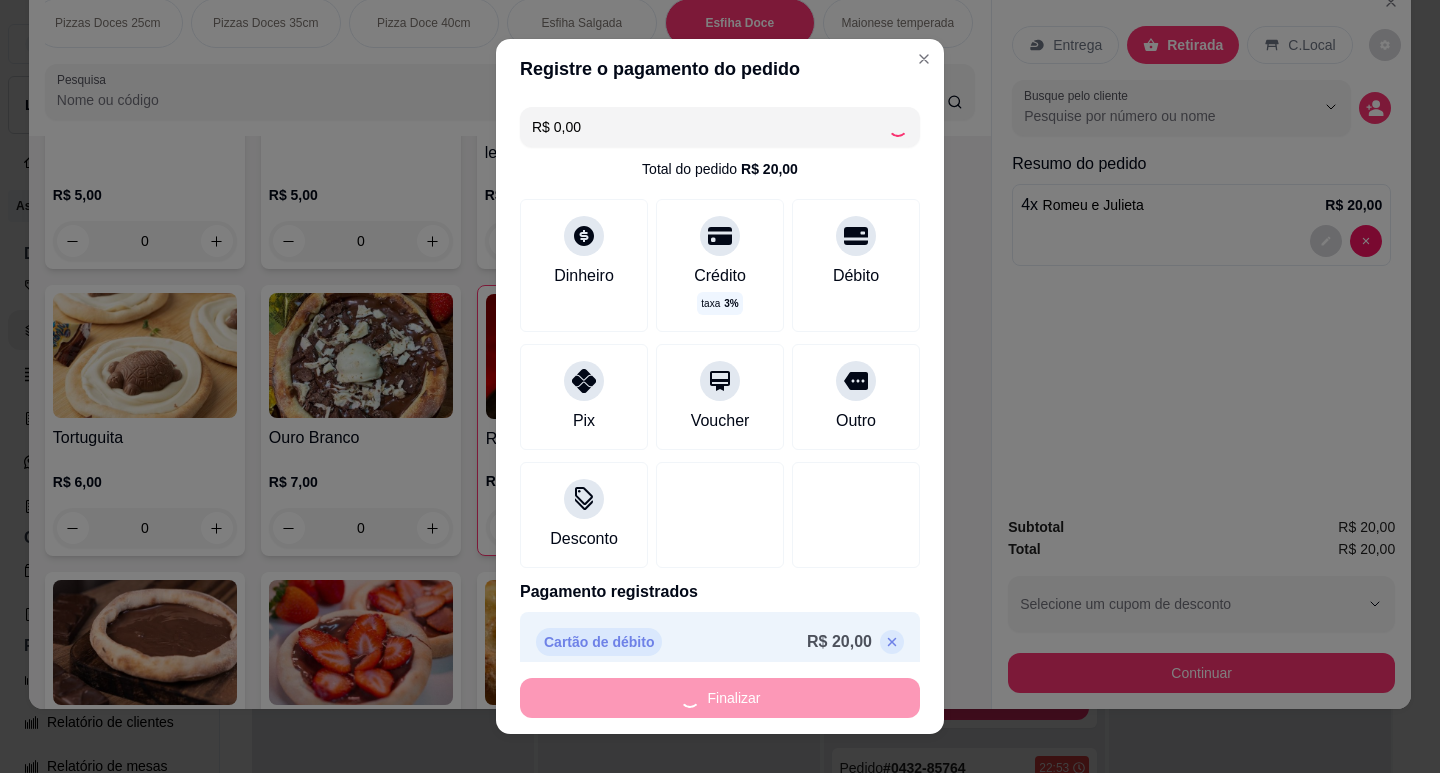 type on "0" 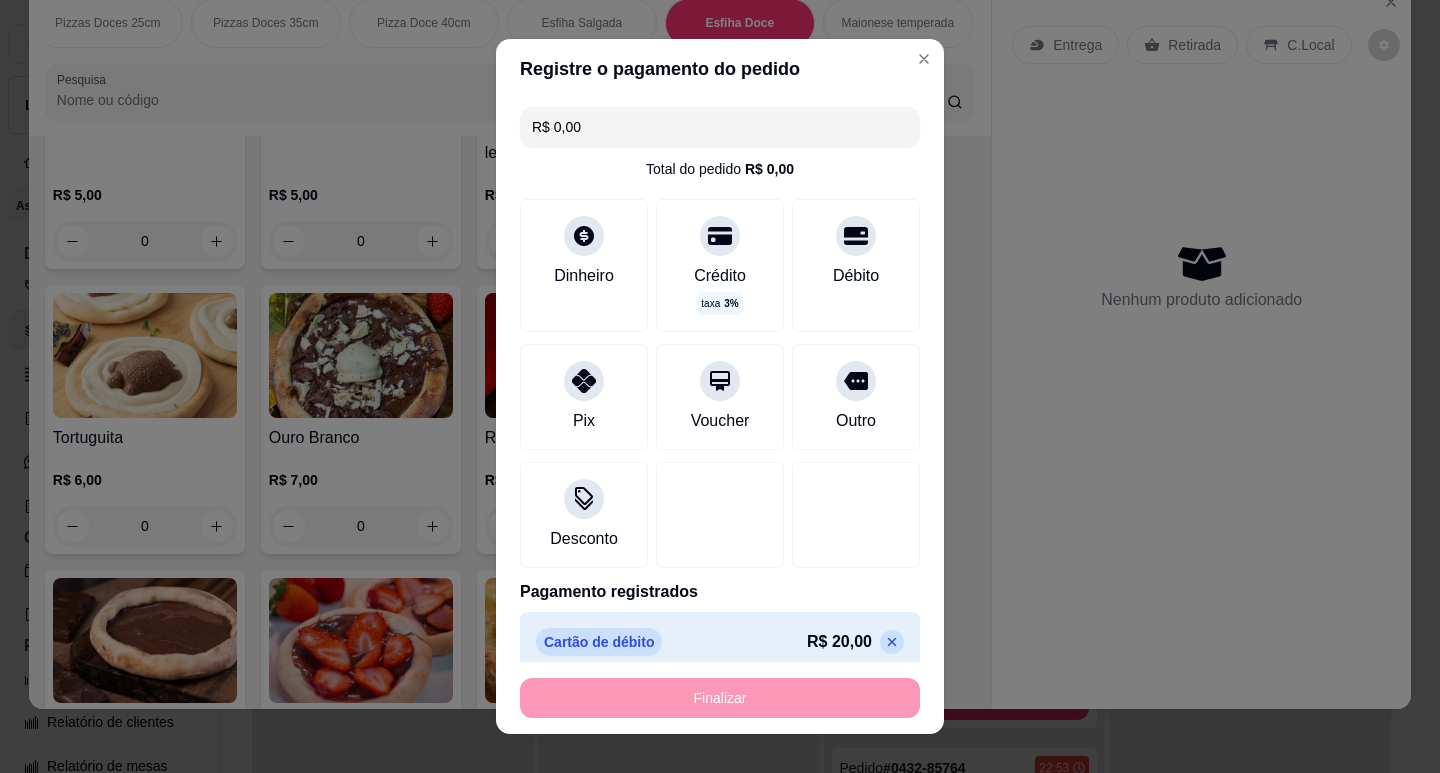 type on "-R$ 20,00" 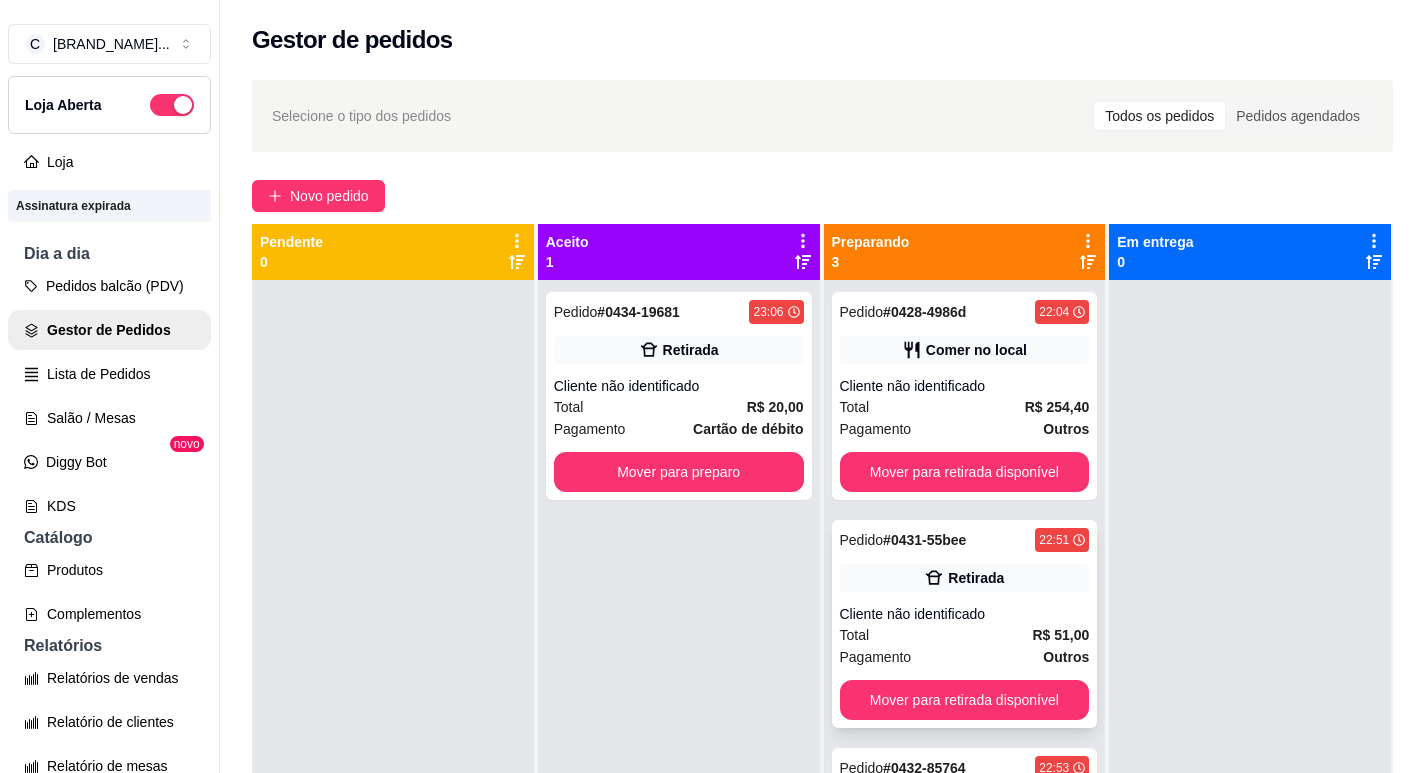 scroll, scrollTop: 56, scrollLeft: 0, axis: vertical 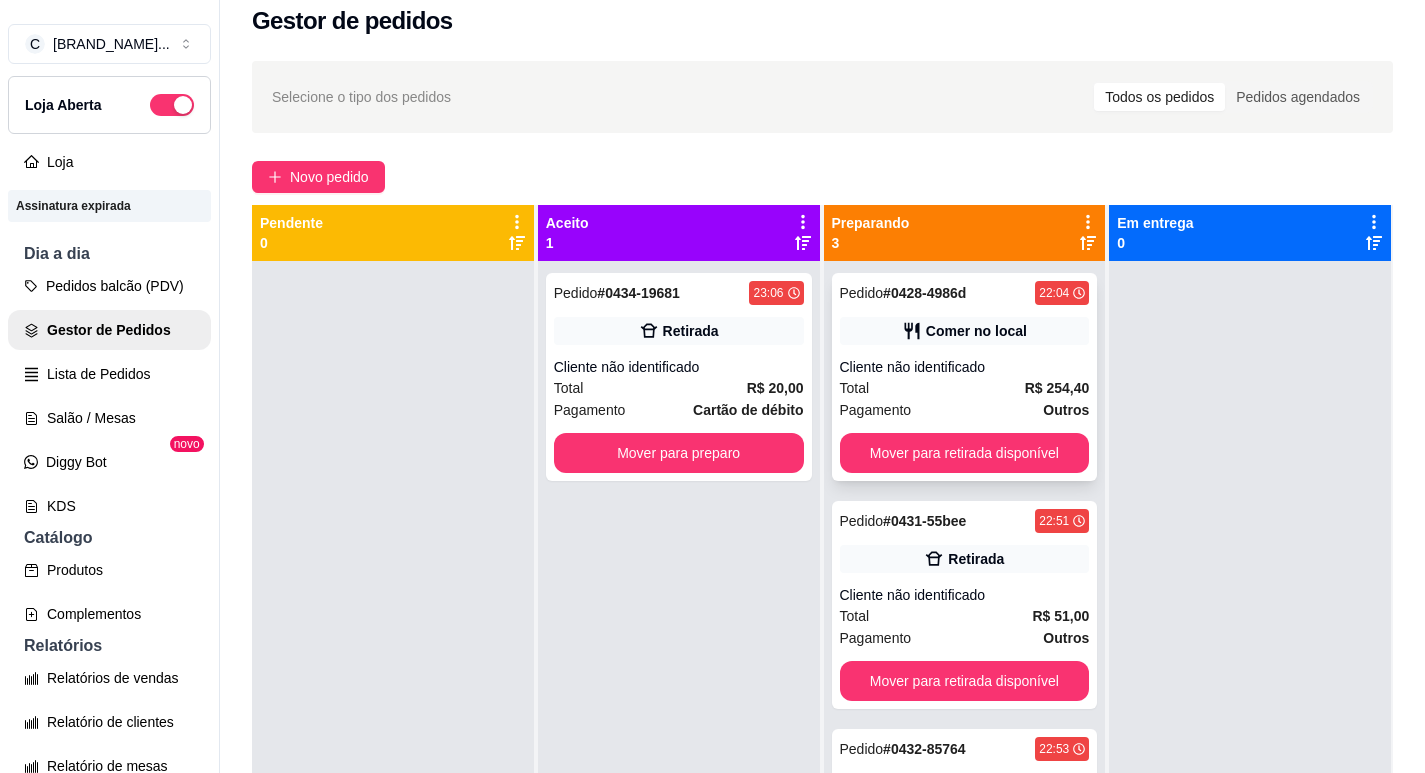 click on "Cliente não identificado" at bounding box center [965, 367] 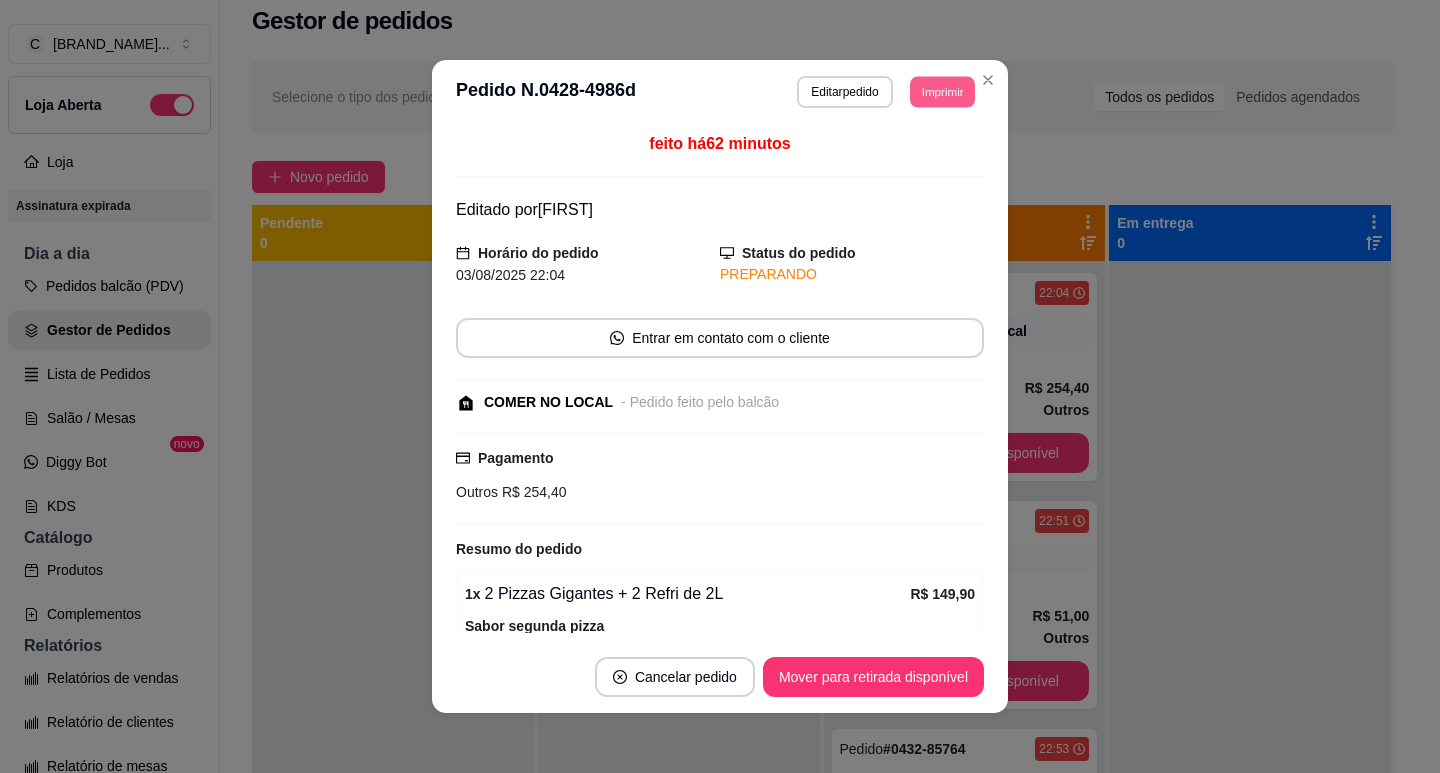 click on "Imprimir" at bounding box center [942, 91] 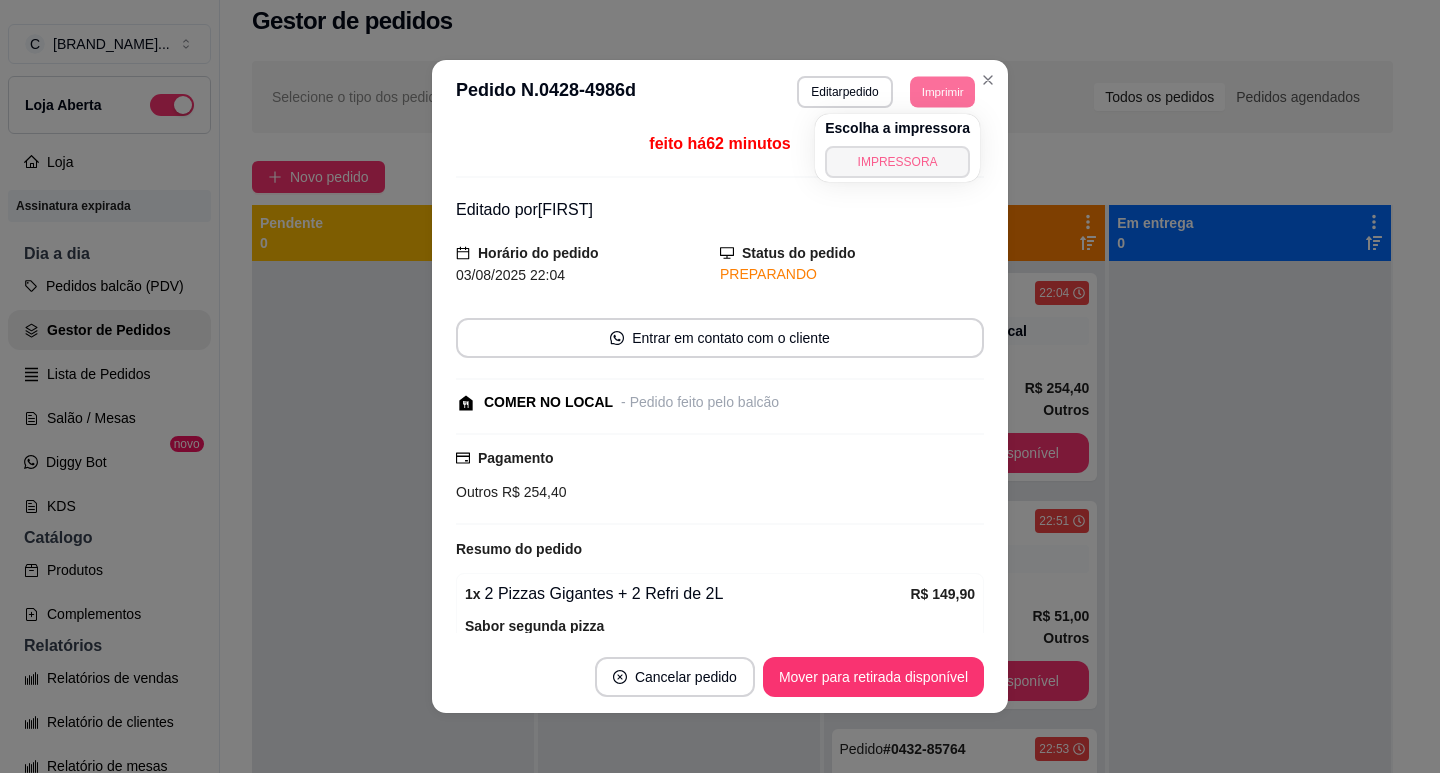 click on "IMPRESSORA" at bounding box center [897, 162] 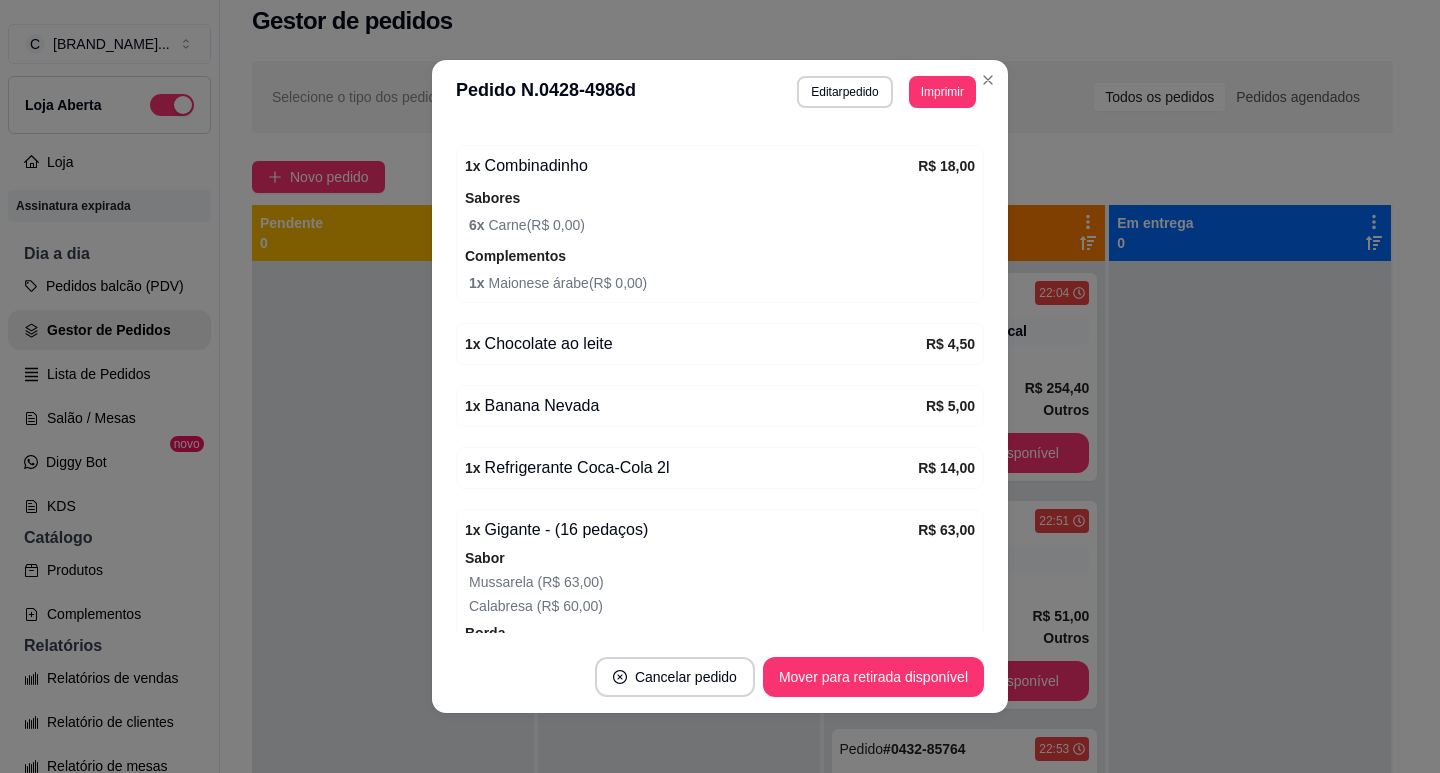 scroll, scrollTop: 972, scrollLeft: 0, axis: vertical 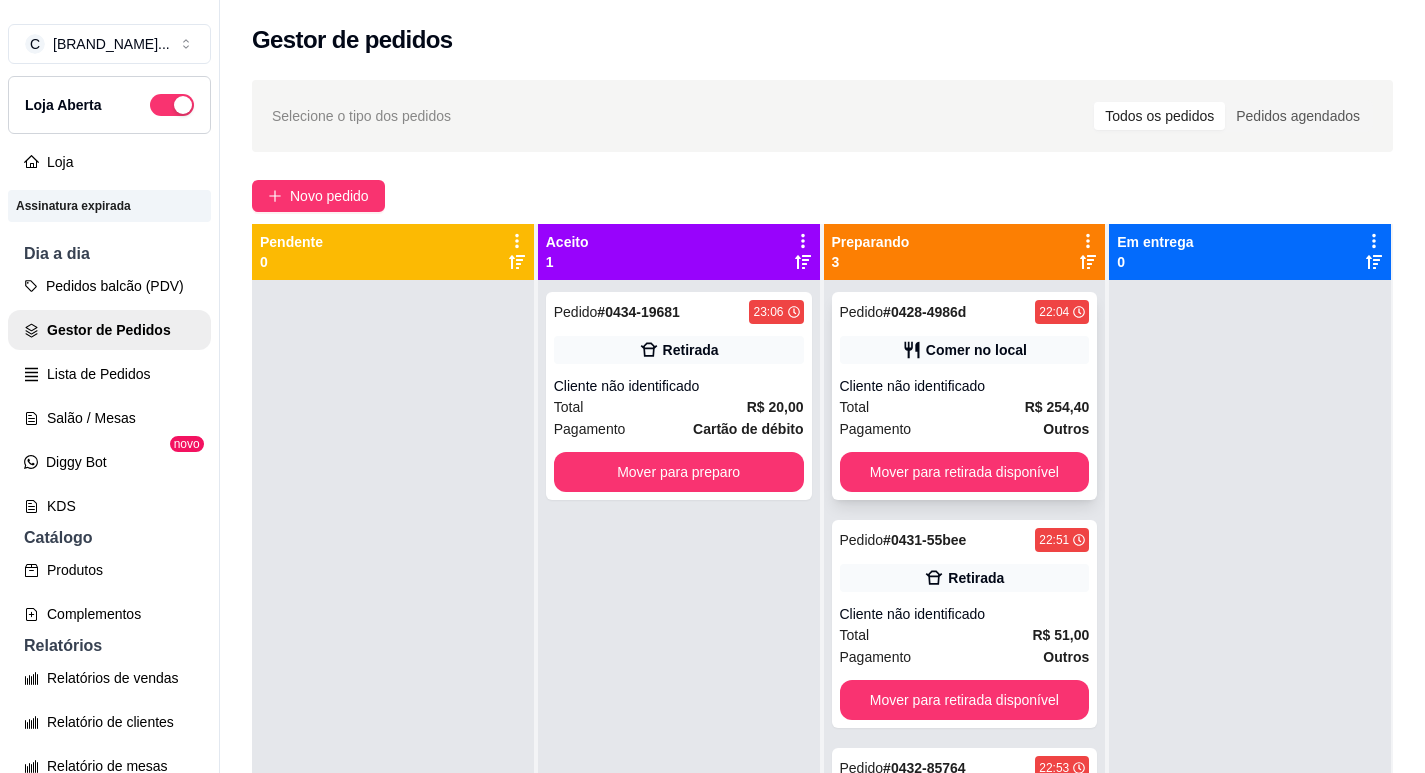 click on "Pedido # [ORDER_ID] [TIME] Comer no local Cliente não identificado Total R$ 254,40 Pagamento Outros Mover para retirada disponível" at bounding box center [965, 396] 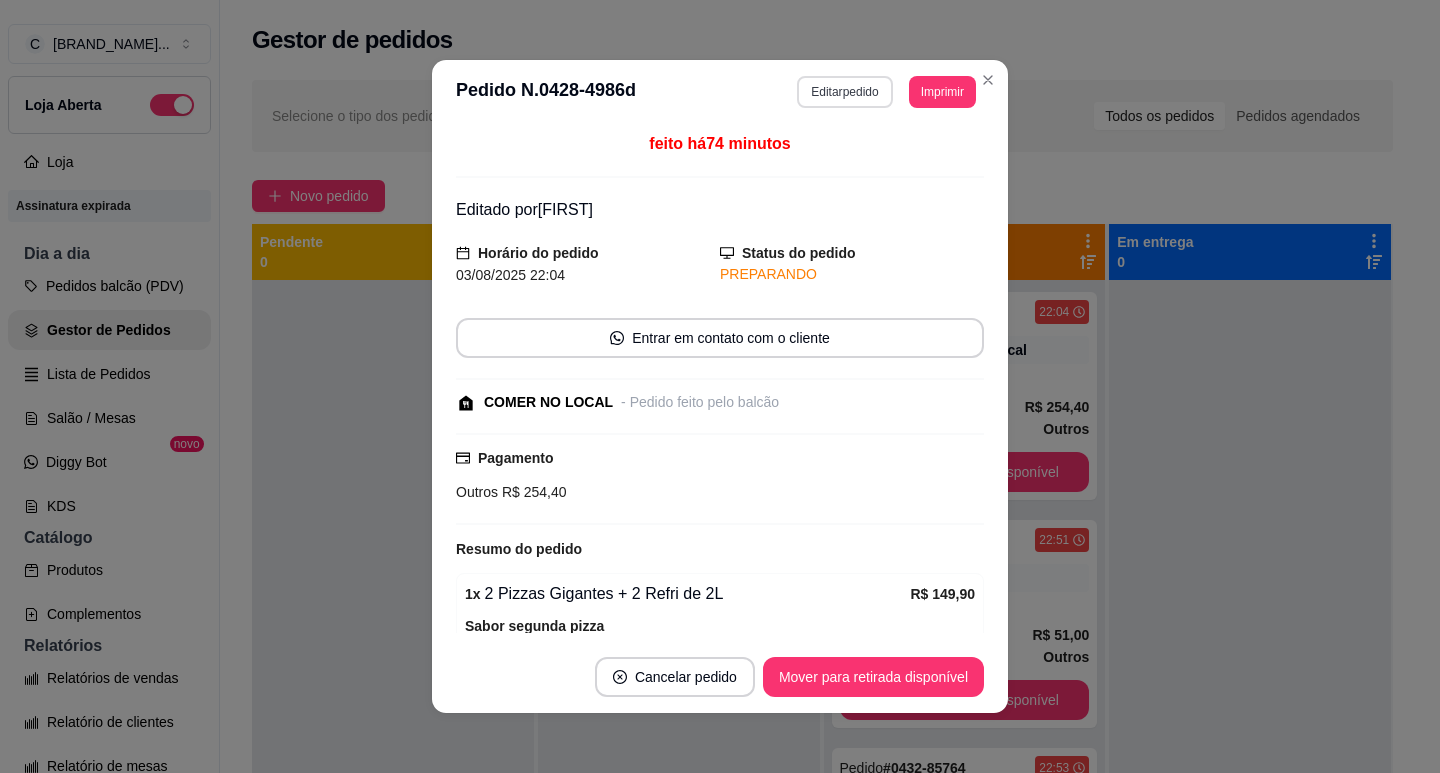 click on "Editar  pedido" at bounding box center [844, 92] 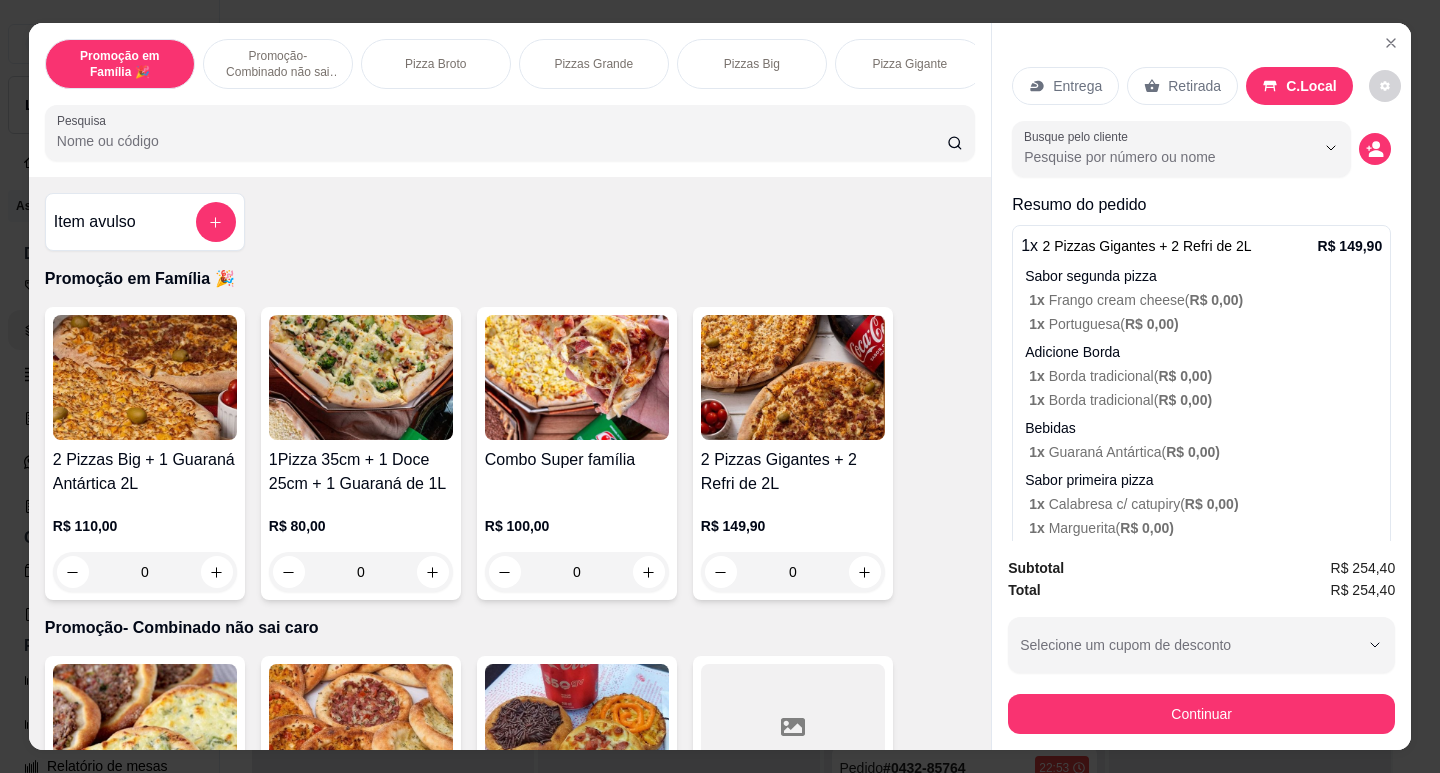 scroll, scrollTop: 400, scrollLeft: 0, axis: vertical 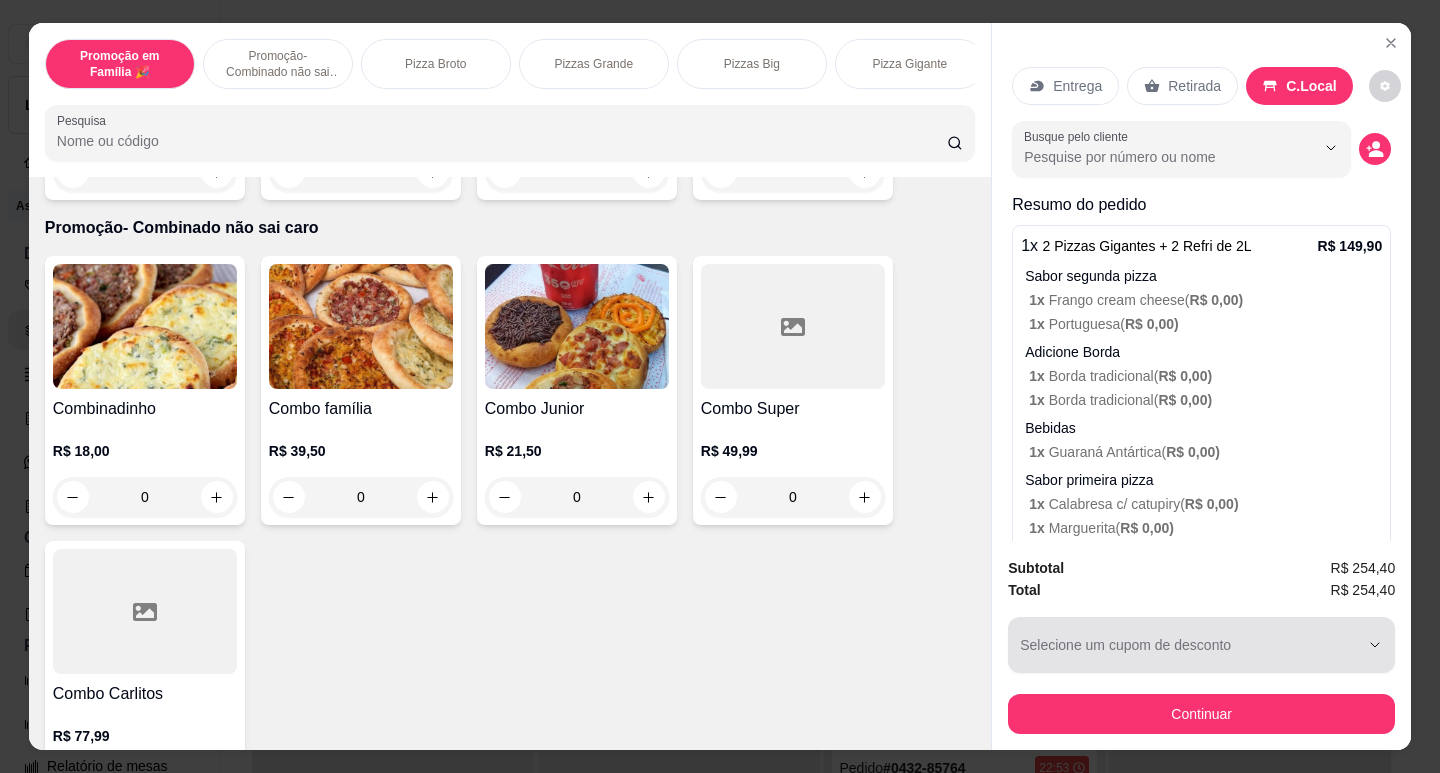 click on "Continuar" at bounding box center [1201, 714] 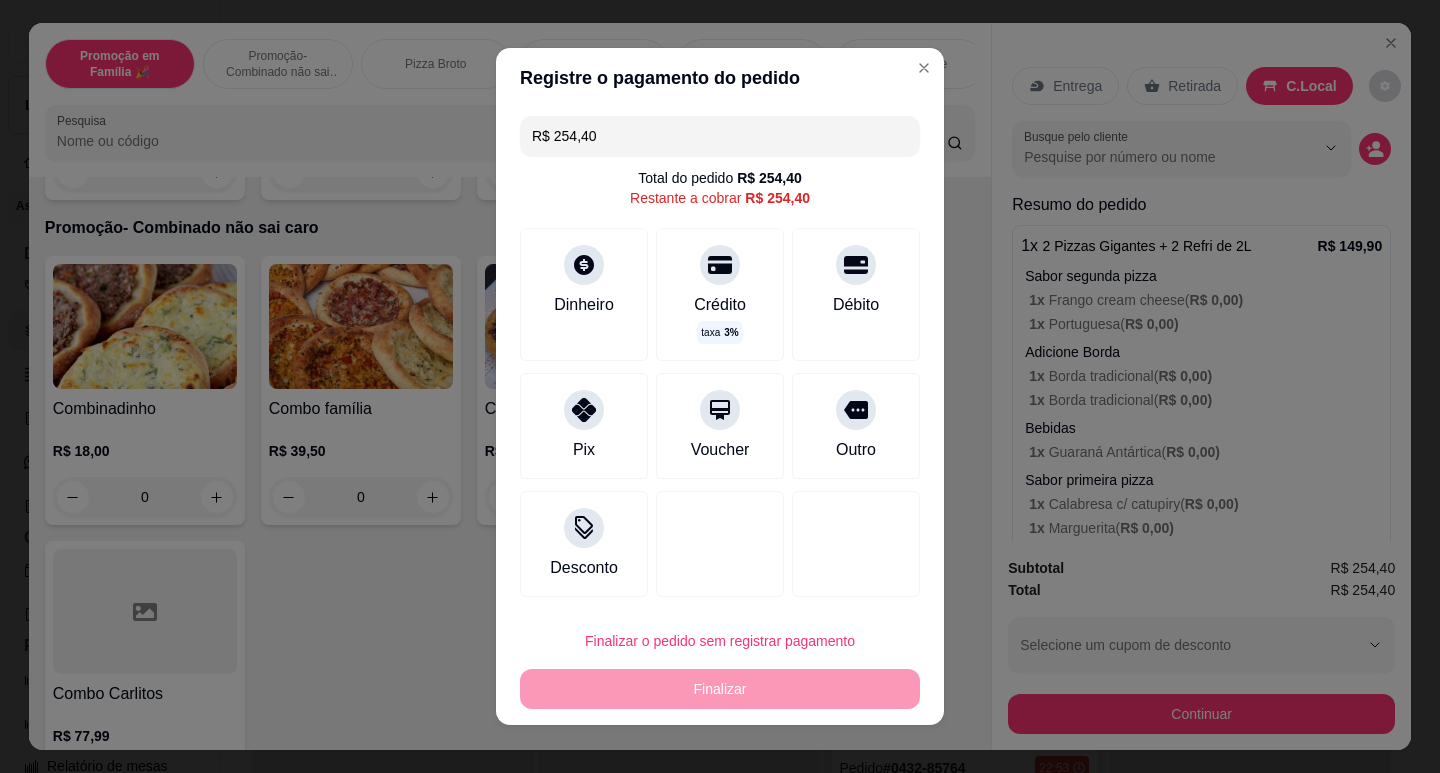 click on "R$ 254,40" at bounding box center [720, 136] 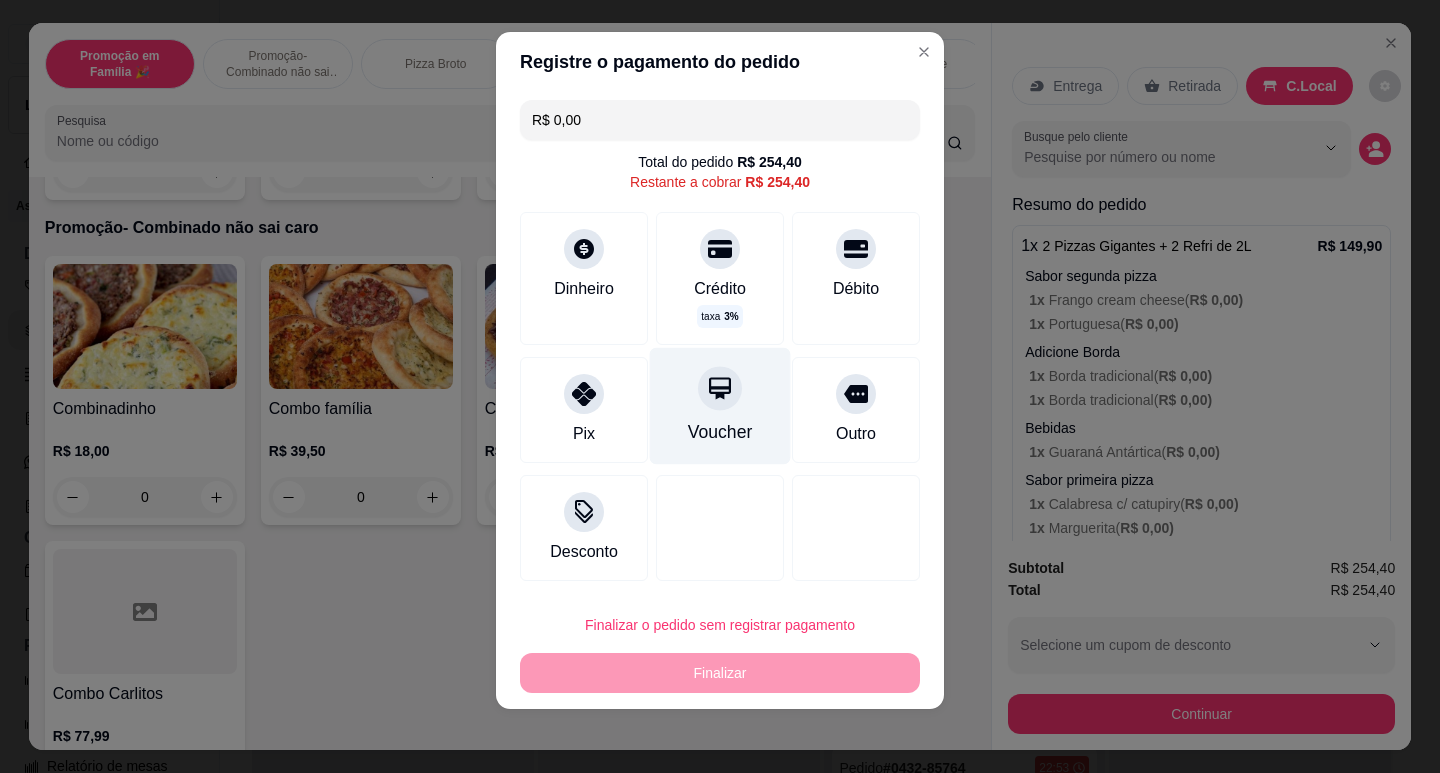 scroll, scrollTop: 0, scrollLeft: 0, axis: both 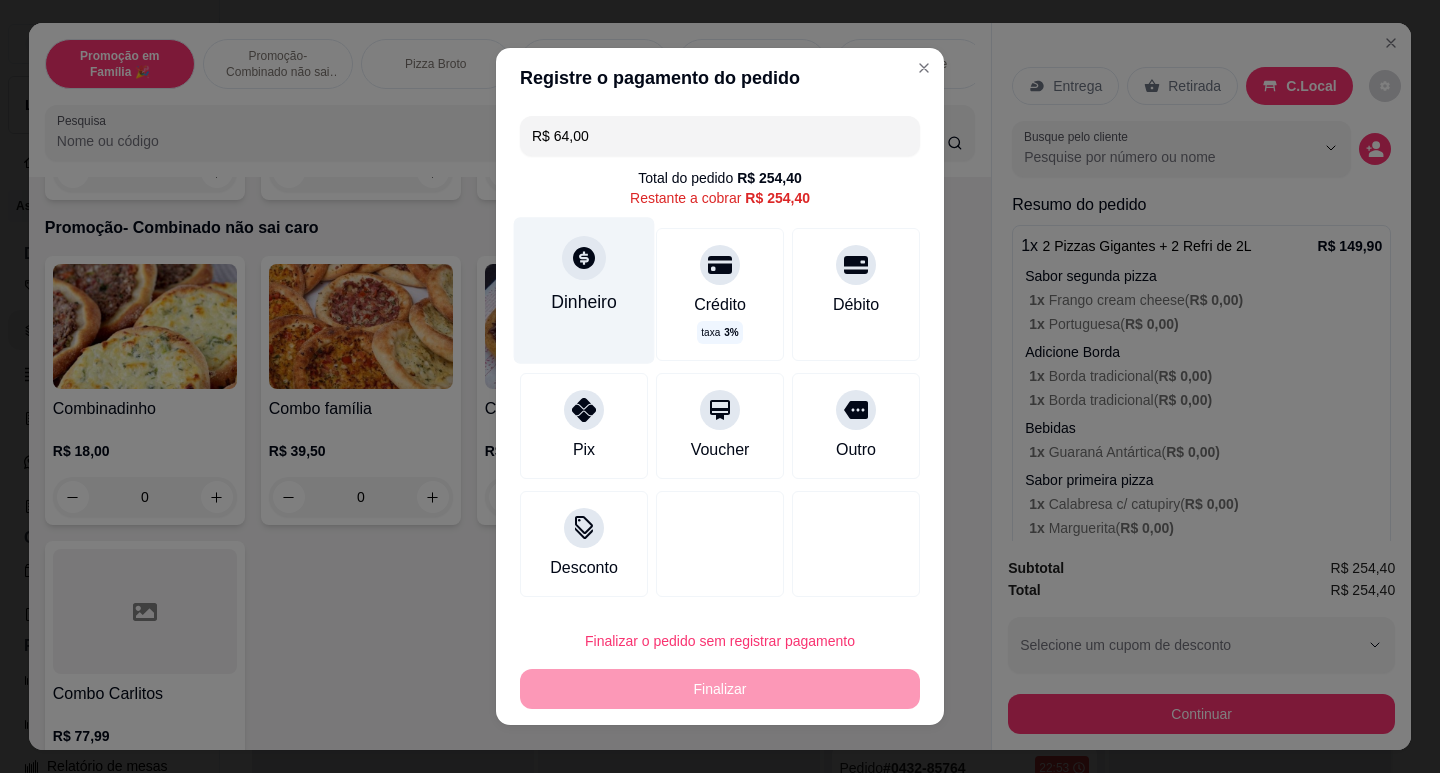 click on "Dinheiro" at bounding box center [584, 302] 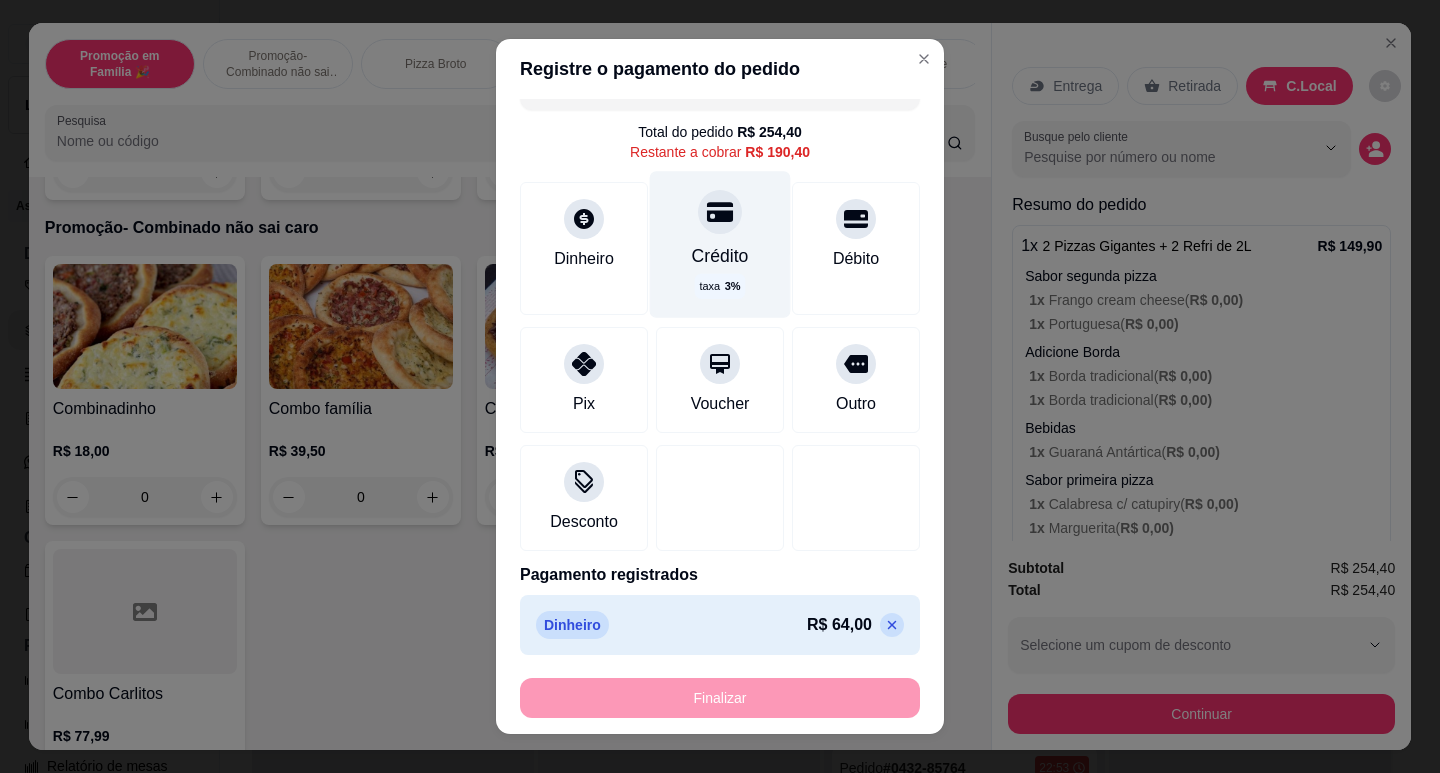 scroll, scrollTop: 0, scrollLeft: 0, axis: both 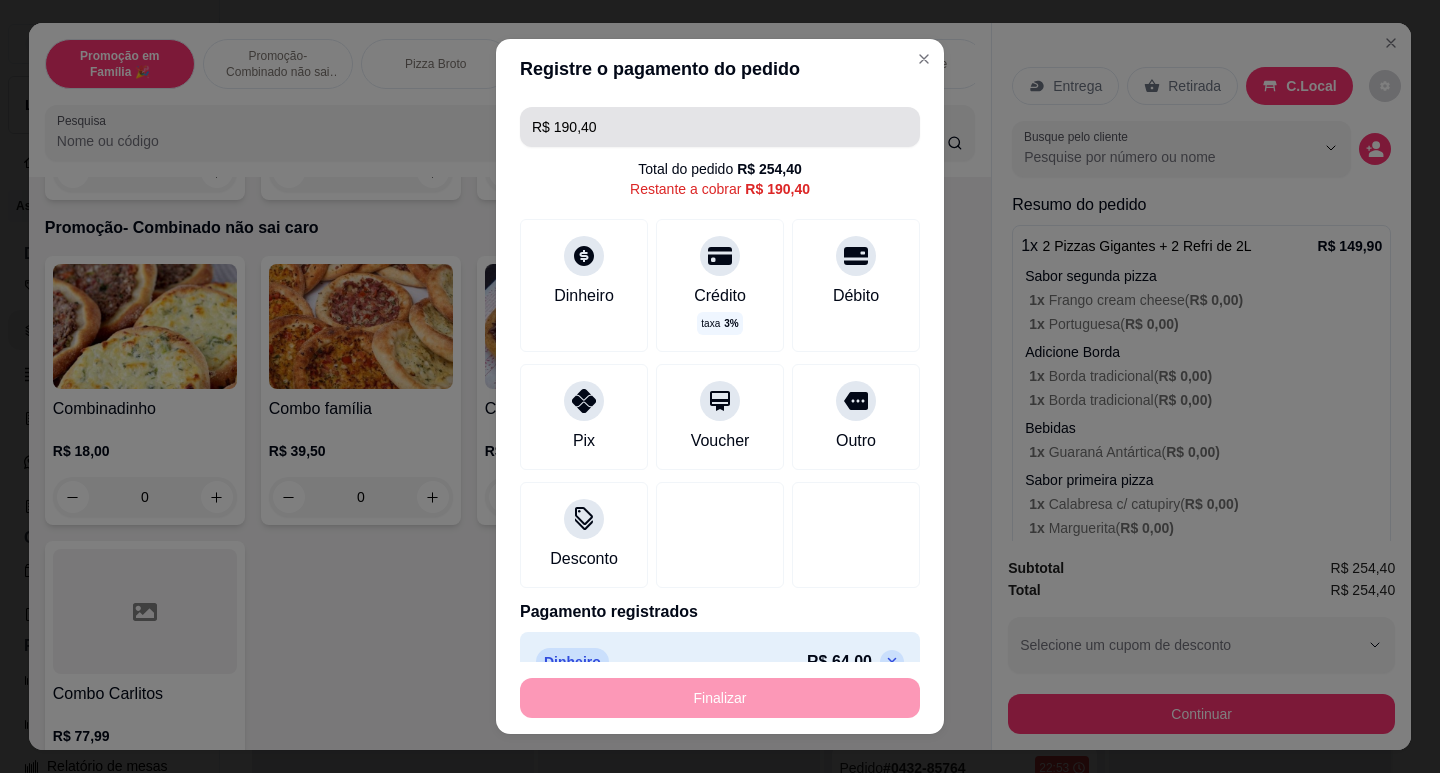 click on "R$ 190,40" at bounding box center [720, 127] 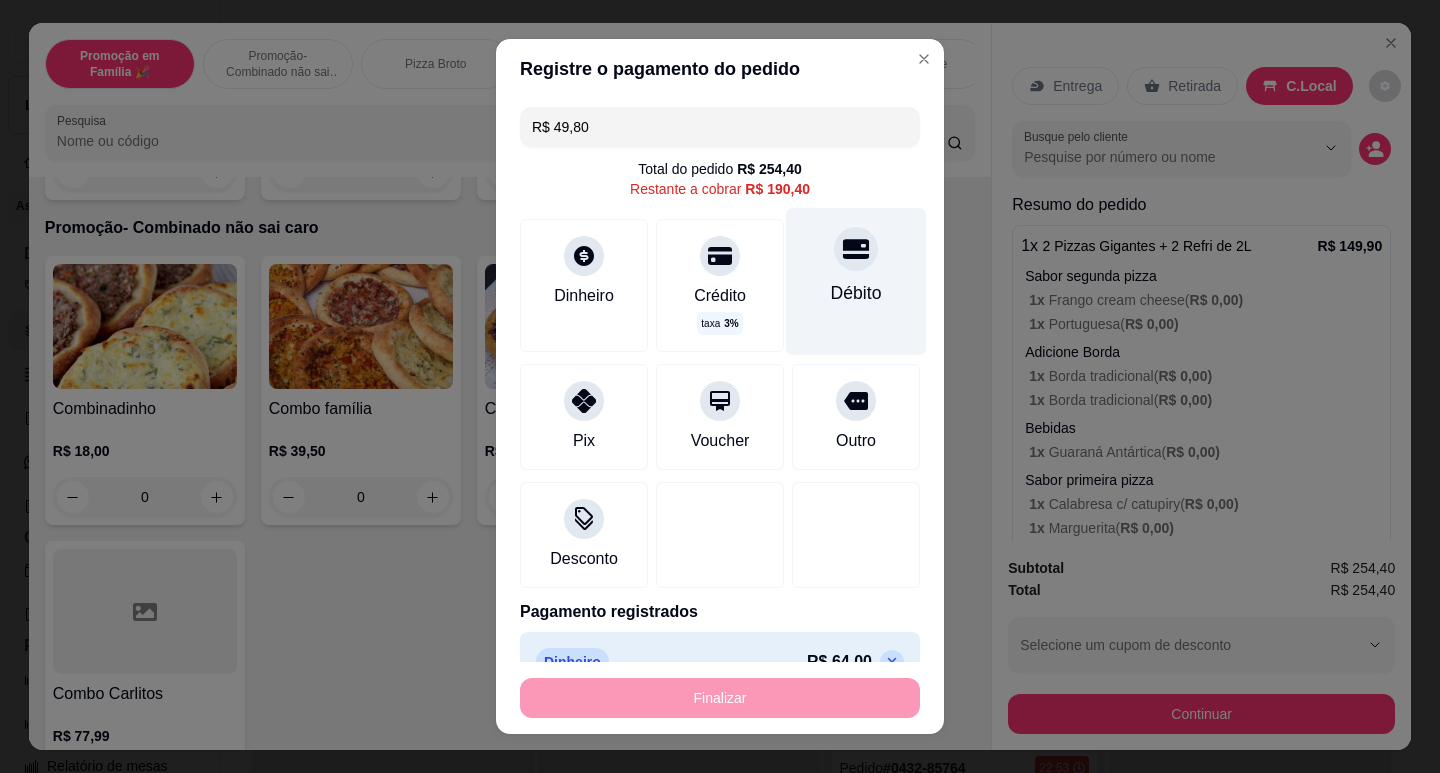 click on "Débito" at bounding box center (856, 281) 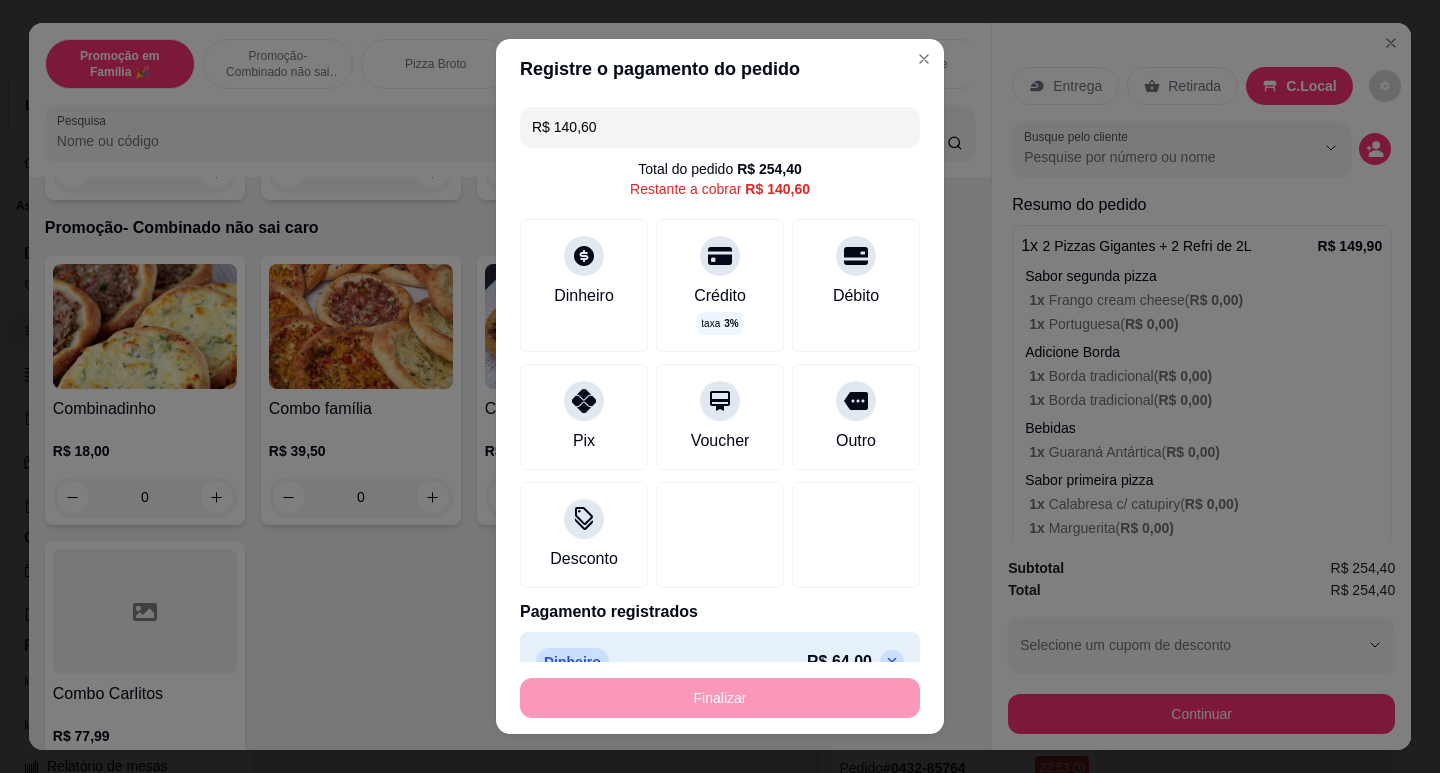 scroll, scrollTop: 113, scrollLeft: 0, axis: vertical 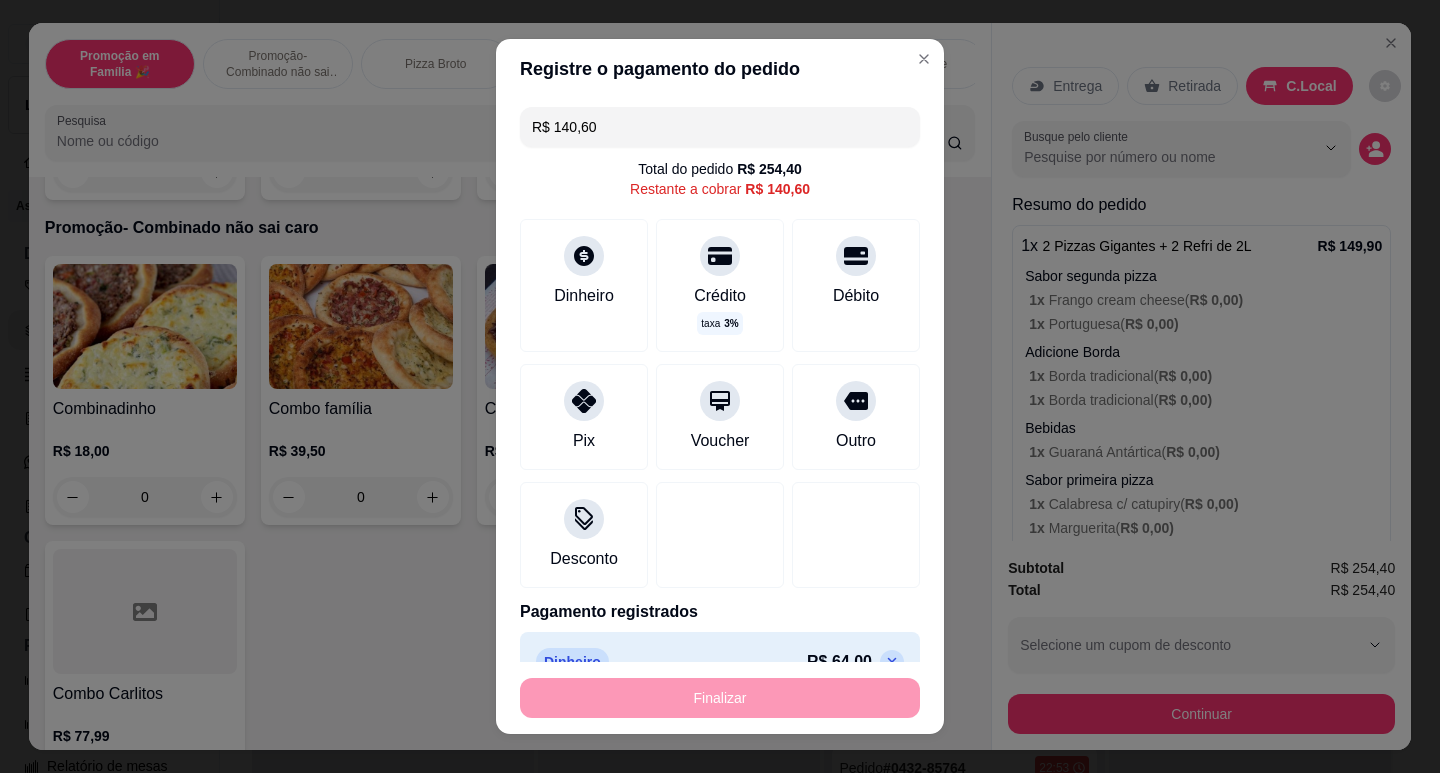 click on "R$ 140,60" at bounding box center (720, 127) 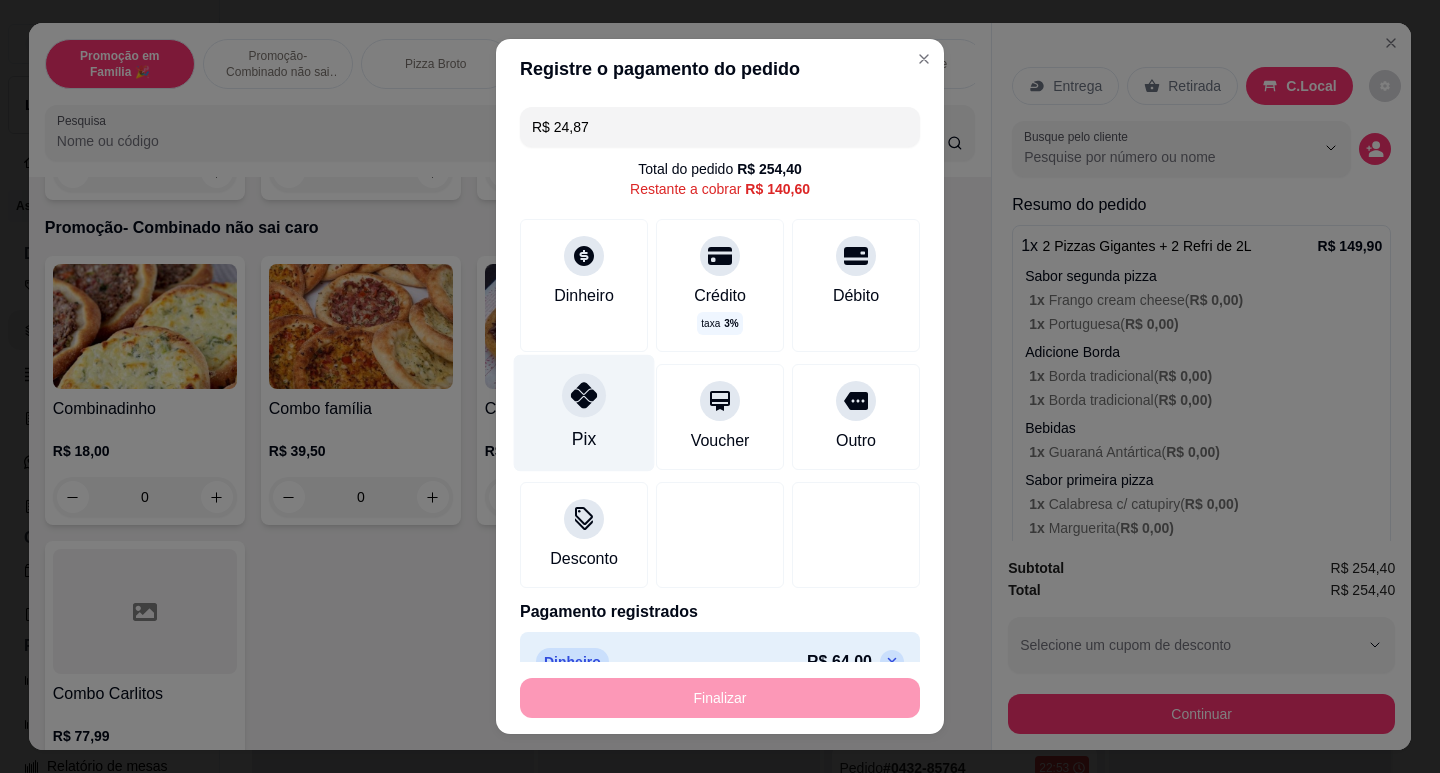 click at bounding box center (584, 395) 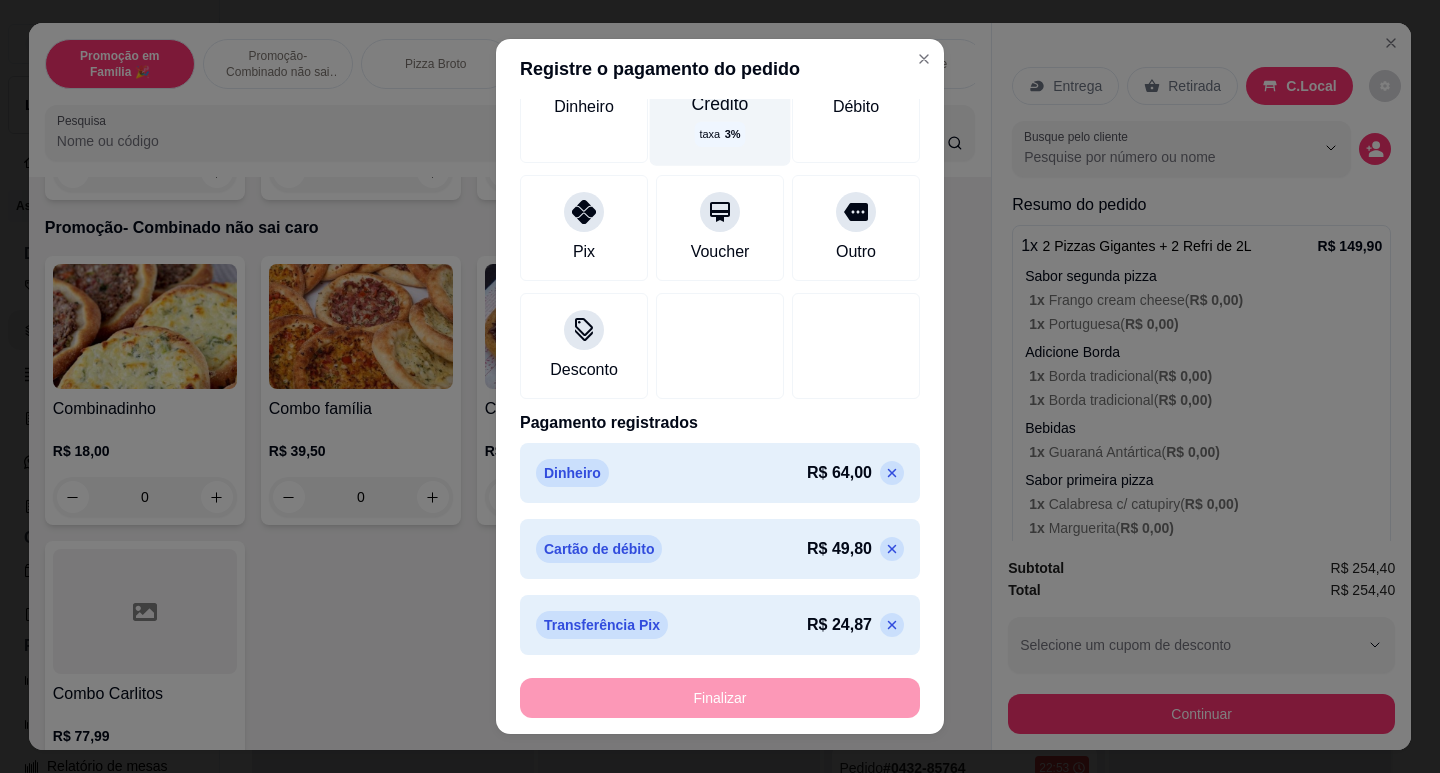 scroll, scrollTop: 0, scrollLeft: 0, axis: both 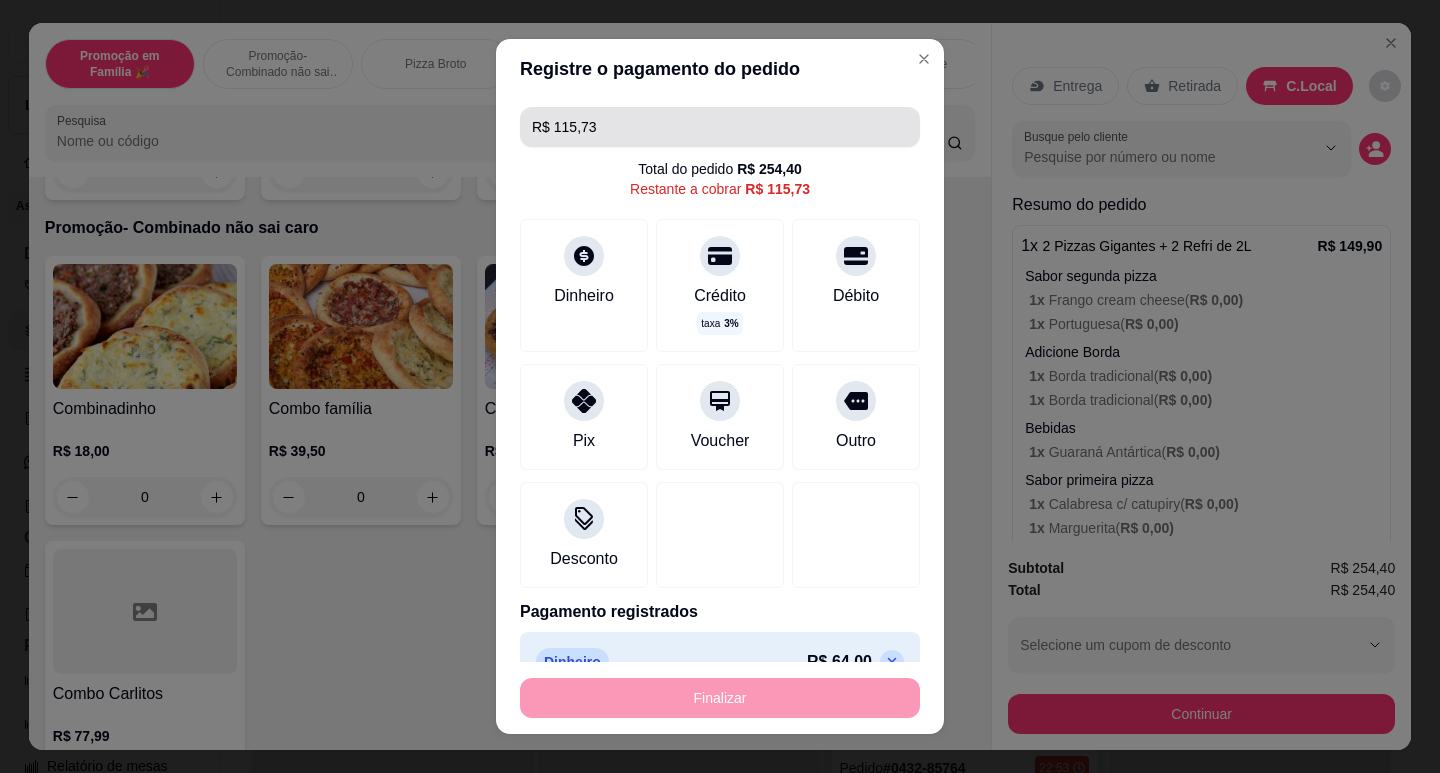 click on "R$ 115,73" at bounding box center [720, 127] 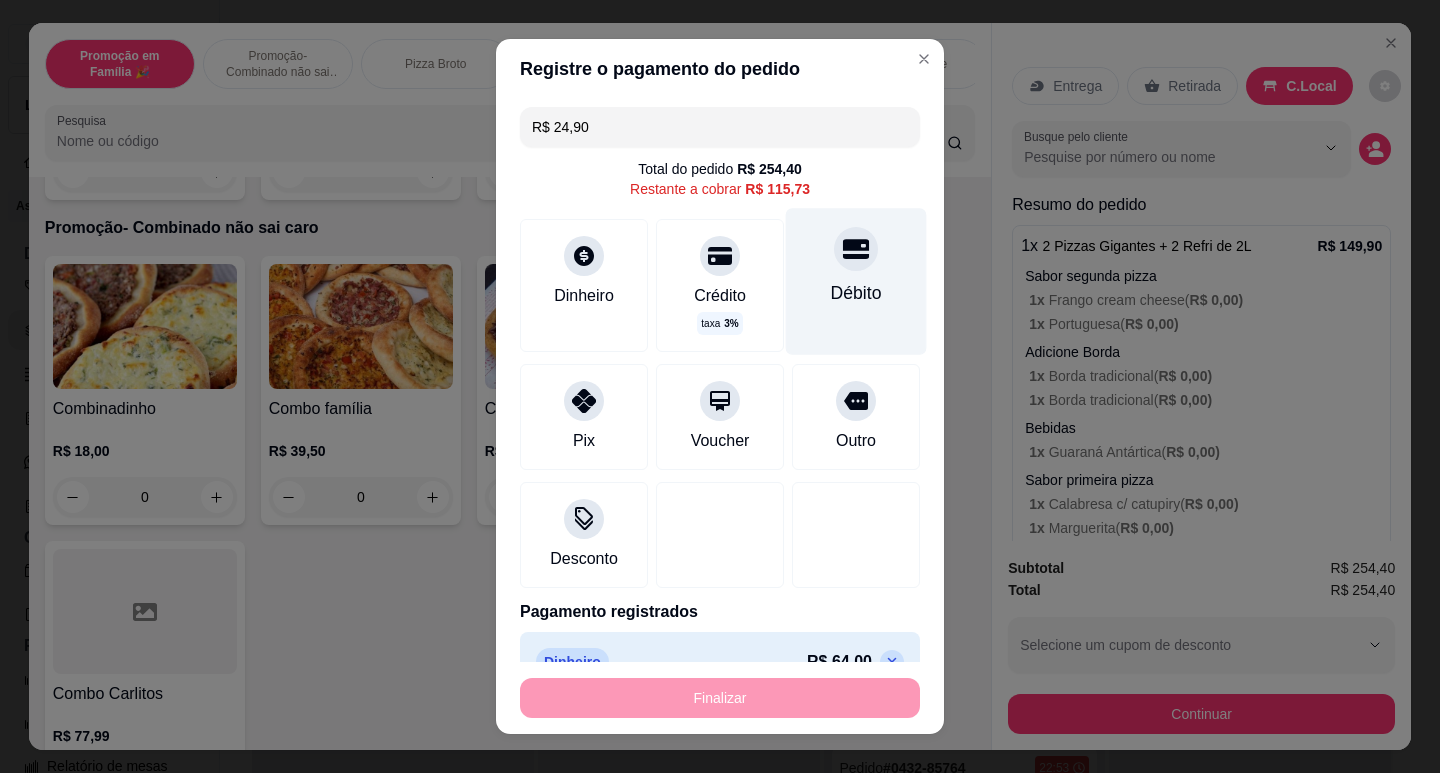 click at bounding box center [856, 249] 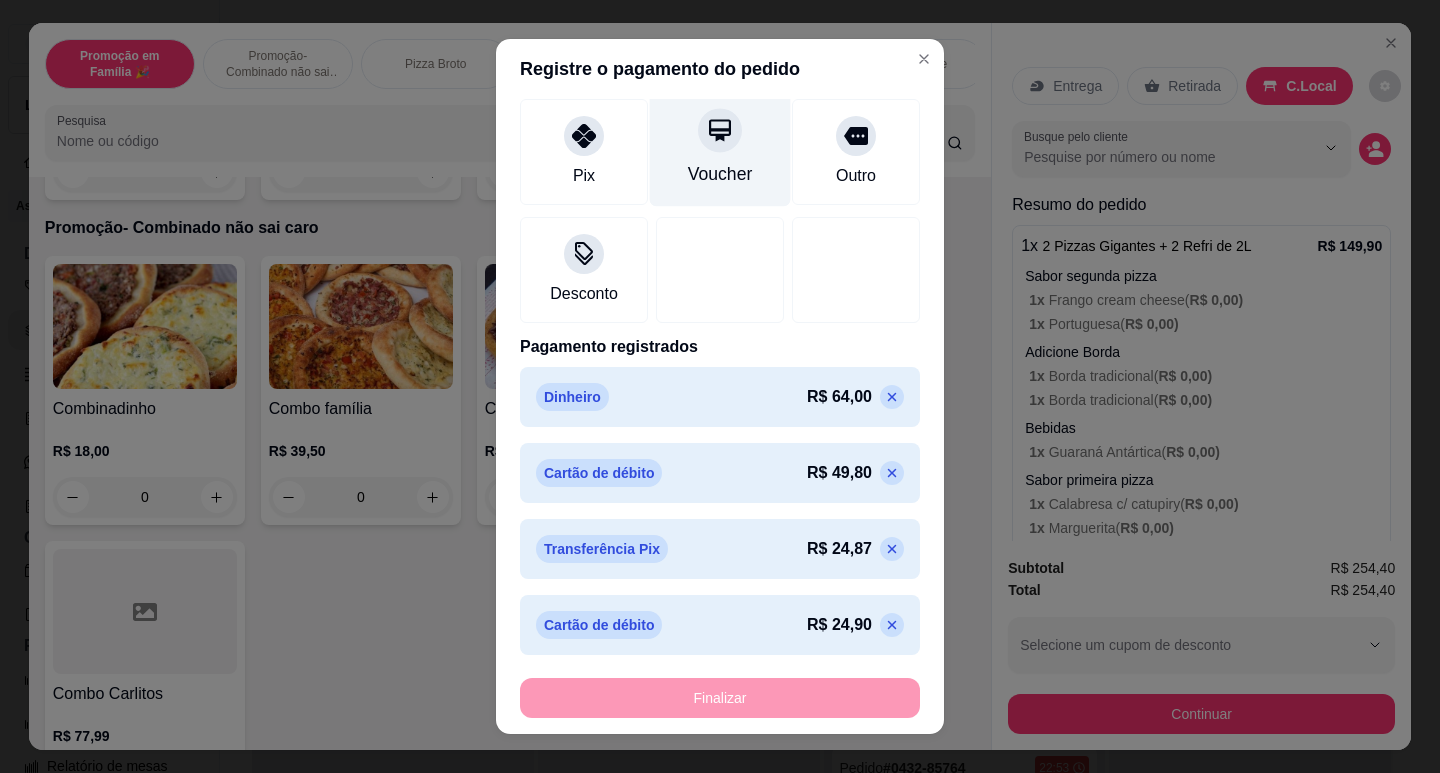 scroll, scrollTop: 0, scrollLeft: 0, axis: both 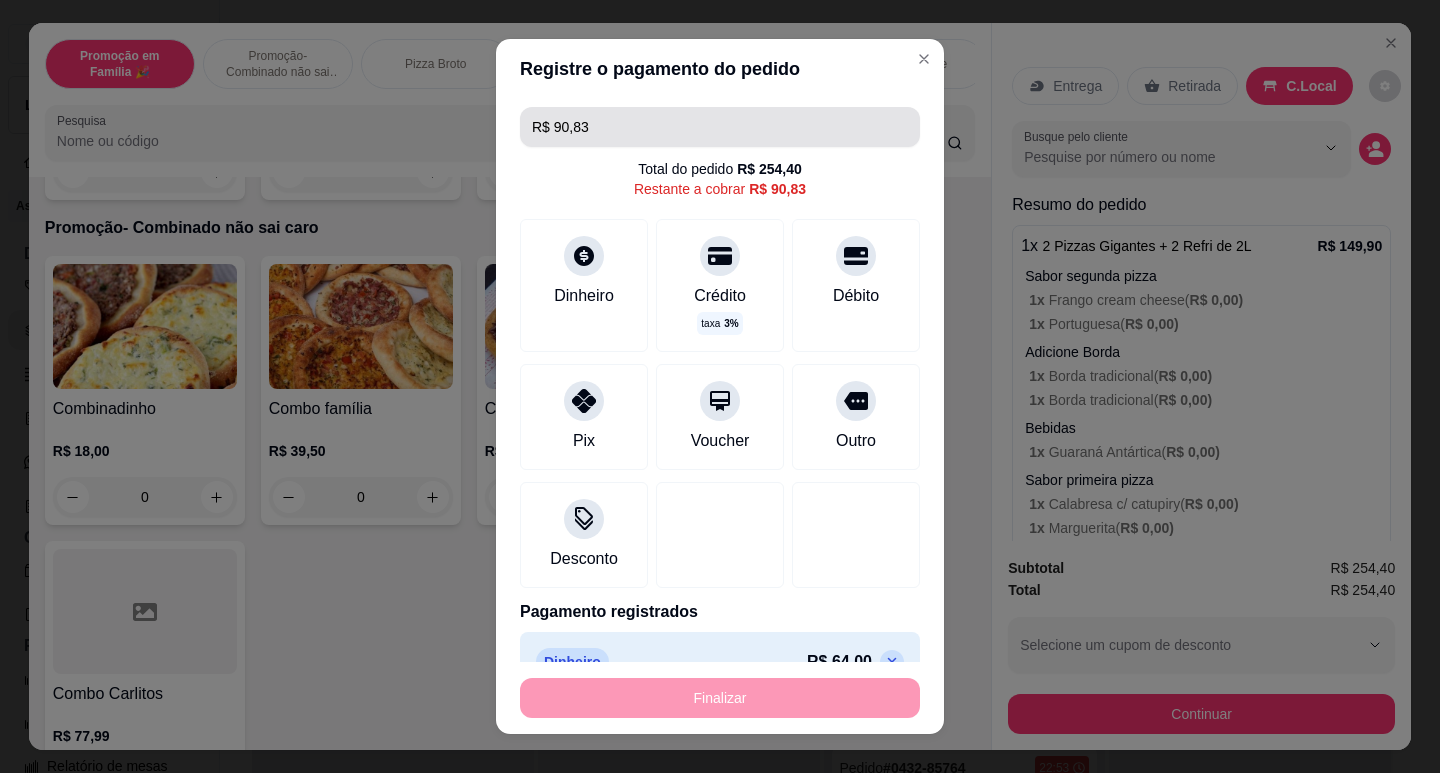 click on "R$ 90,83" at bounding box center [720, 127] 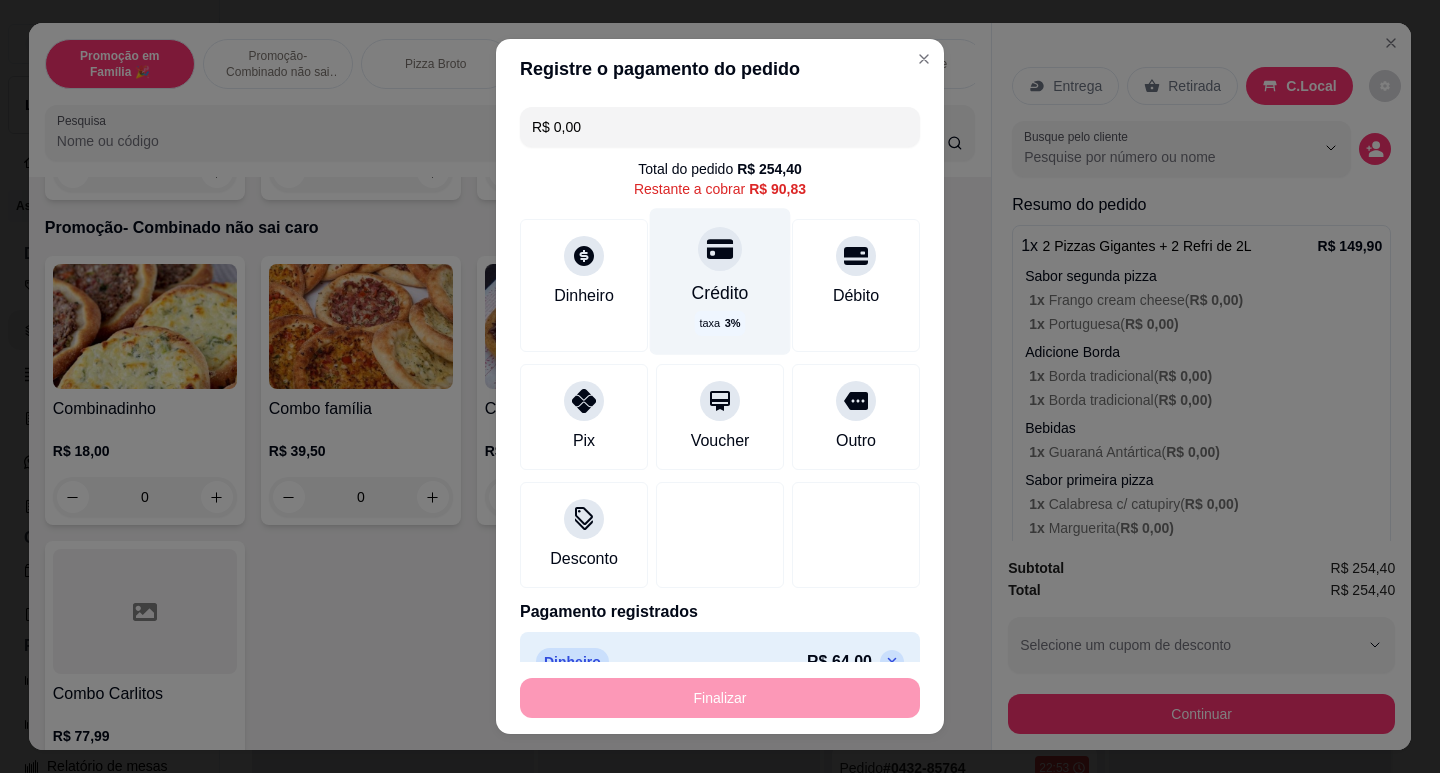 scroll, scrollTop: 265, scrollLeft: 0, axis: vertical 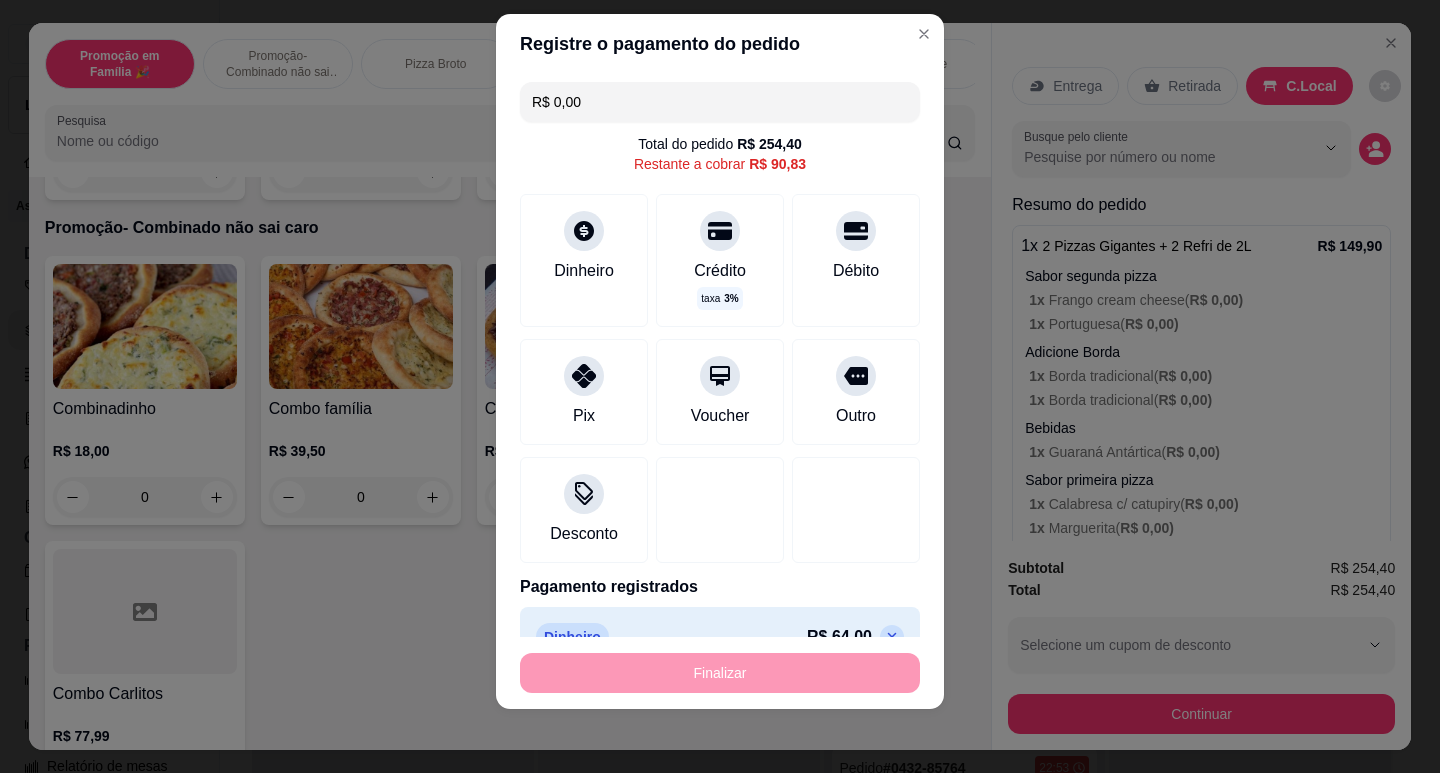 click on "R$ 0,00" at bounding box center (720, 102) 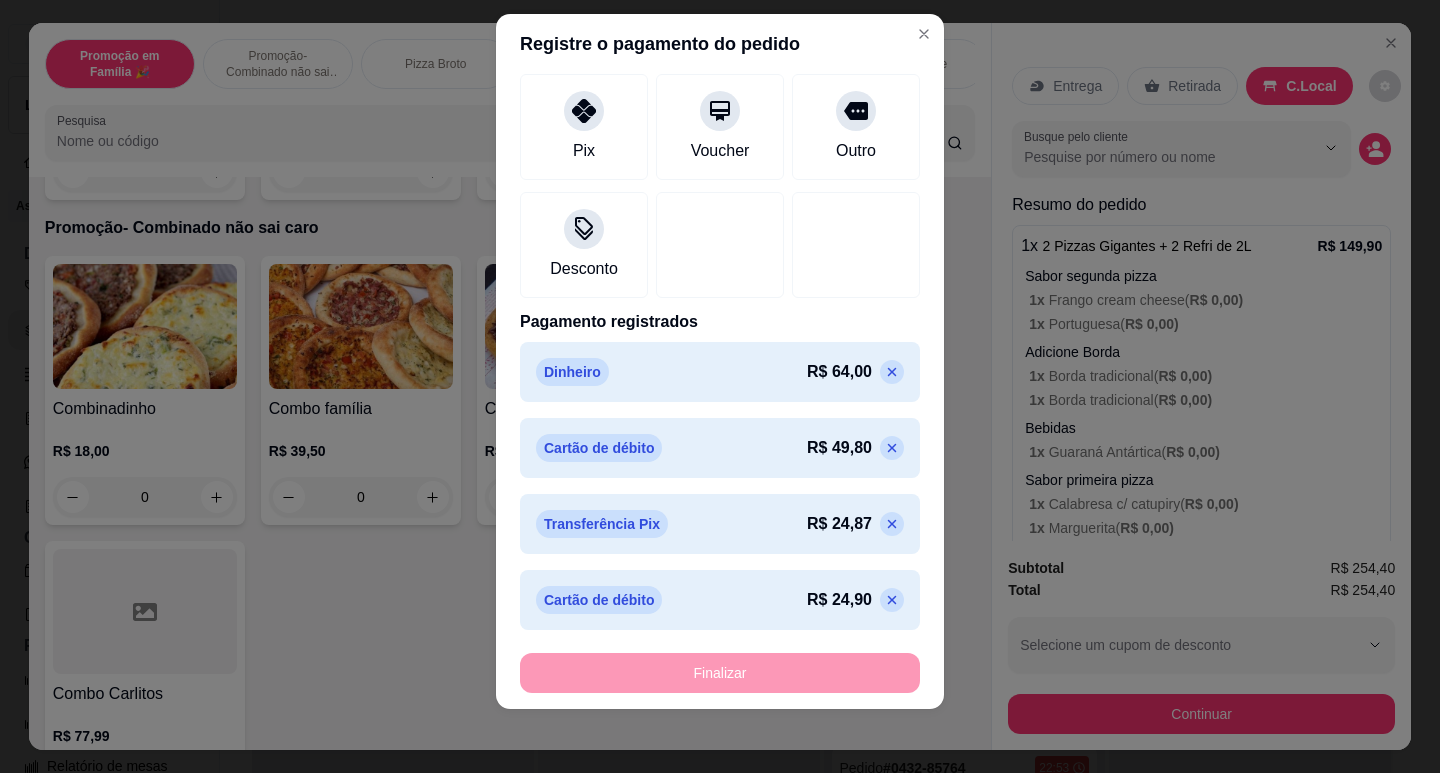 scroll, scrollTop: 0, scrollLeft: 0, axis: both 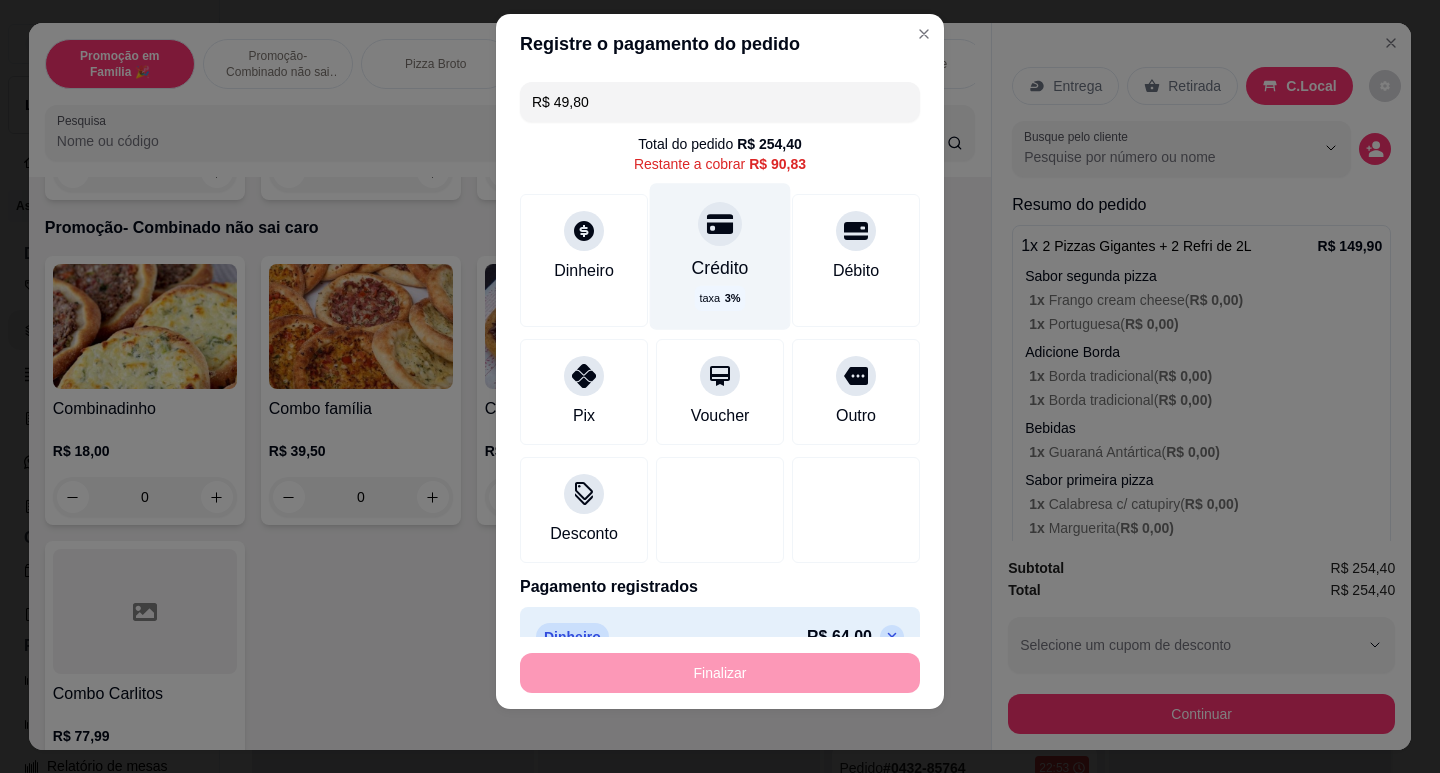 click on "Crédito" at bounding box center (720, 268) 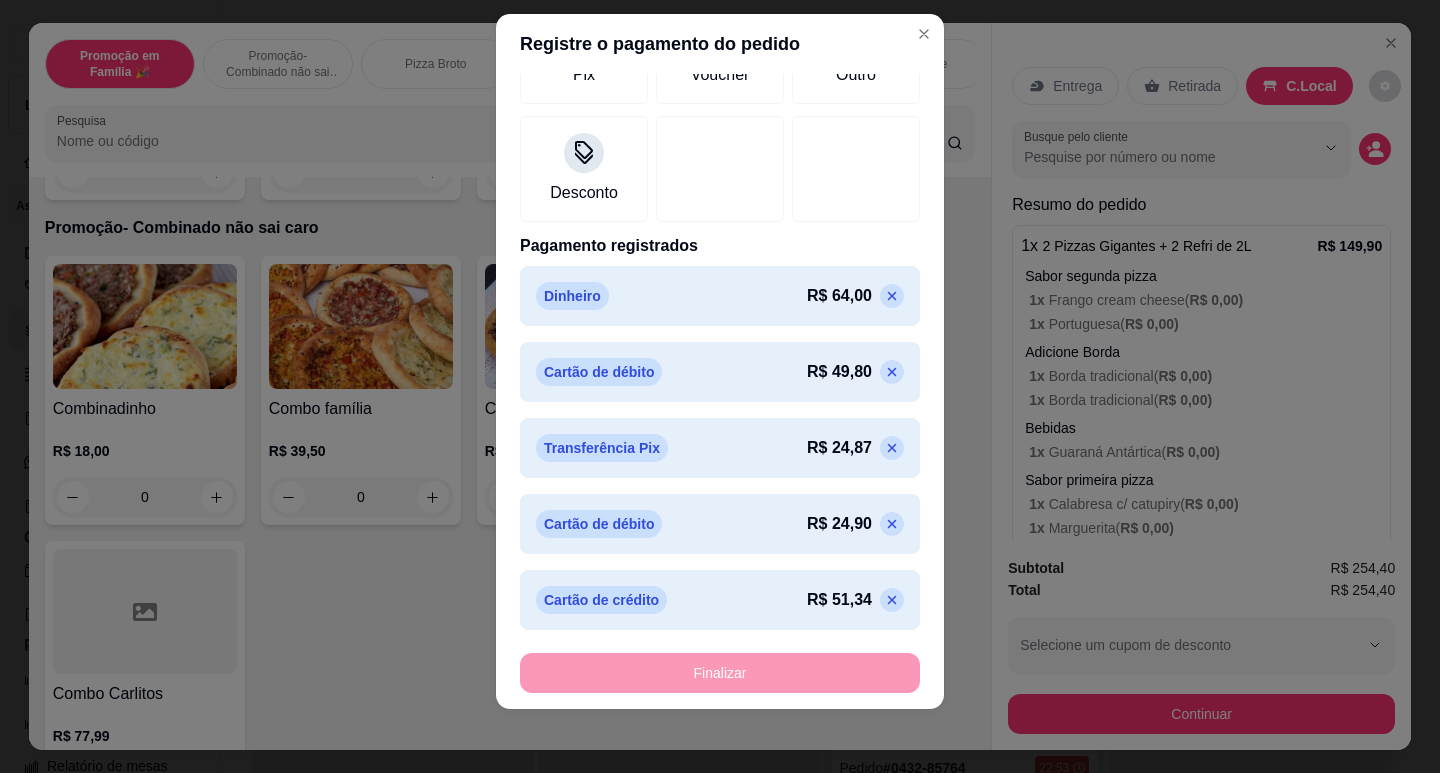 scroll, scrollTop: 0, scrollLeft: 0, axis: both 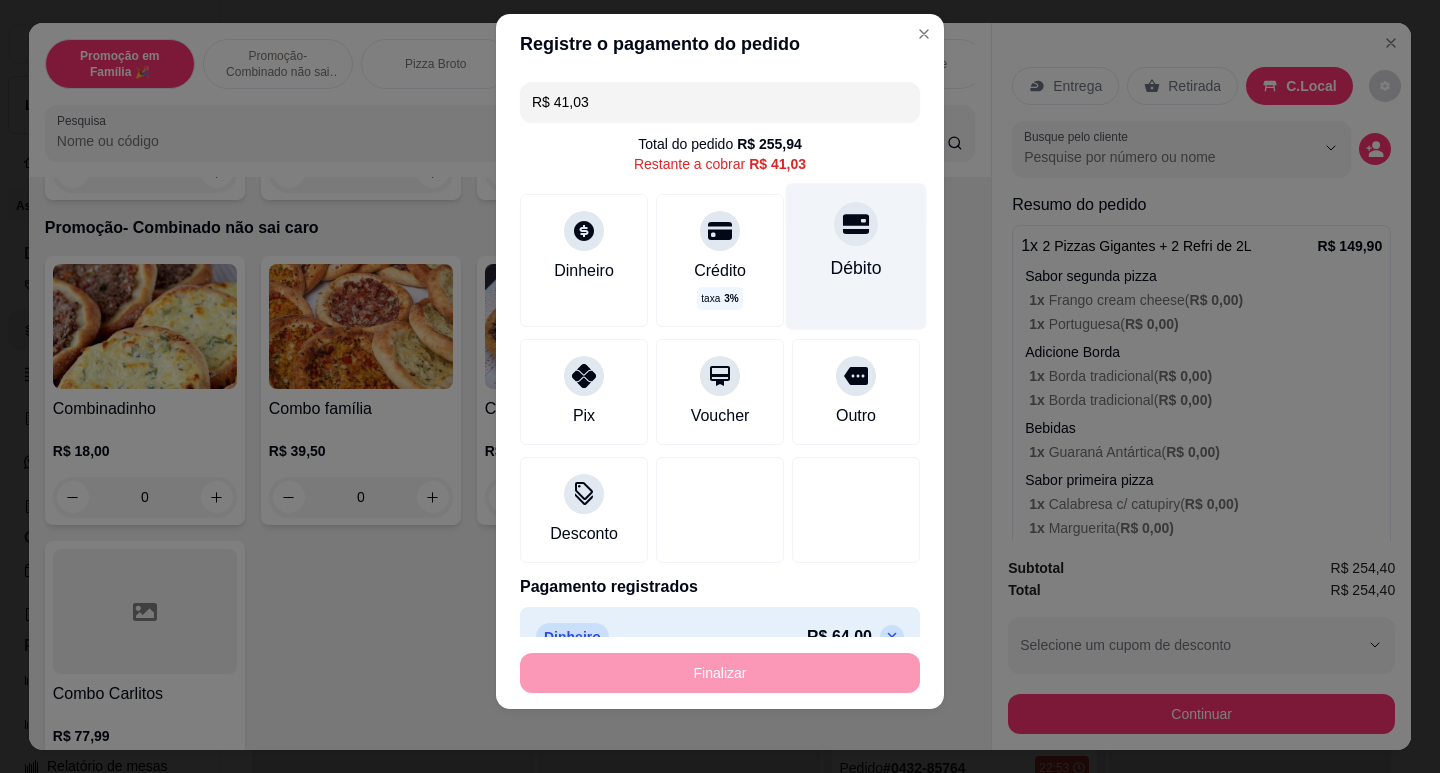 click on "Débito" at bounding box center (856, 256) 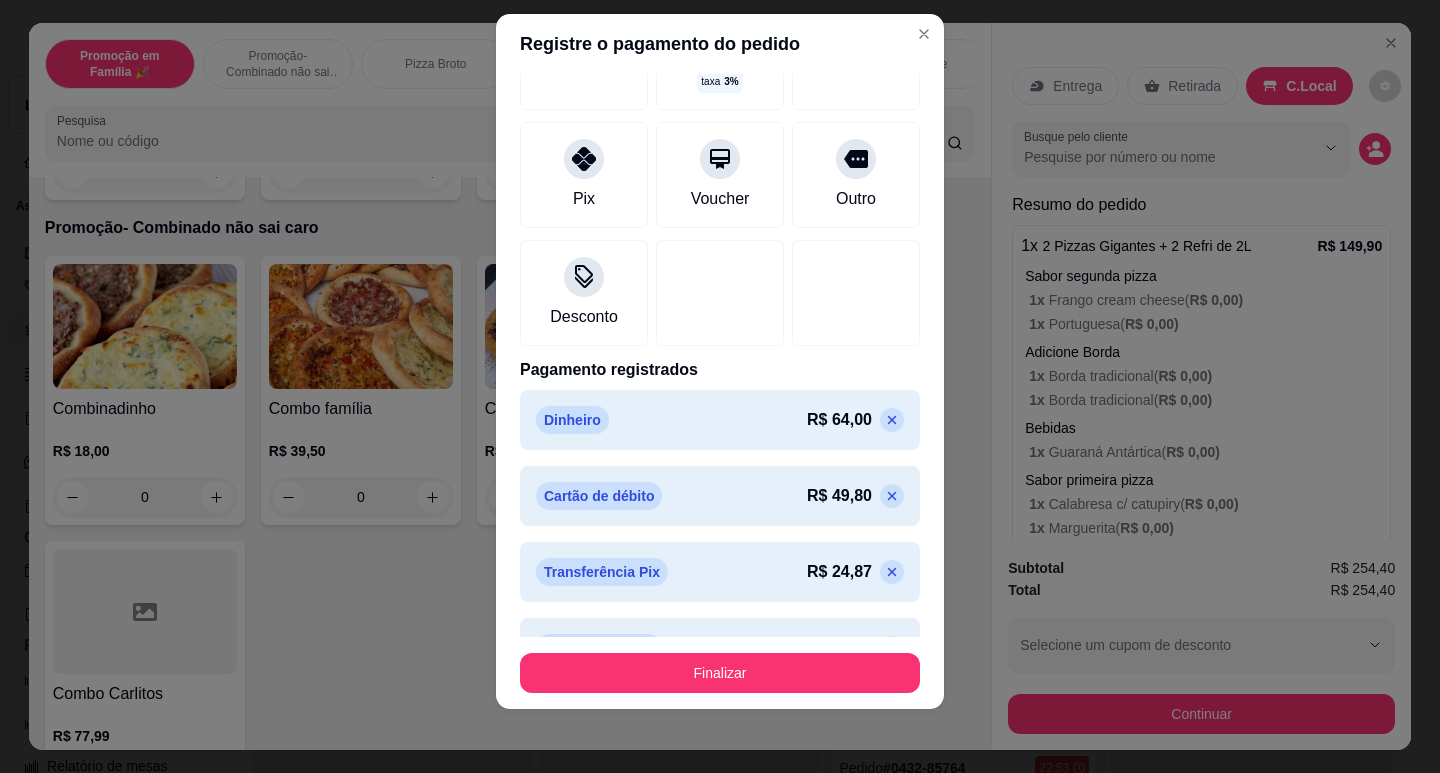 scroll, scrollTop: 397, scrollLeft: 0, axis: vertical 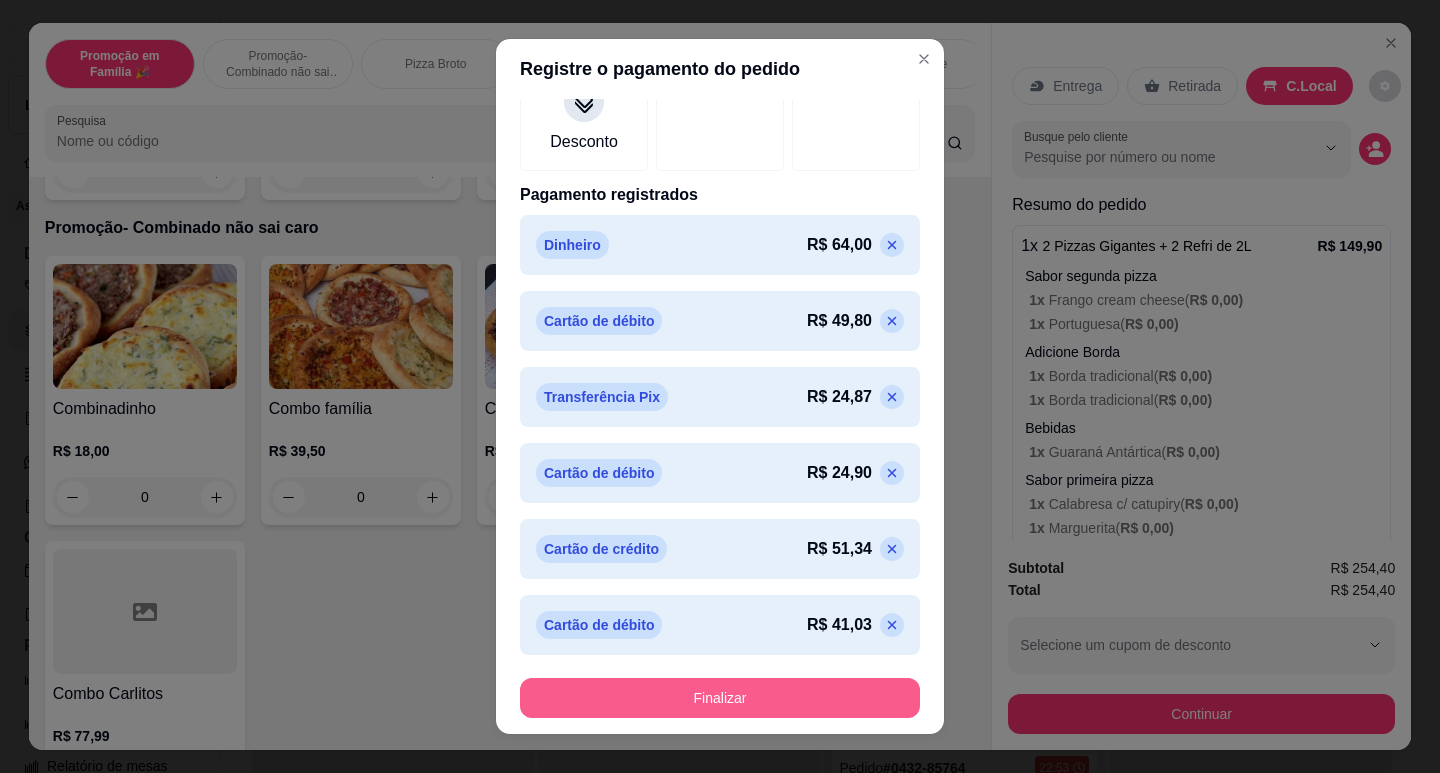 click on "Finalizar" at bounding box center [720, 698] 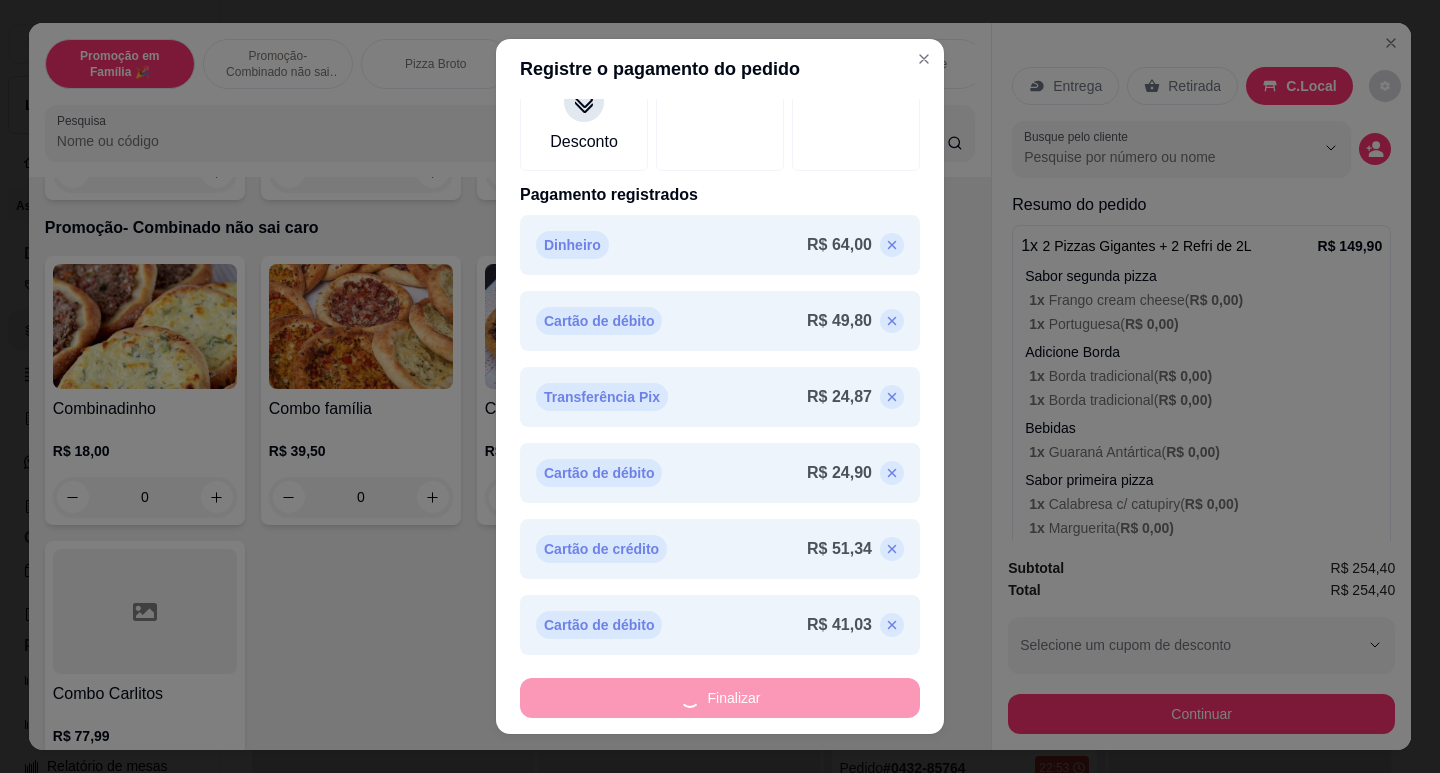 type on "0" 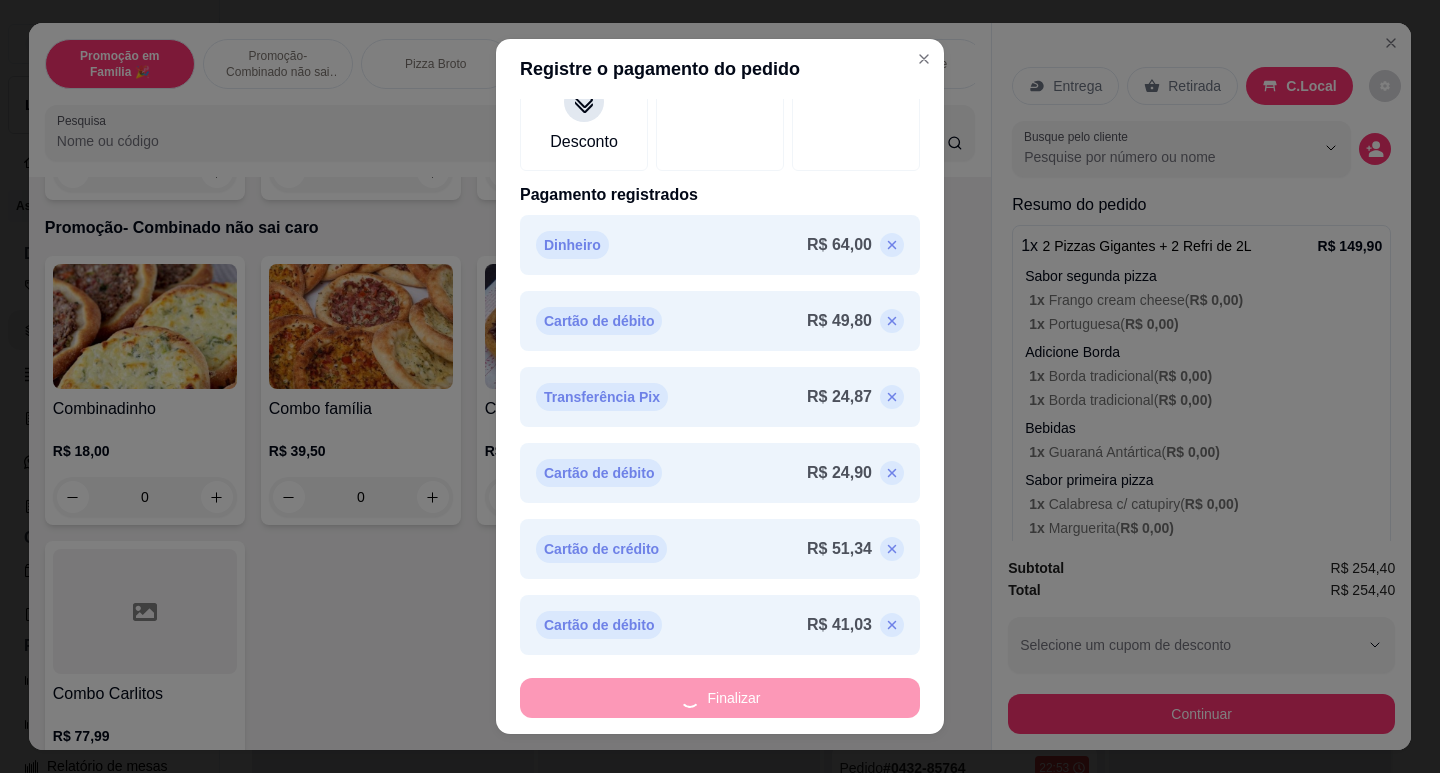 type on "0" 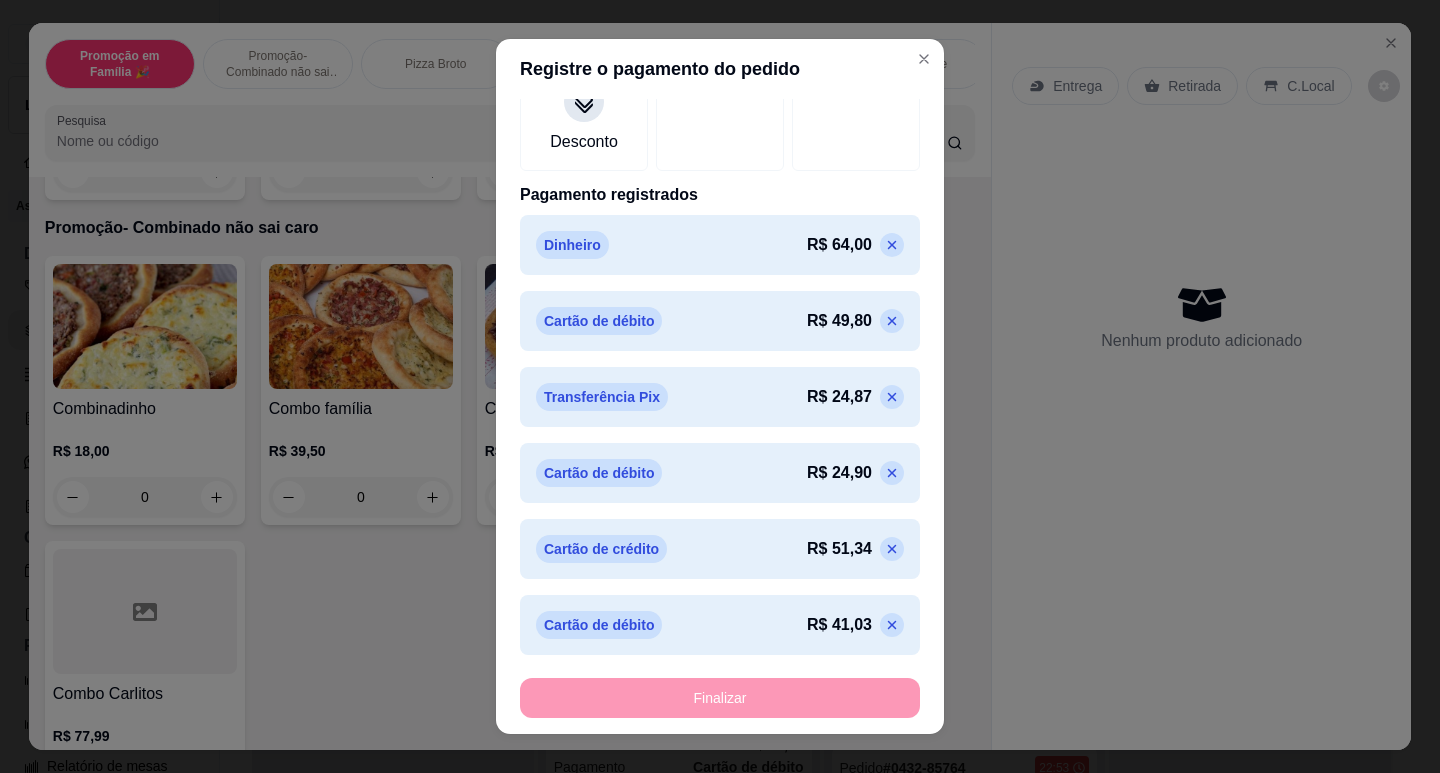 type on "-R$ 254,40" 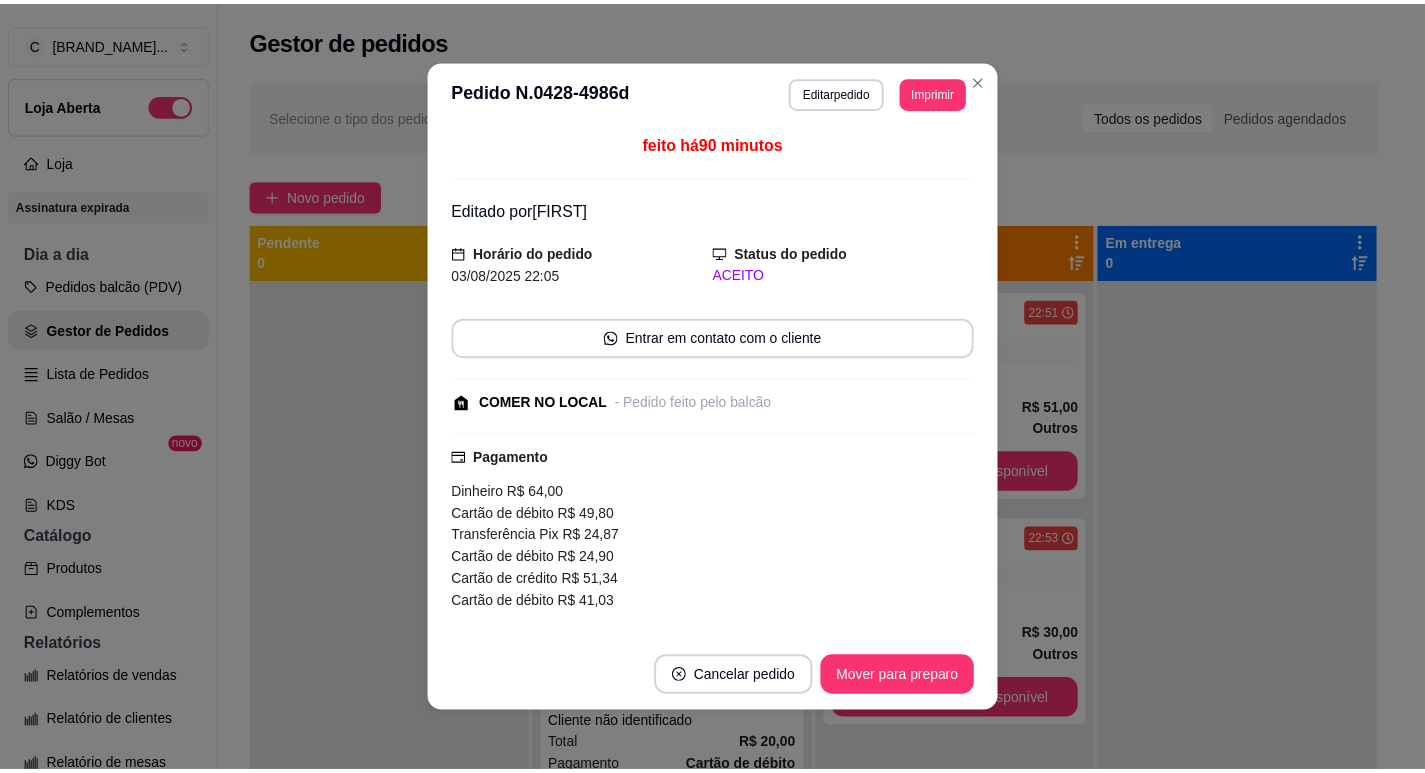 scroll, scrollTop: 600, scrollLeft: 0, axis: vertical 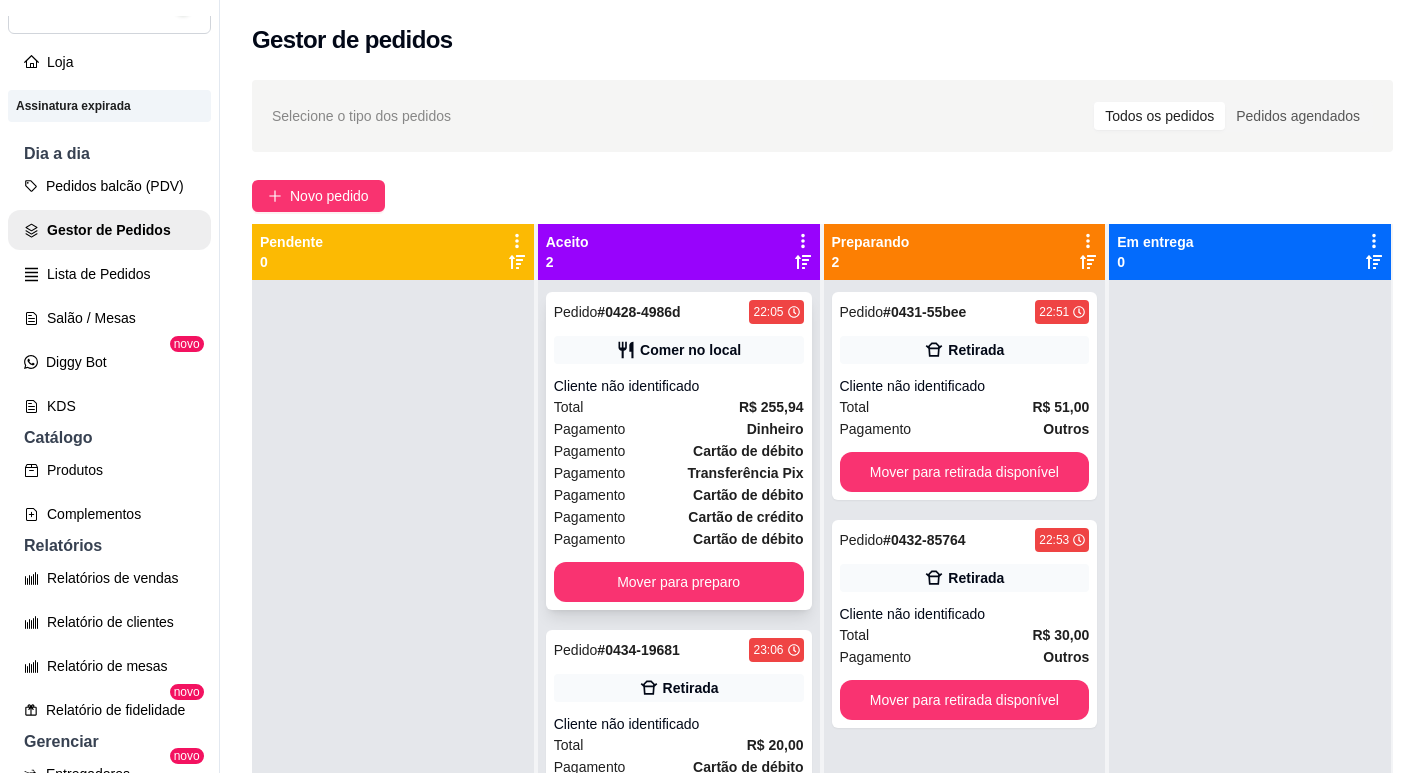 click on "Mover para preparo" at bounding box center [679, 582] 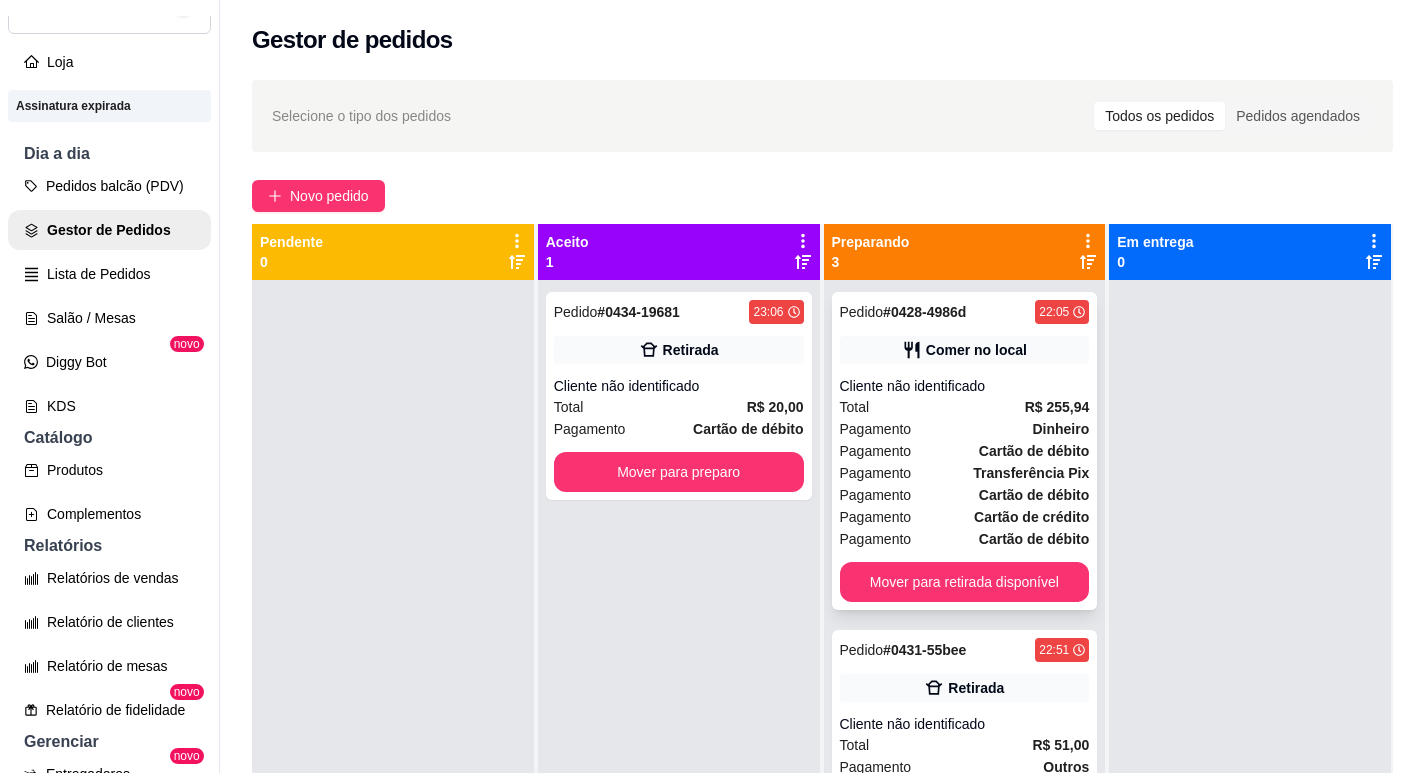 click on "Pedido # [ORDER_ID] [TIME] Comer no local Cliente não identificado Total R$ 255,94 Pagamento Dinheiro Pagamento Cartão de débito Pagamento Transferência Pix Pagamento Cartão de débito Pagamento Cartão de crédito Pagamento Cartão de débito Mover para retirada disponível" at bounding box center [965, 451] 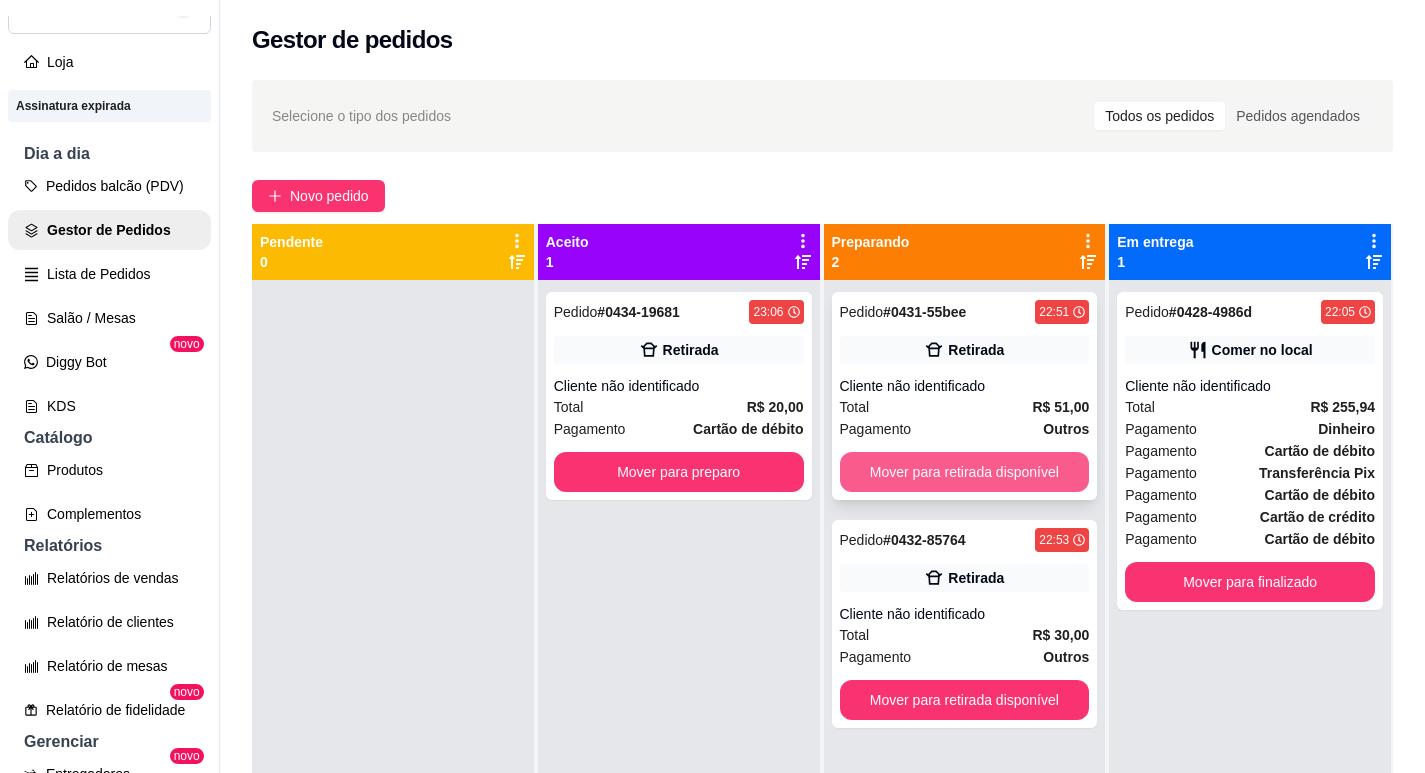 click on "Mover para retirada disponível" at bounding box center (965, 472) 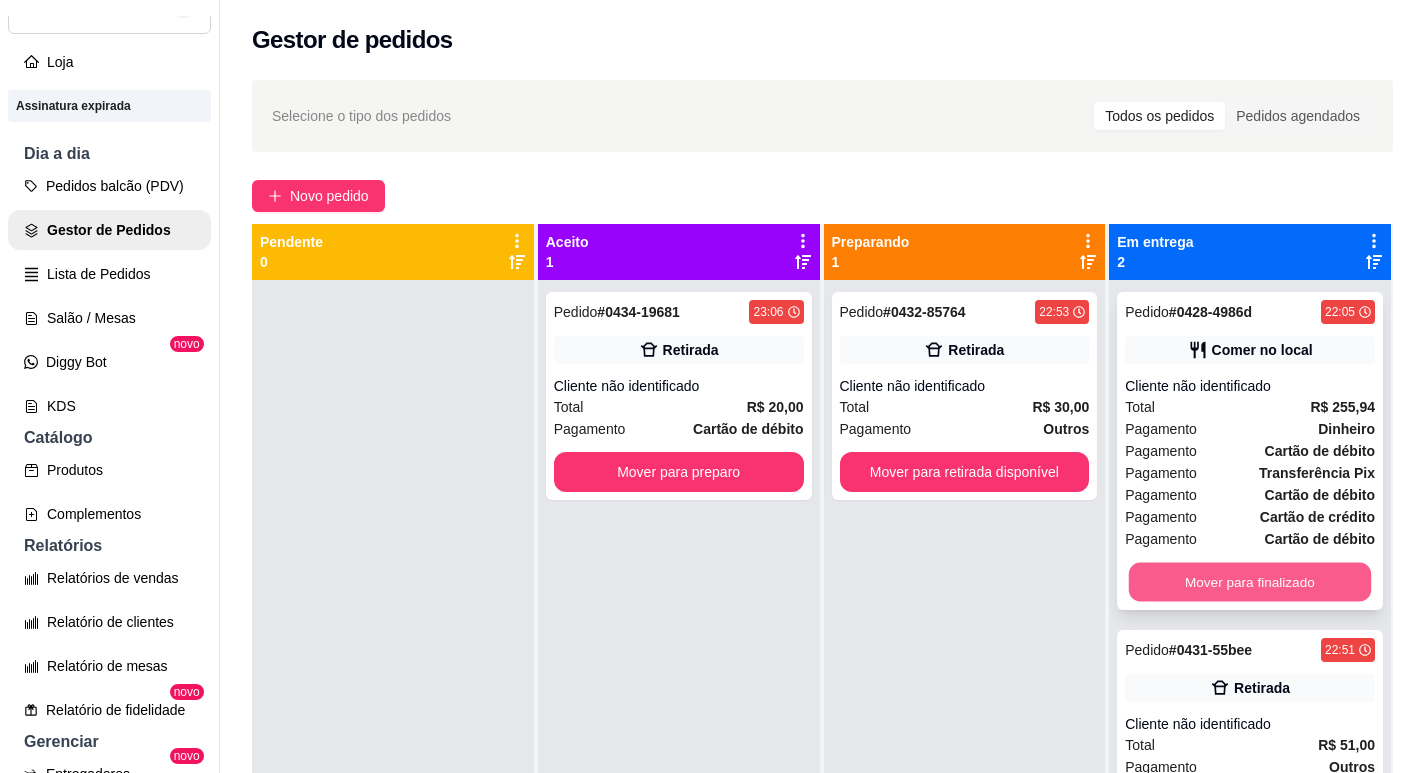 click on "Mover para finalizado" at bounding box center (1250, 582) 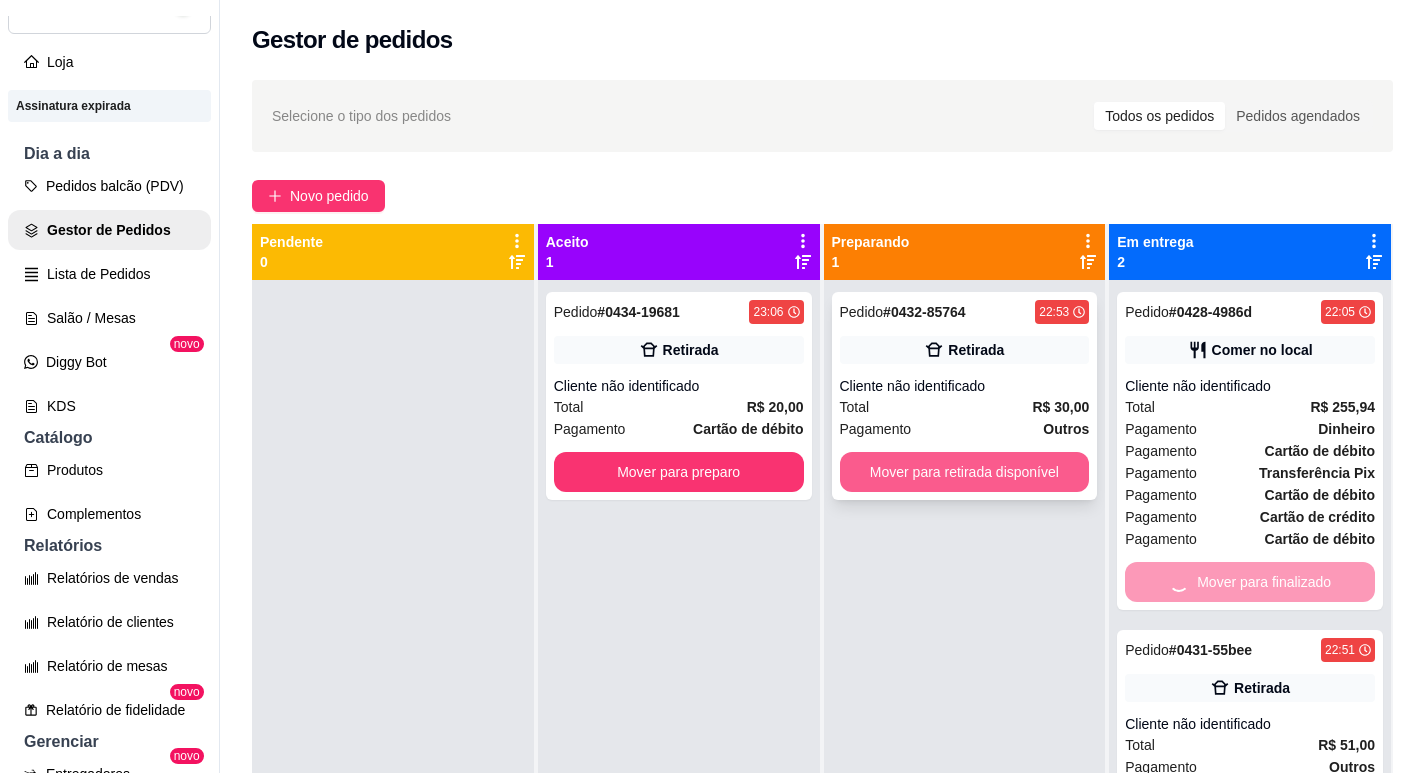 click on "Mover para retirada disponível" at bounding box center (965, 472) 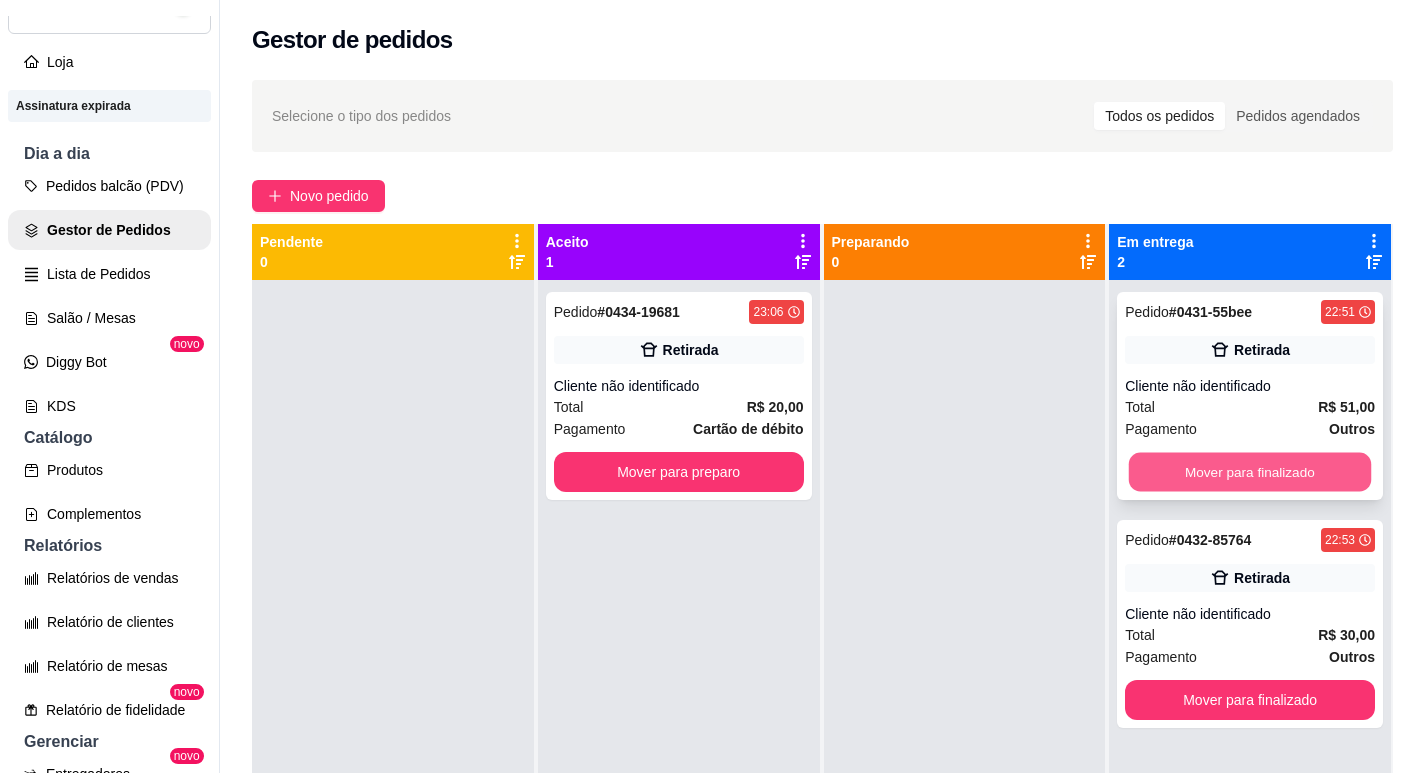 click on "Mover para finalizado" at bounding box center (1250, 472) 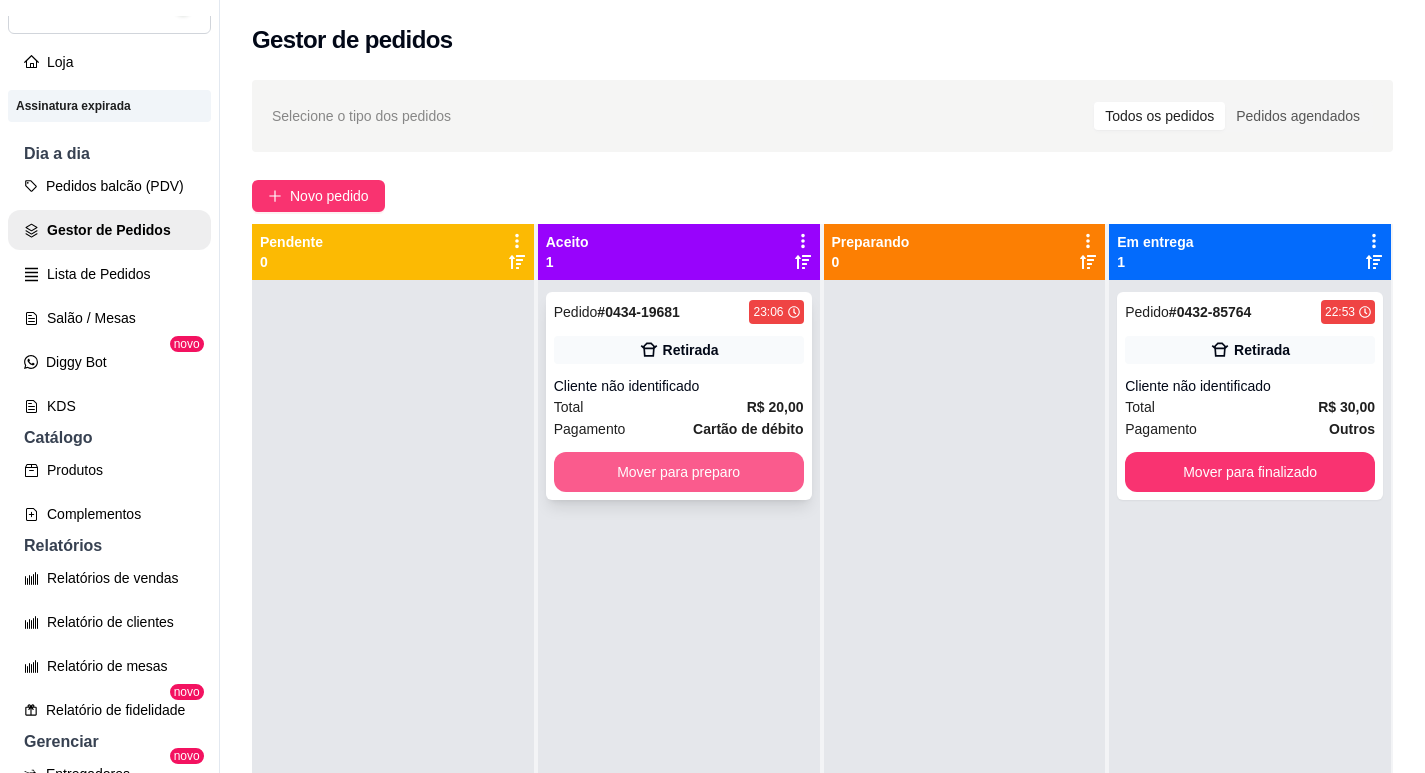 click on "Mover para preparo" at bounding box center (679, 472) 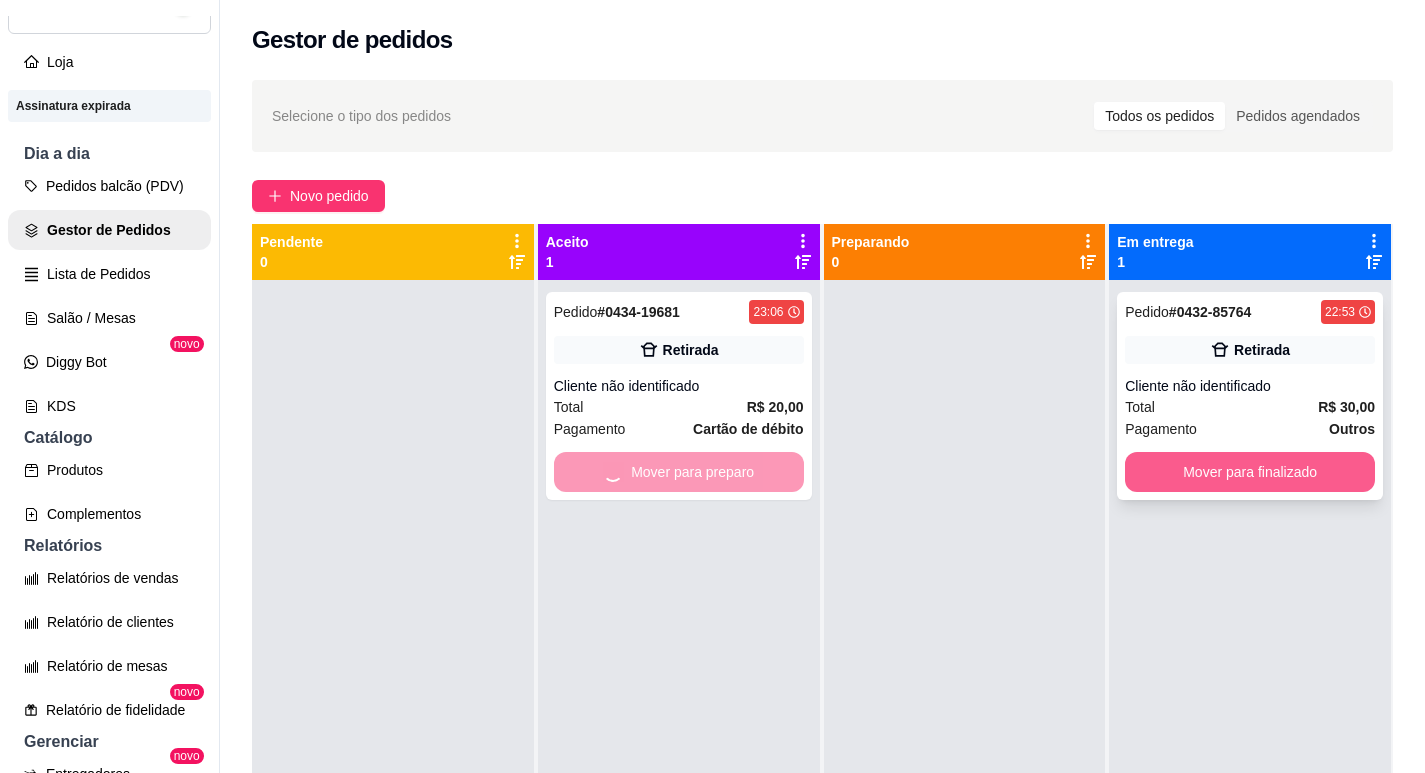 click on "Mover para finalizado" at bounding box center (1250, 472) 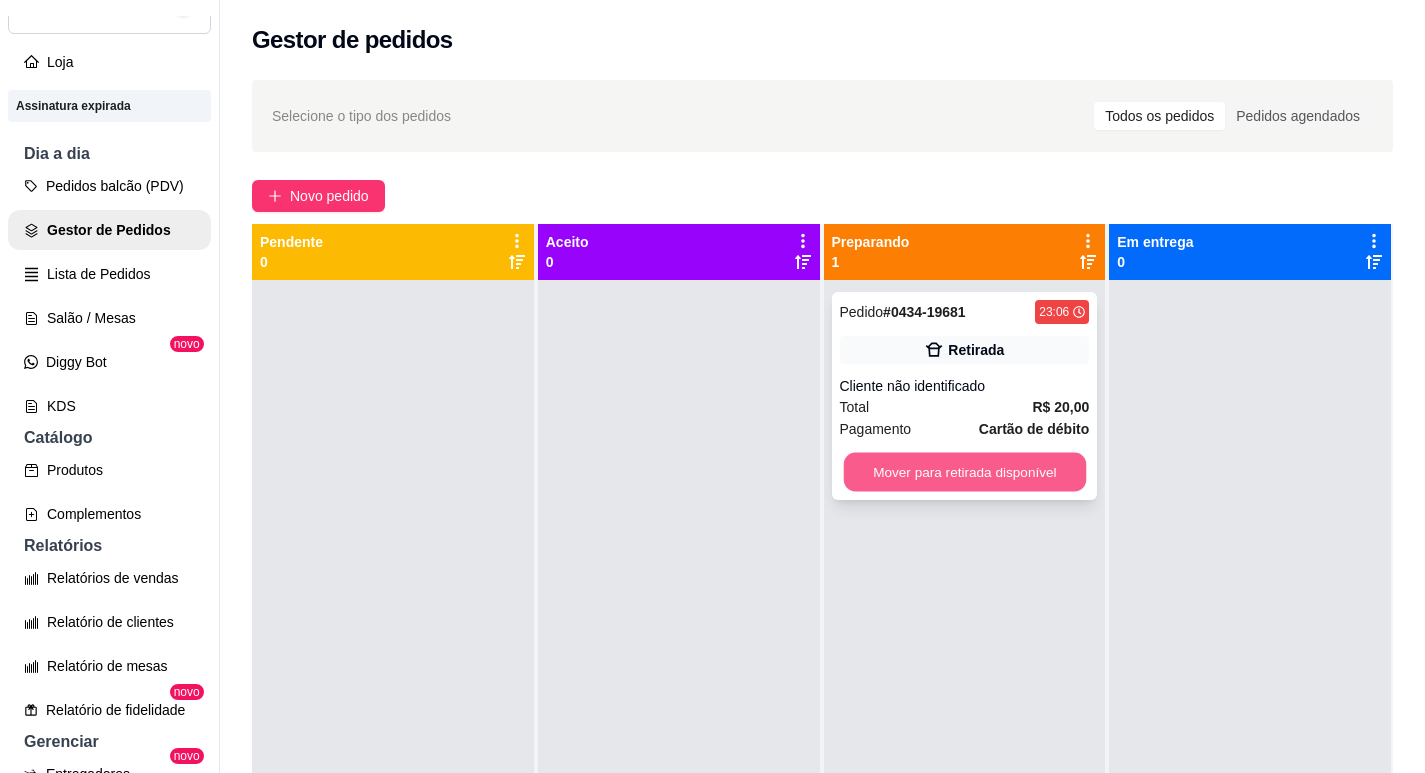 click on "Mover para retirada disponível" at bounding box center [964, 472] 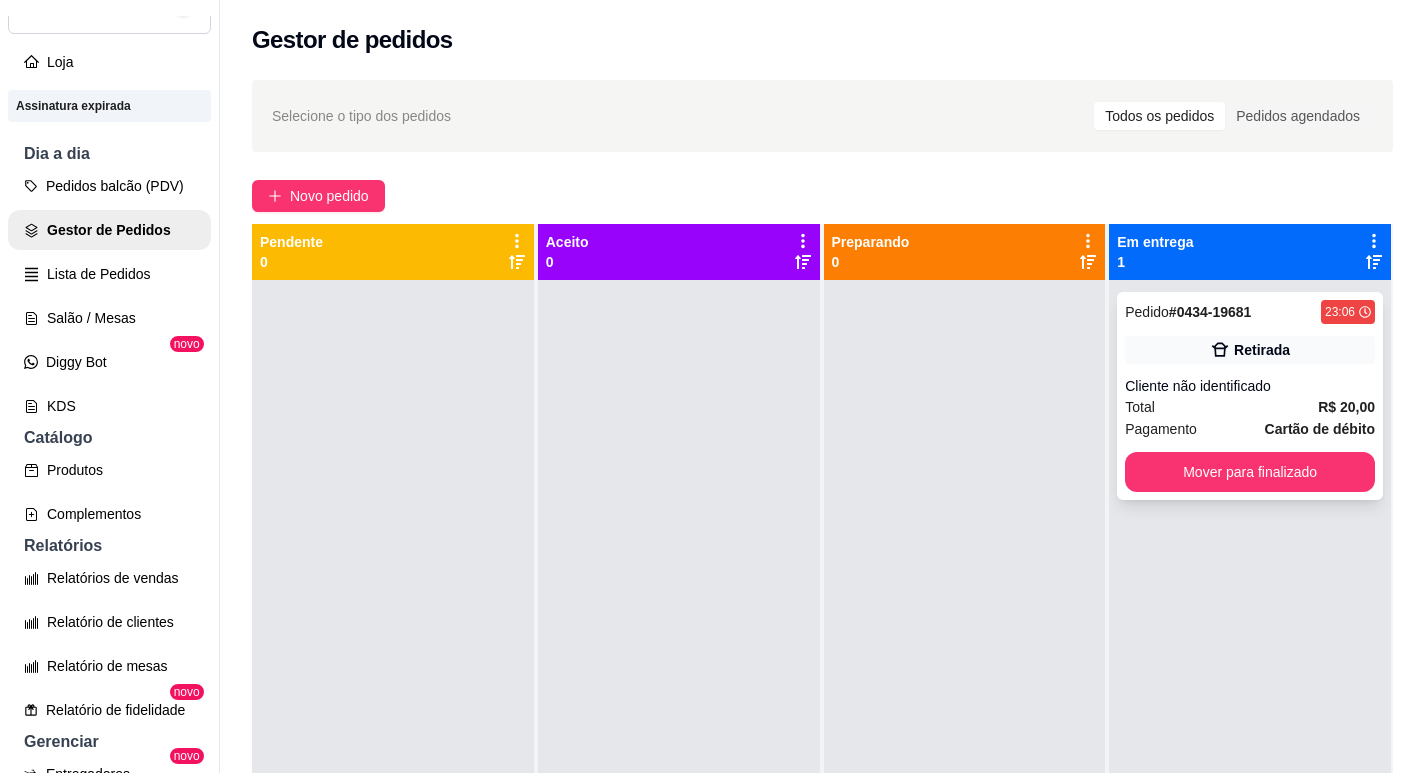 click on "Pedido  # [ORDER_ID] [TIME] Retirada Cliente não identificado Total R$ 20,00 Pagamento Cartão de débito Mover para finalizado" at bounding box center (1250, 396) 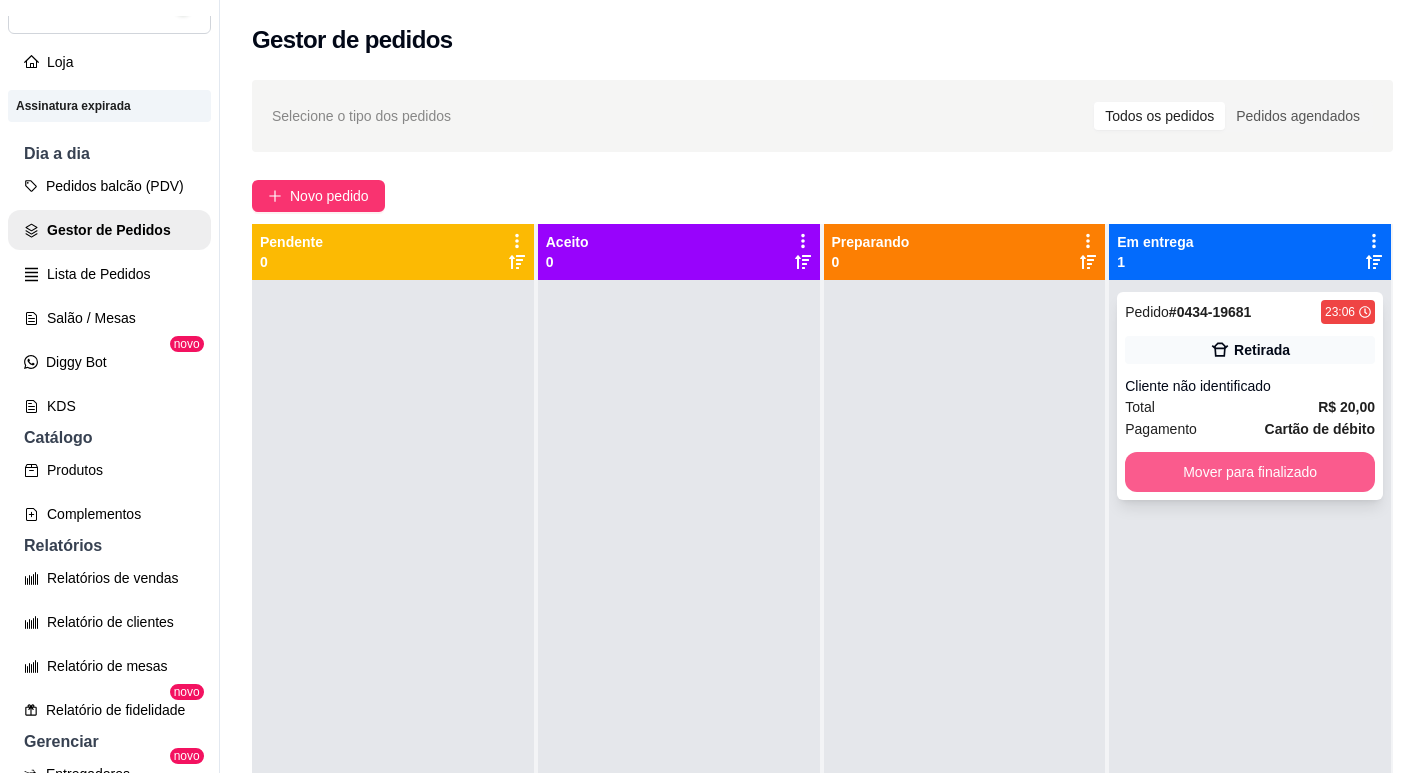 click on "Mover para finalizado" at bounding box center [1250, 472] 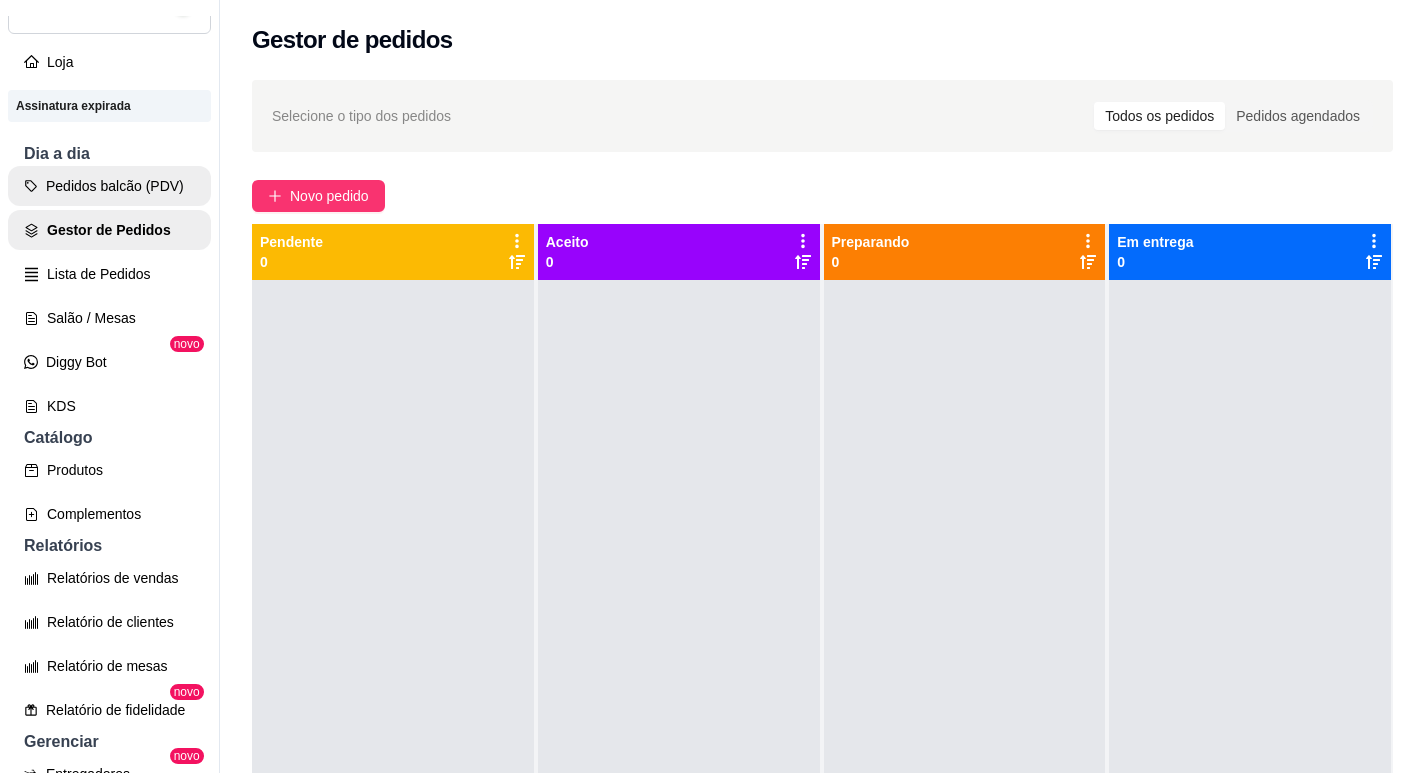 click on "Pedidos balcão (PDV)" at bounding box center (109, 186) 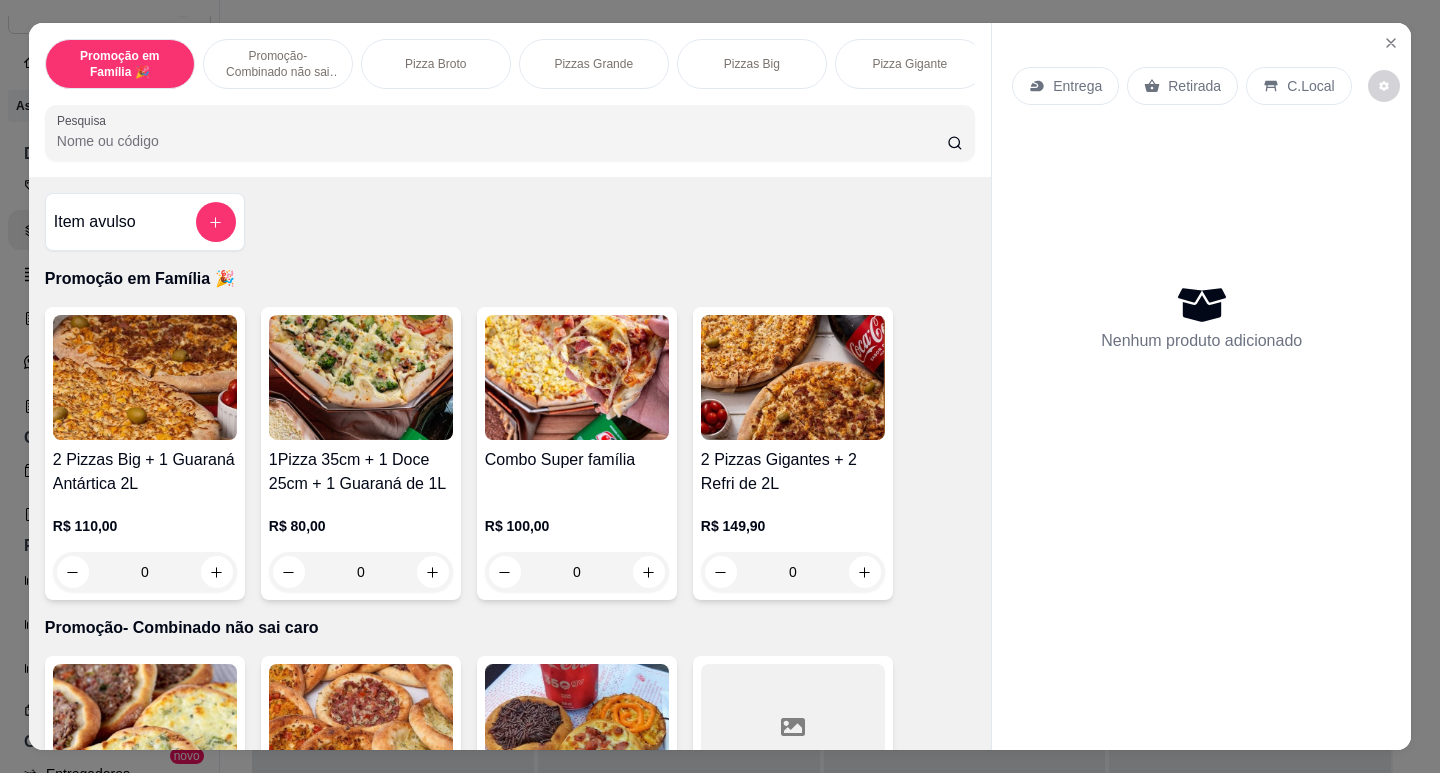 click on "Promoção em Família 🎉 Promoção- Combinado não sai caro  Pizza Broto Pizzas Grande Pizzas Big Pizza Gigante  Pizzas Doces 25cm Pizzas Doces 35cm Pizza Doce 40cm Esfiha Salgada Esfiha Doce Maionese temperada  Calzone 25cm Sobremesas  Bebidas Drinks  Vitaminas  Sucos" at bounding box center [510, 64] 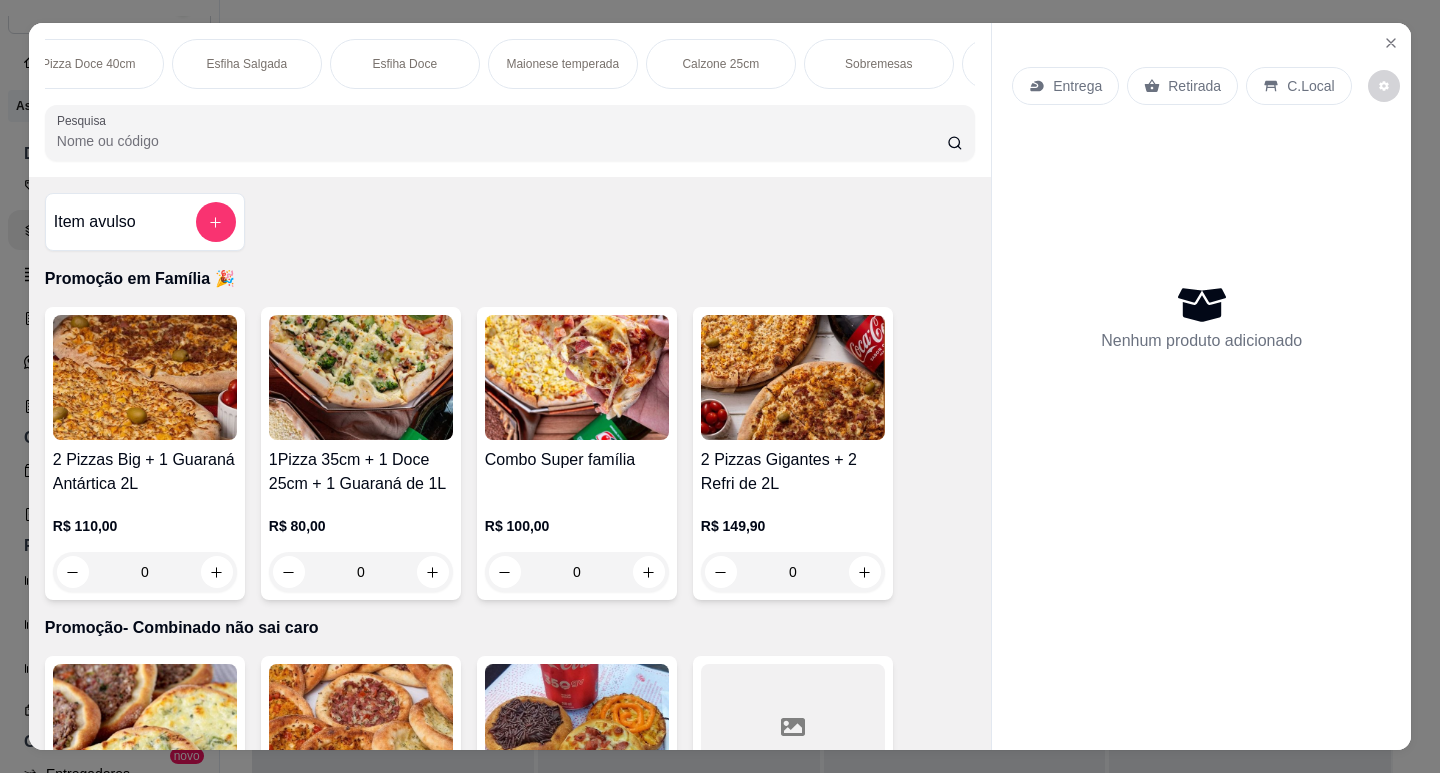 scroll, scrollTop: 0, scrollLeft: 1905, axis: horizontal 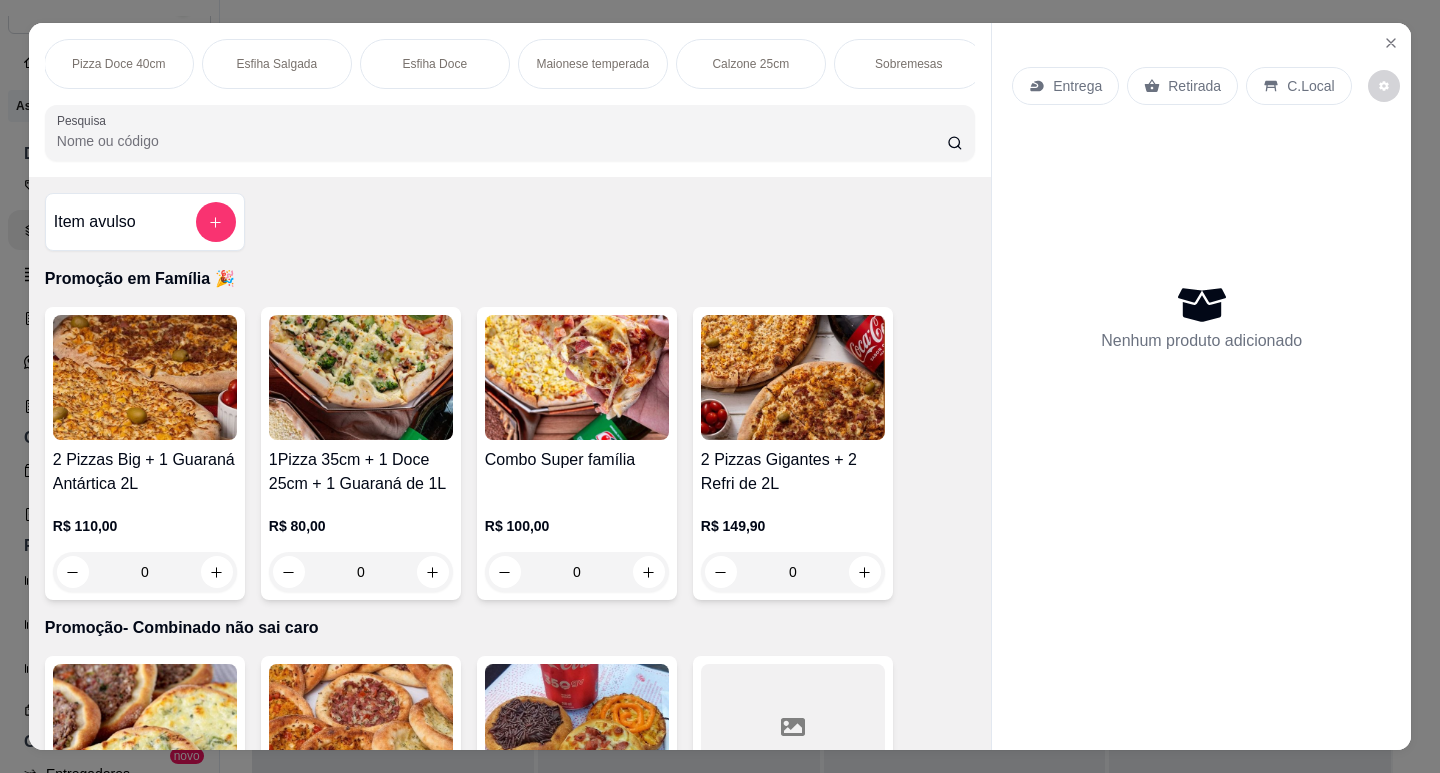 click on "Esfiha Salgada" at bounding box center [277, 64] 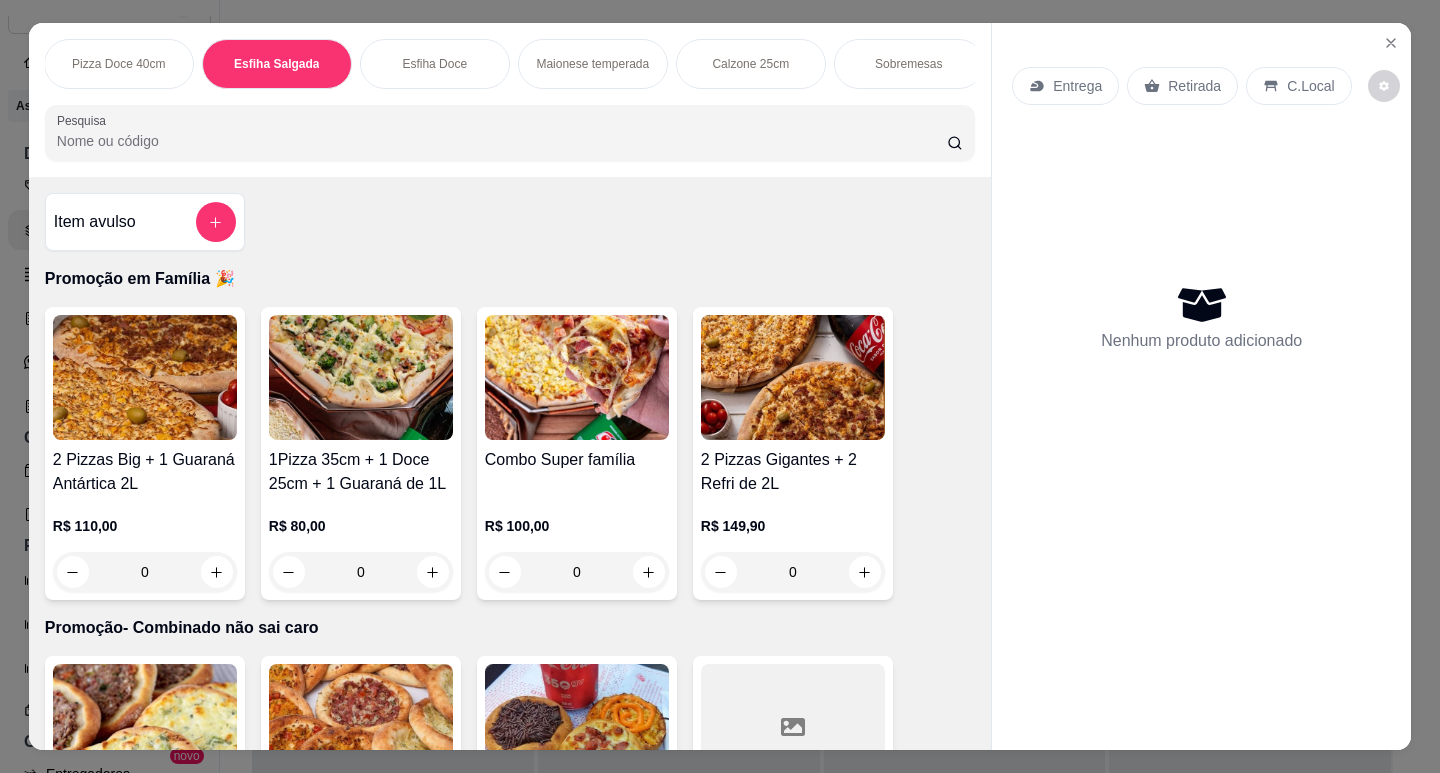 scroll, scrollTop: 3240, scrollLeft: 0, axis: vertical 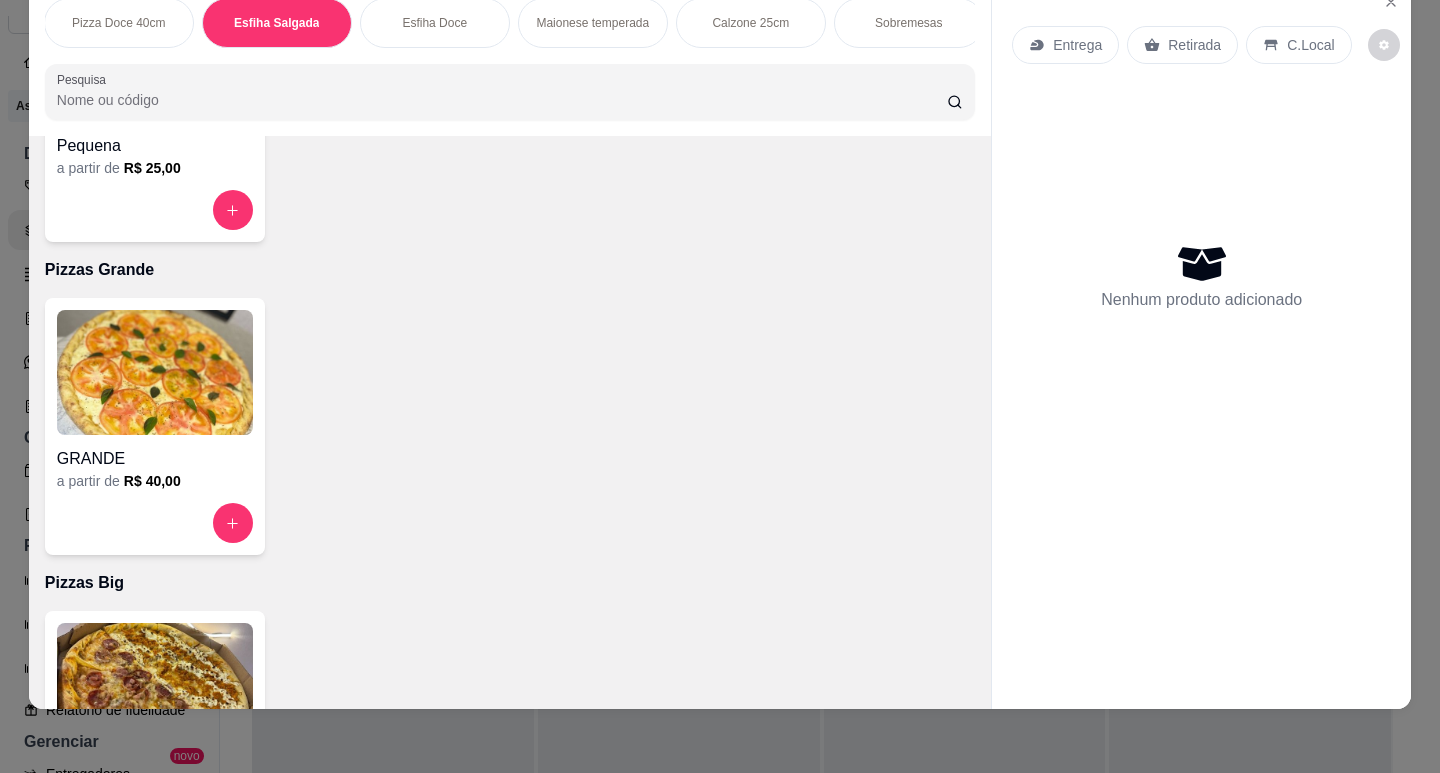 drag, startPoint x: 419, startPoint y: 274, endPoint x: 431, endPoint y: 248, distance: 28.635643 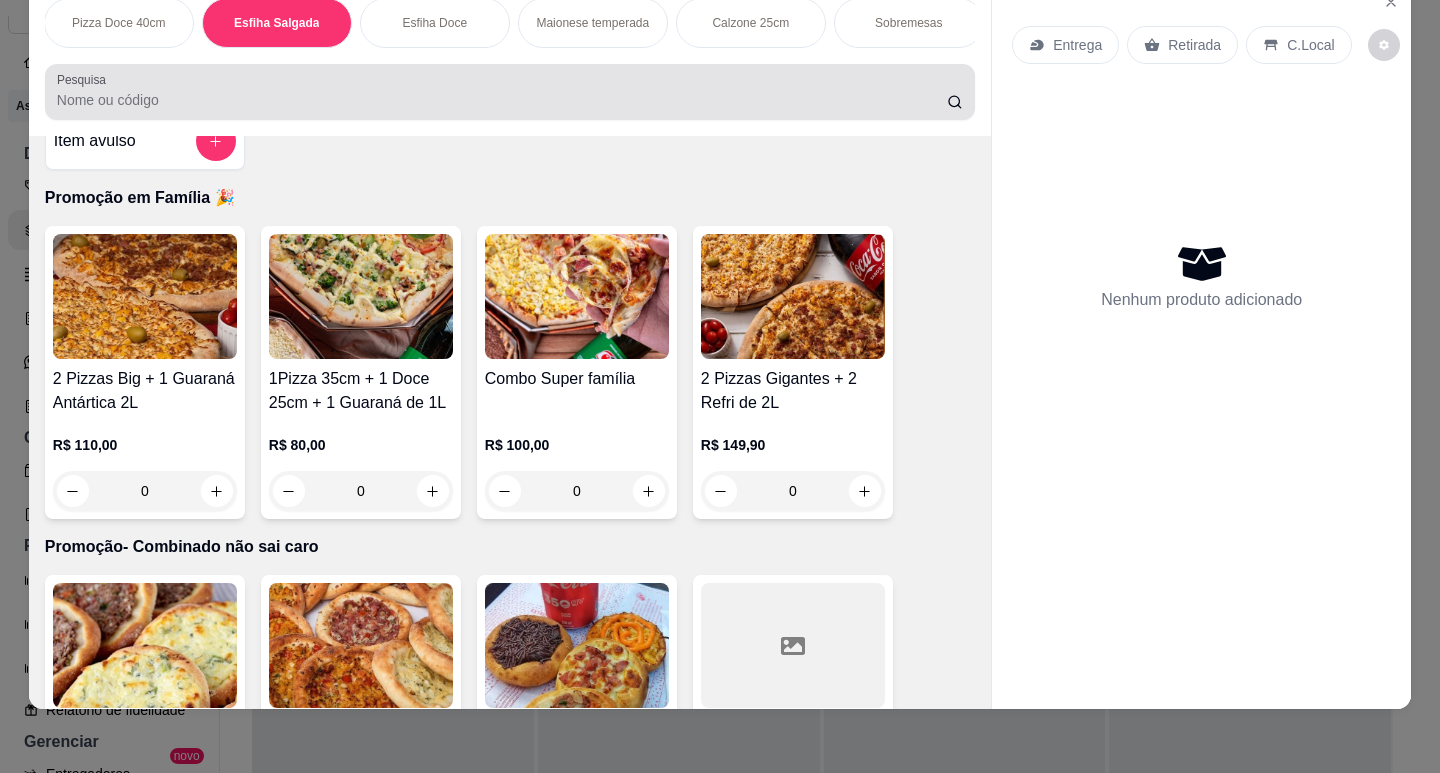 scroll, scrollTop: 0, scrollLeft: 0, axis: both 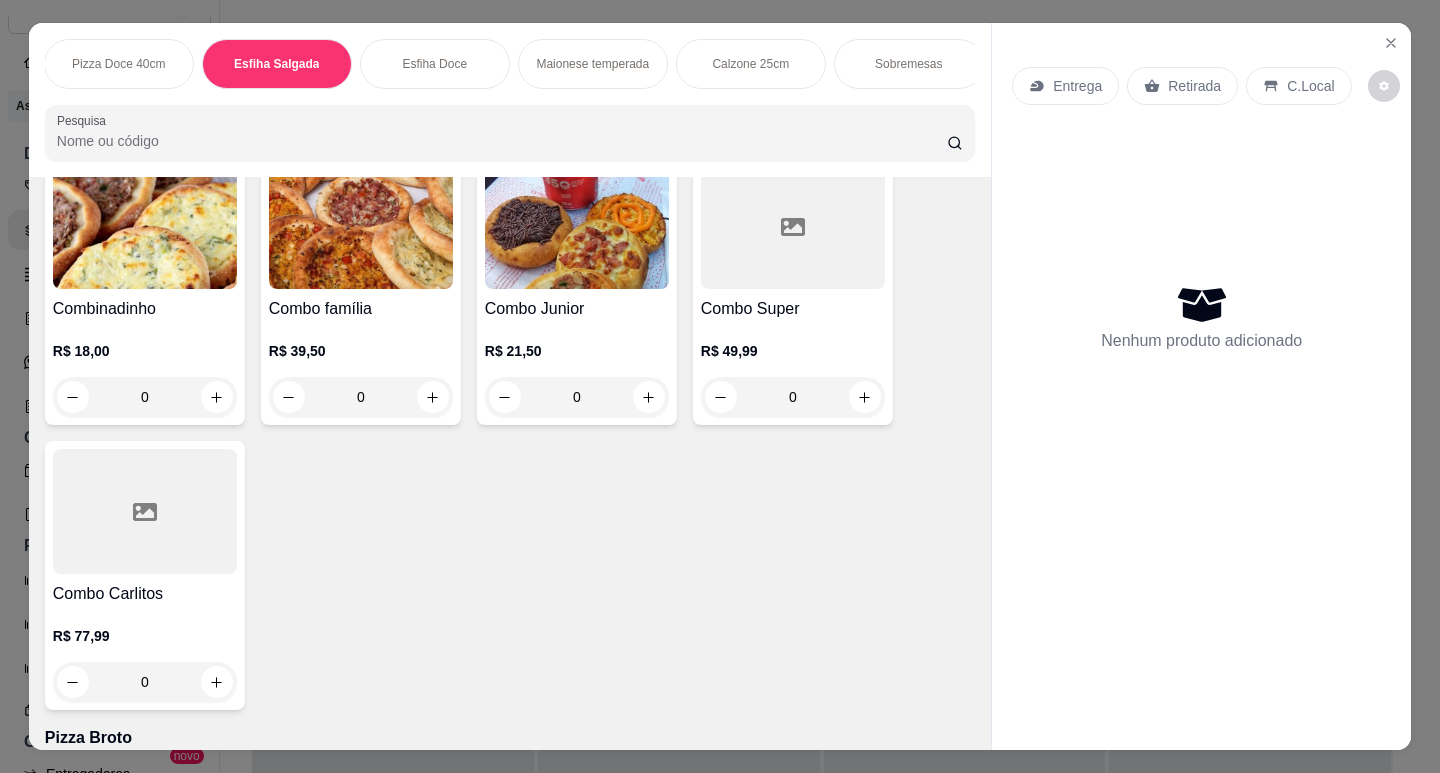 click on "Combinadinho    R$ 18,00 0 Combo família    R$ 39,50 0 Combo Junior    R$ 21,50 0 Combo Super    R$ 49,99 0 Combo Carlitos    R$ 77,99 0" at bounding box center (510, 433) 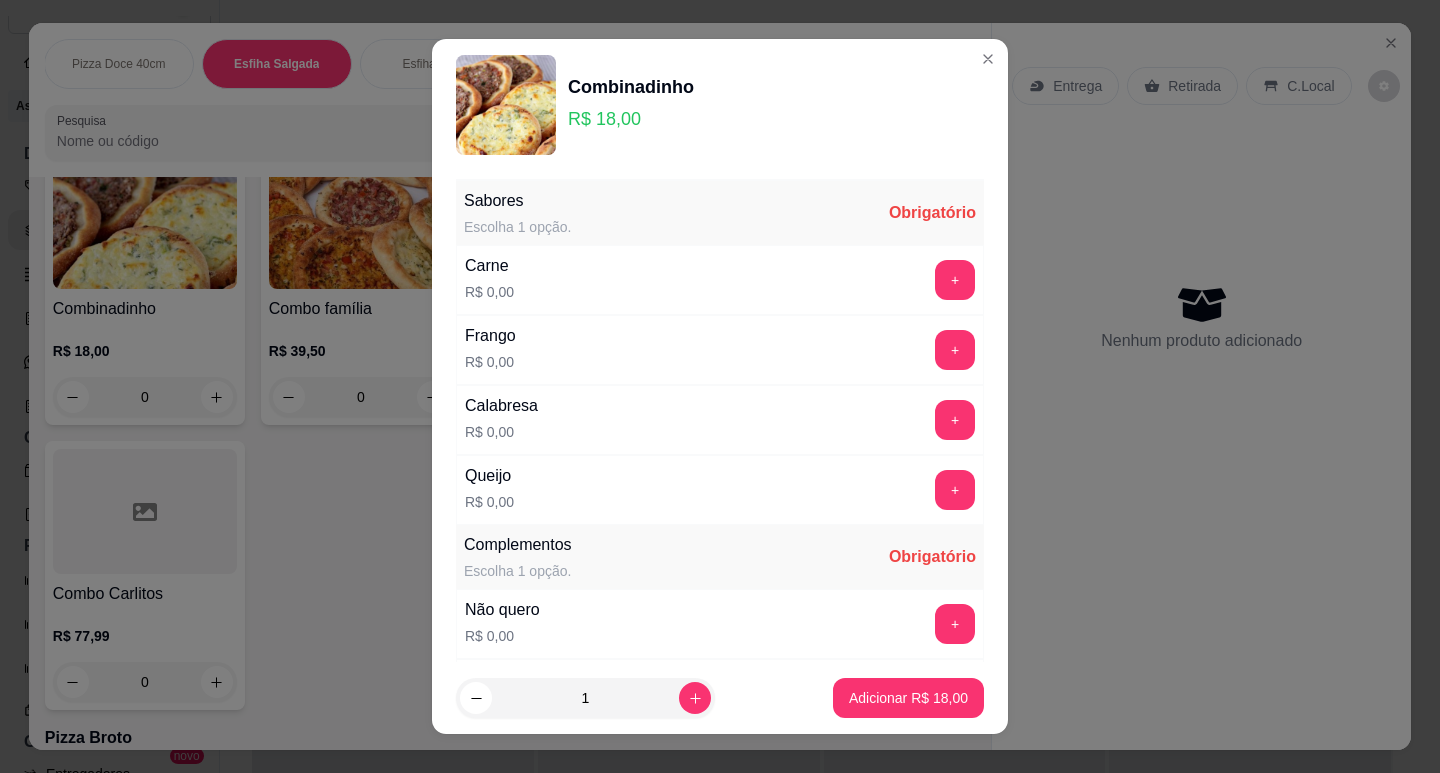 click on "+" at bounding box center [955, 280] 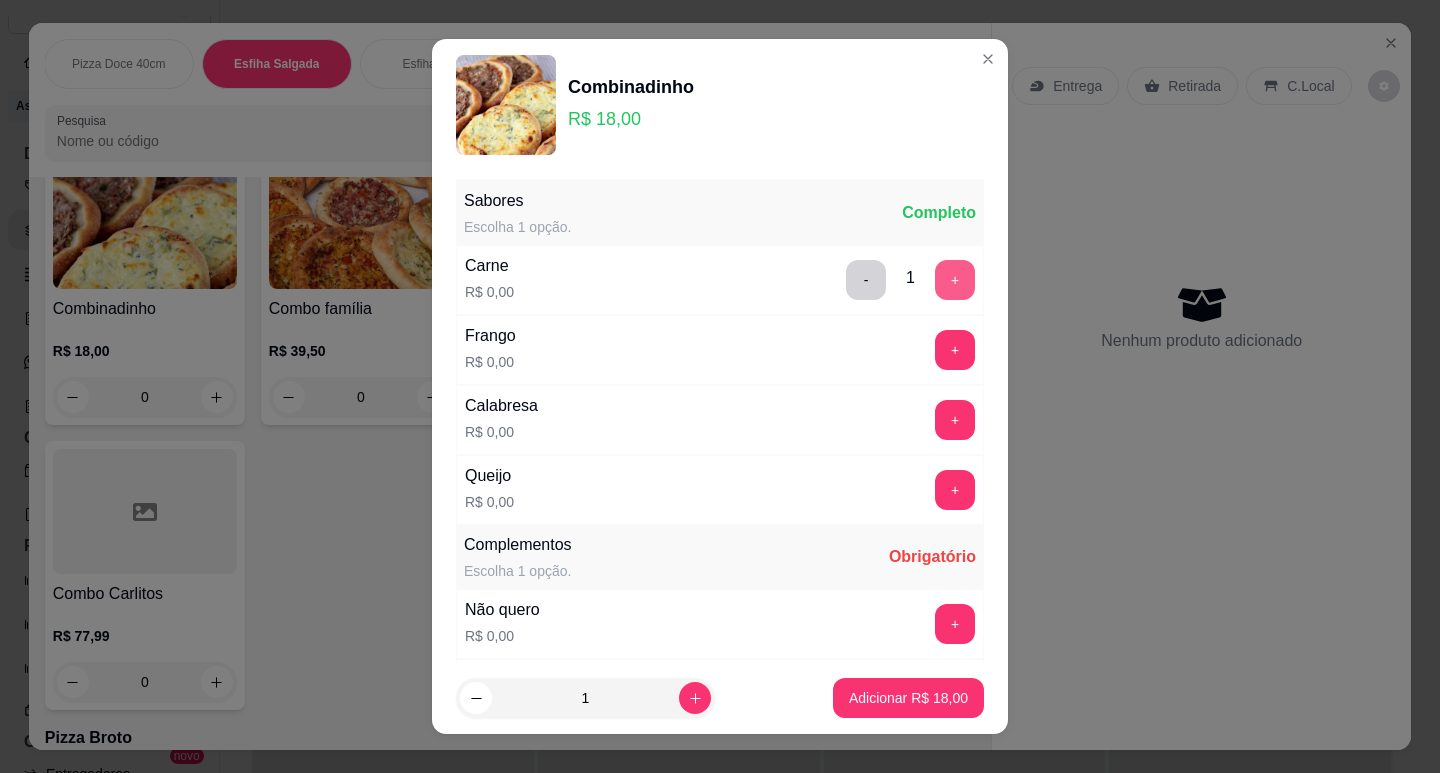 click on "+" at bounding box center (955, 280) 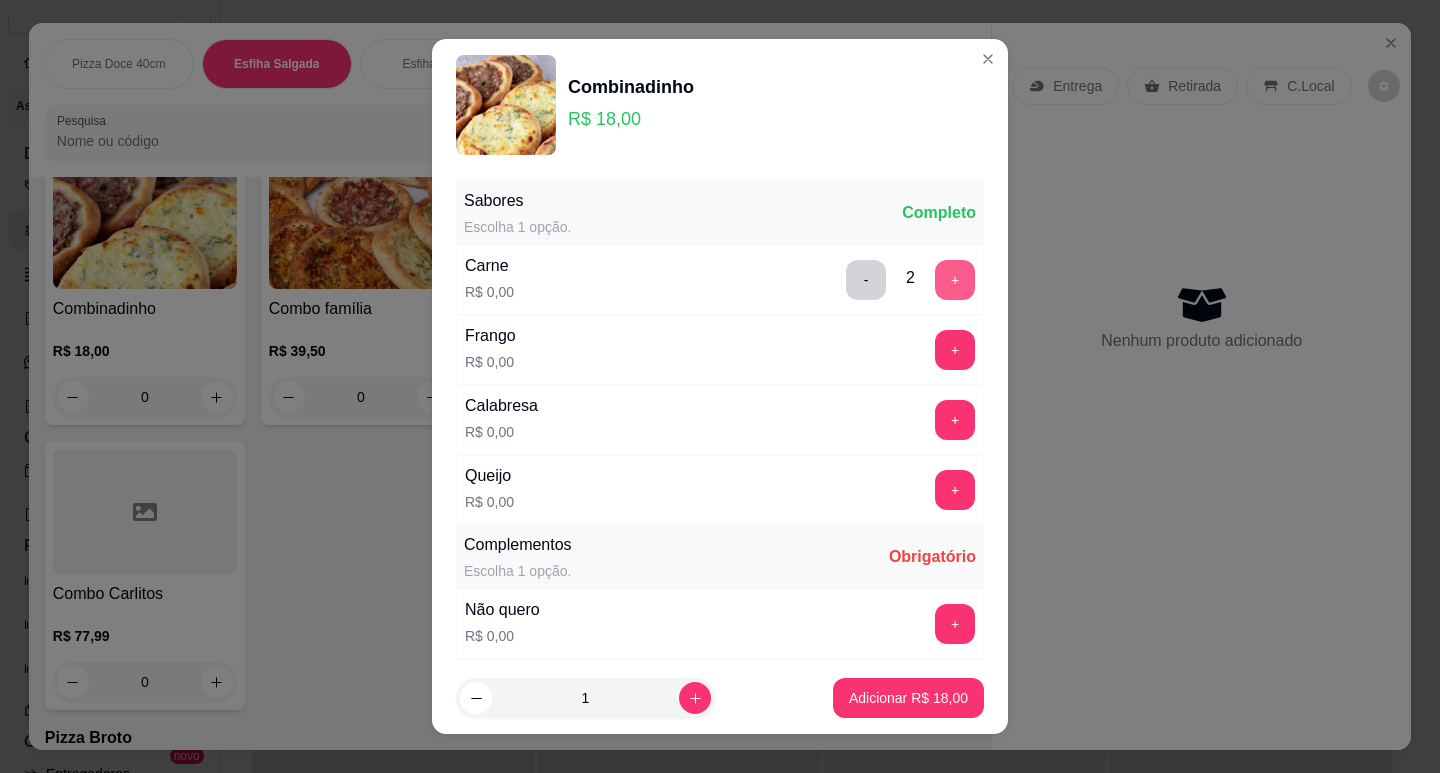 click on "+" at bounding box center (955, 280) 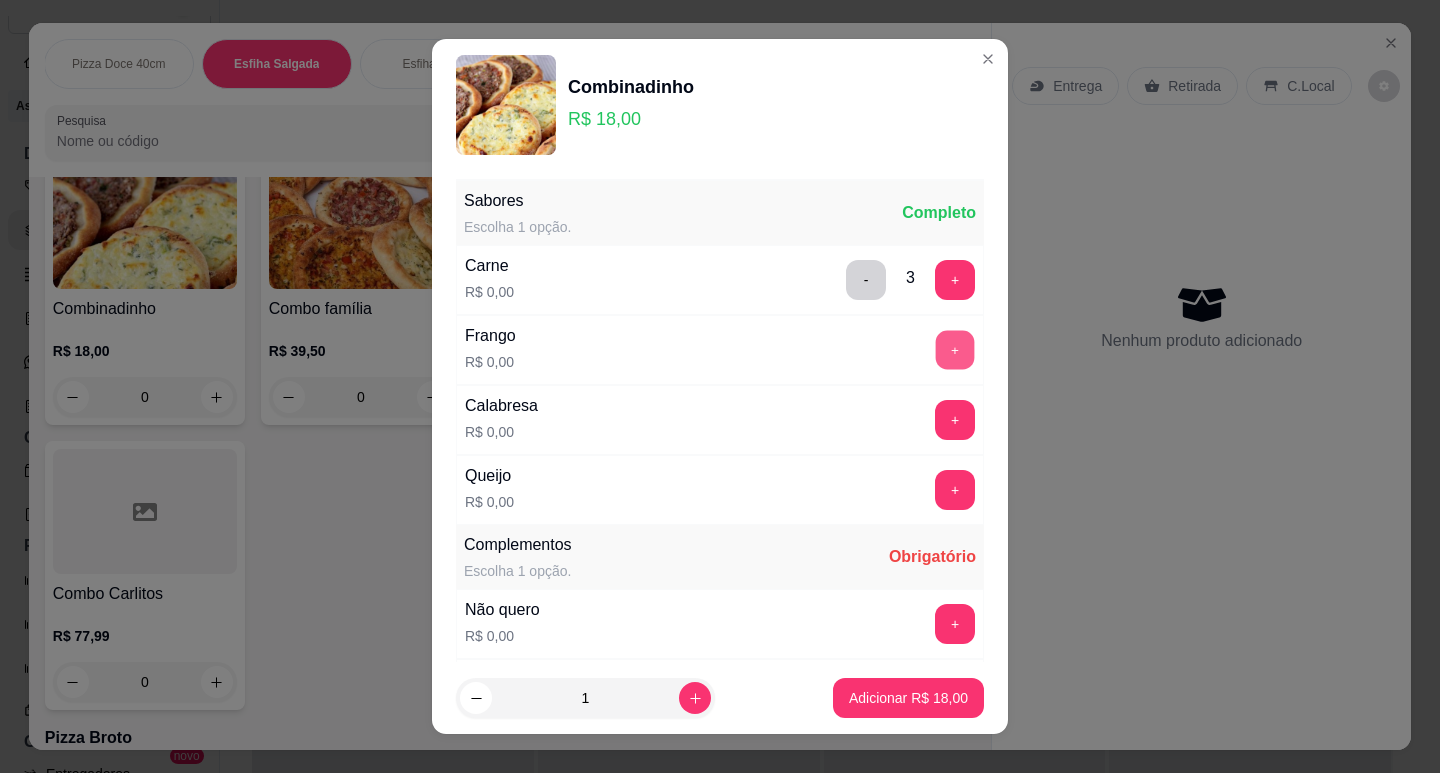 click on "+" at bounding box center [955, 349] 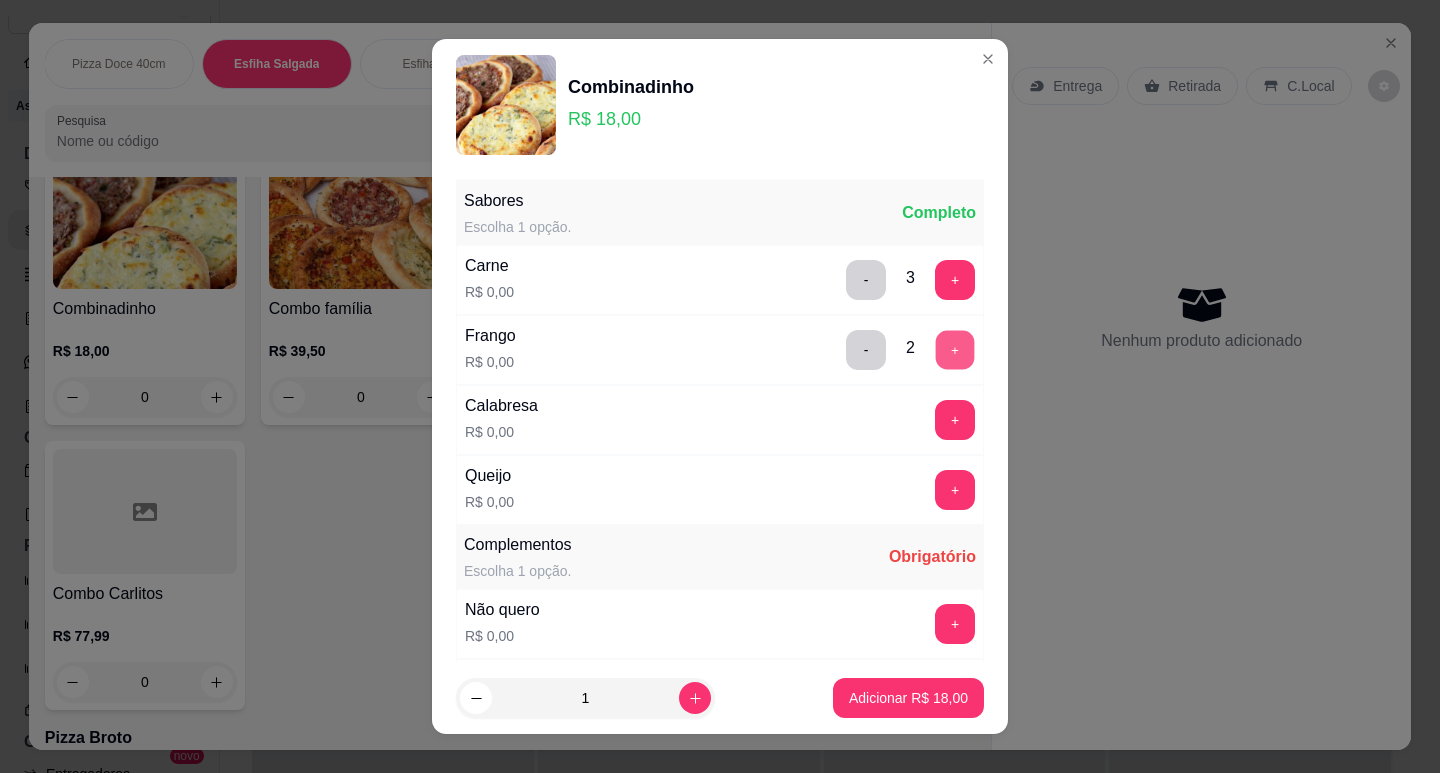 click on "+" at bounding box center (955, 349) 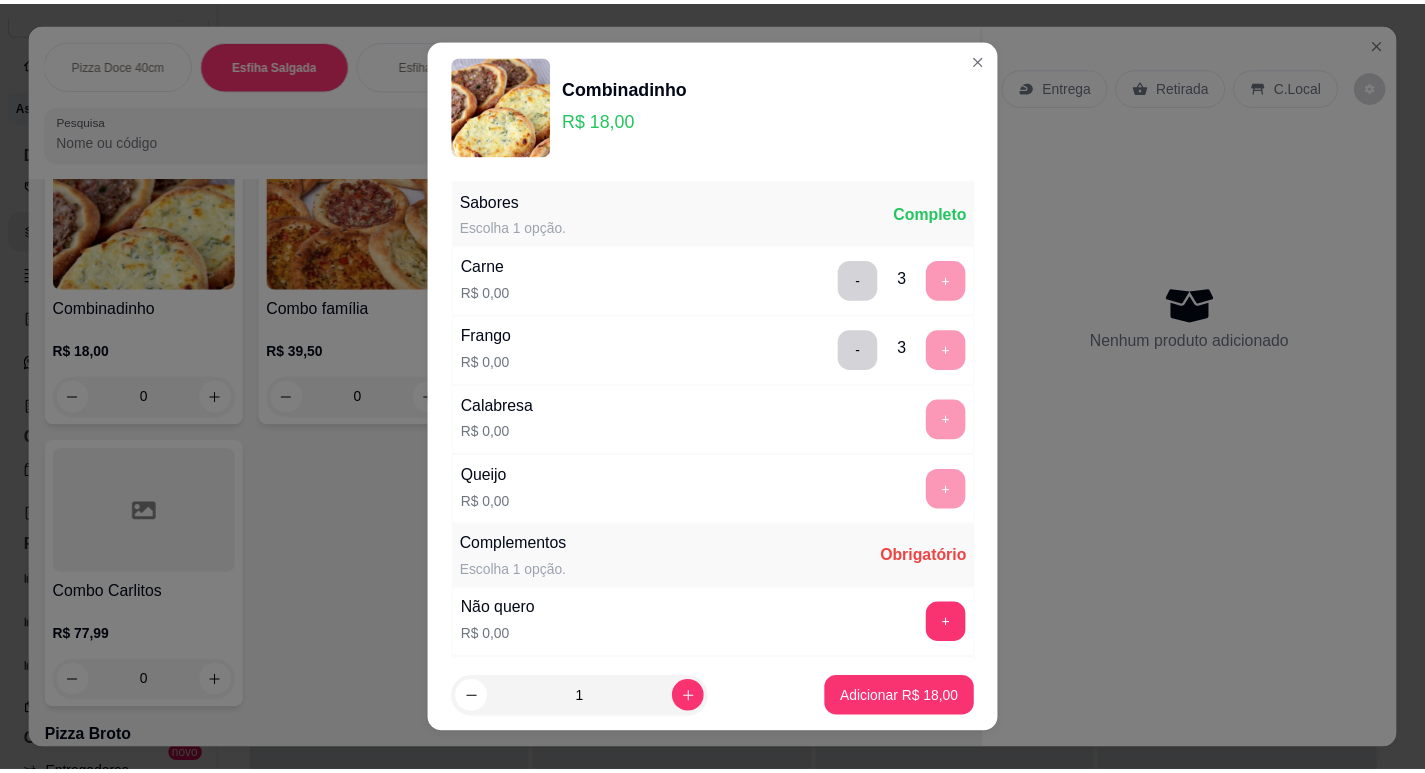 scroll, scrollTop: 100, scrollLeft: 0, axis: vertical 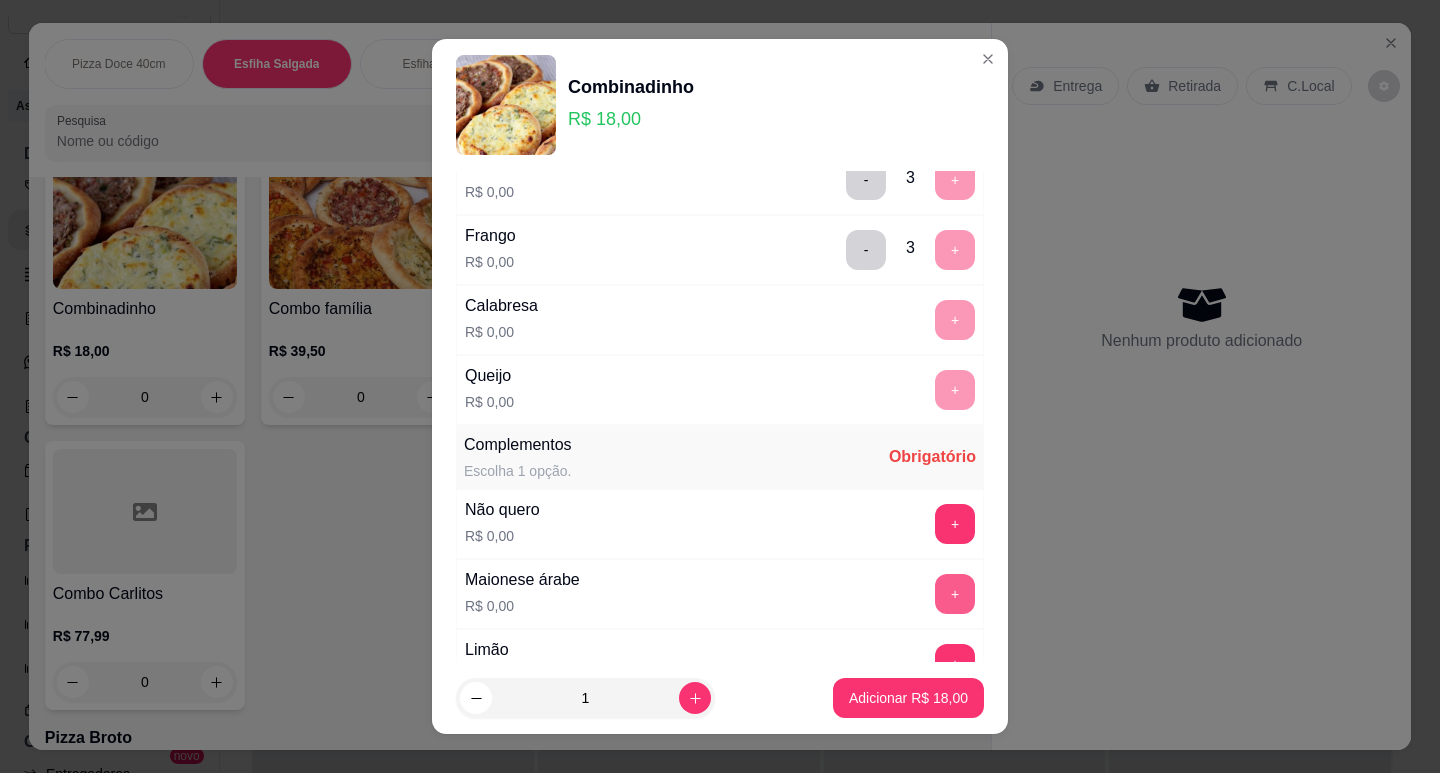 click on "+" at bounding box center [955, 594] 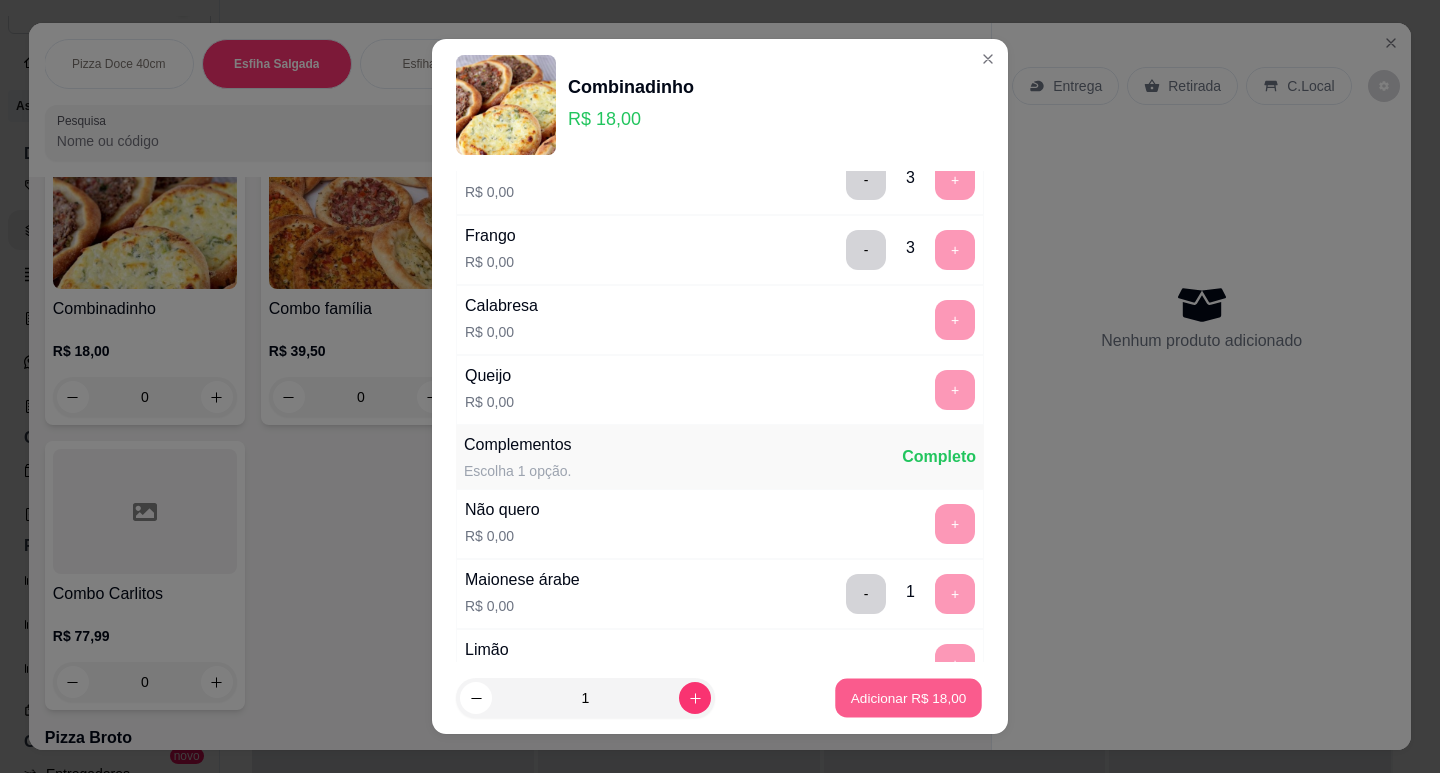 click on "Adicionar   R$ 18,00" at bounding box center (908, 698) 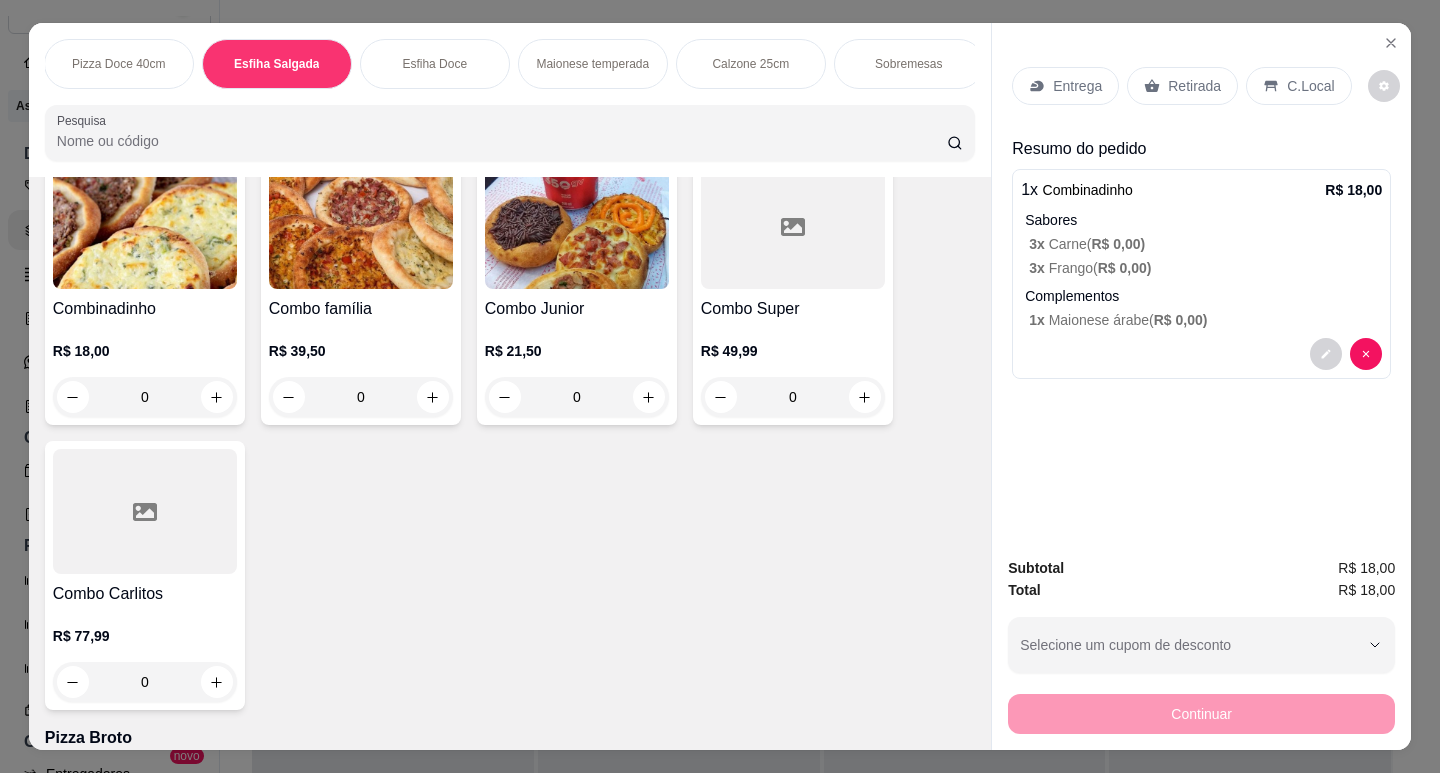 click on "Retirada" at bounding box center [1194, 86] 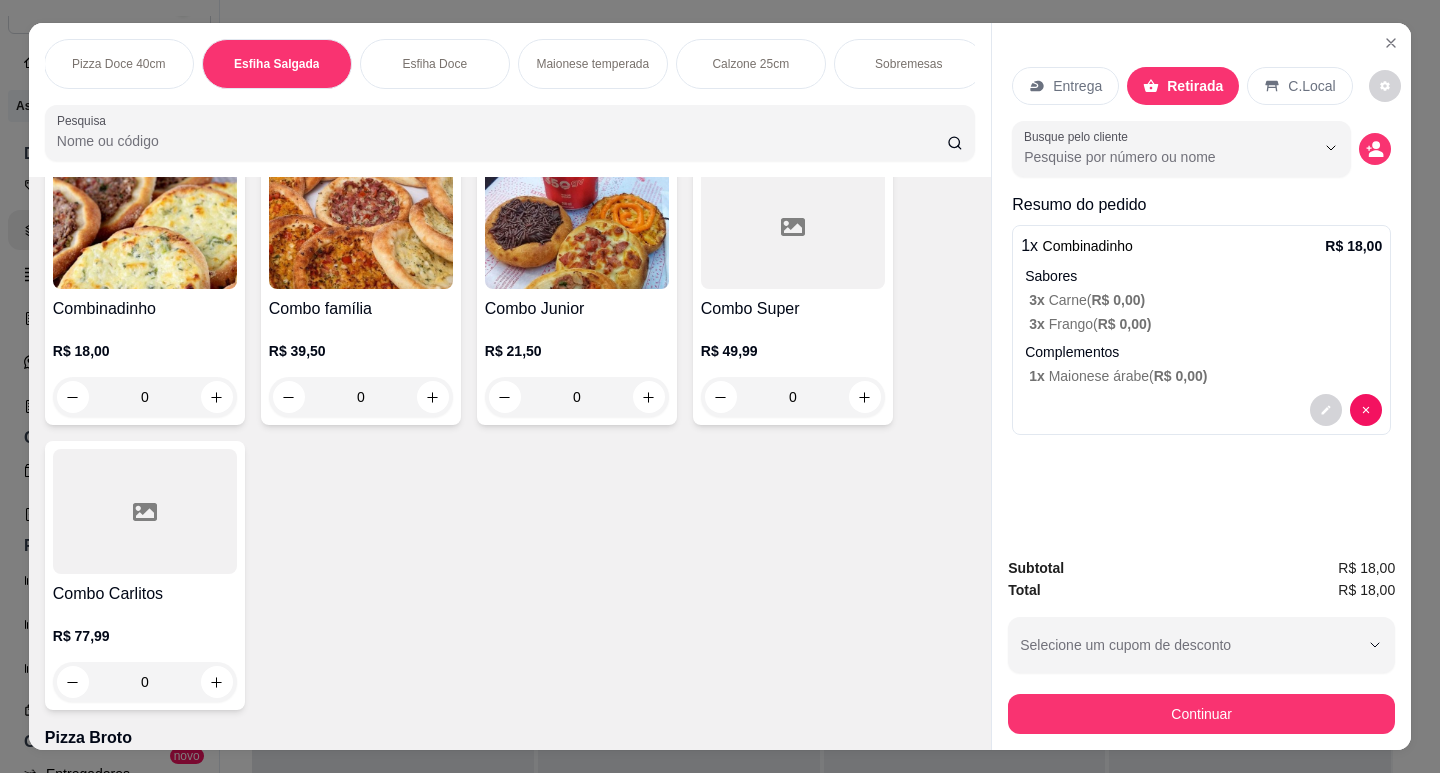 click on "Continuar" at bounding box center (1201, 711) 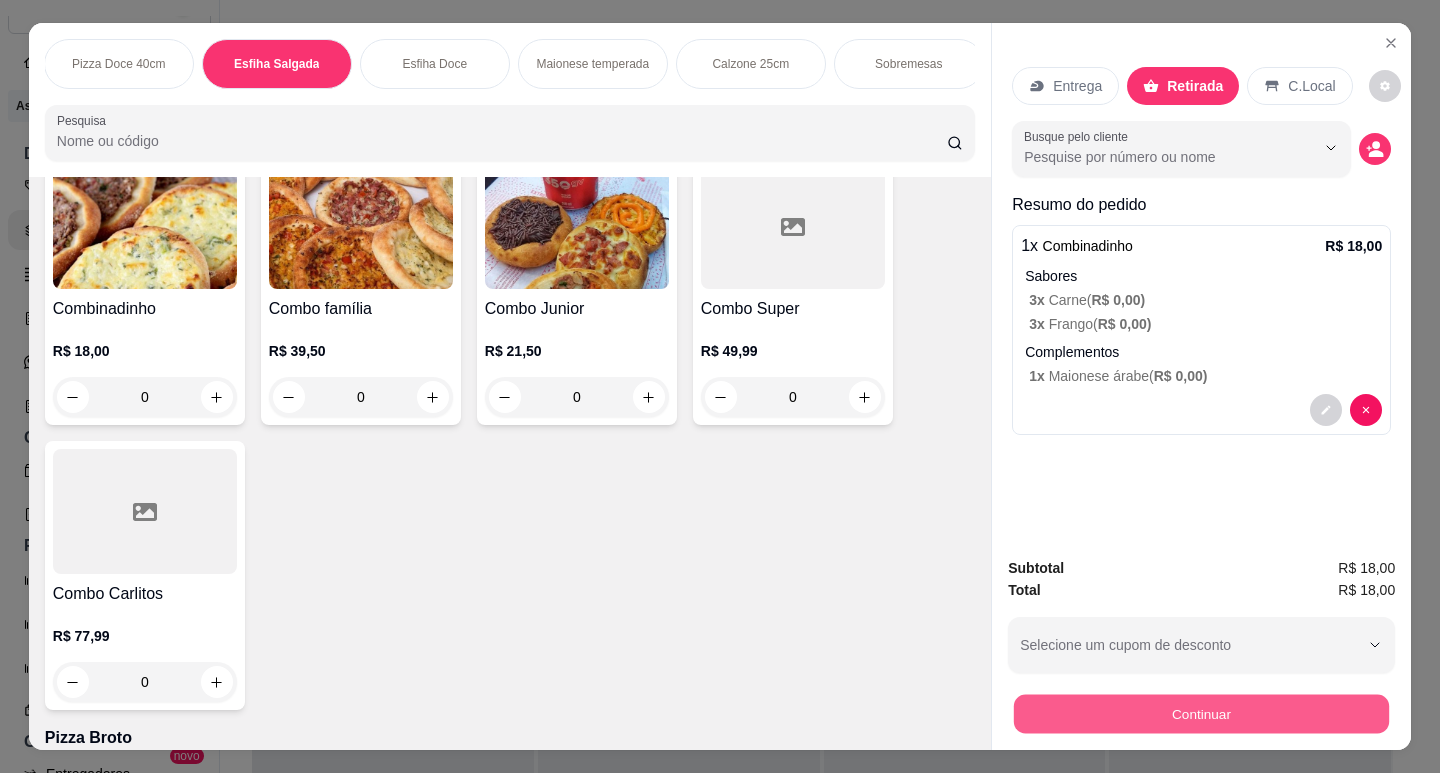 click on "Continuar" at bounding box center (1201, 713) 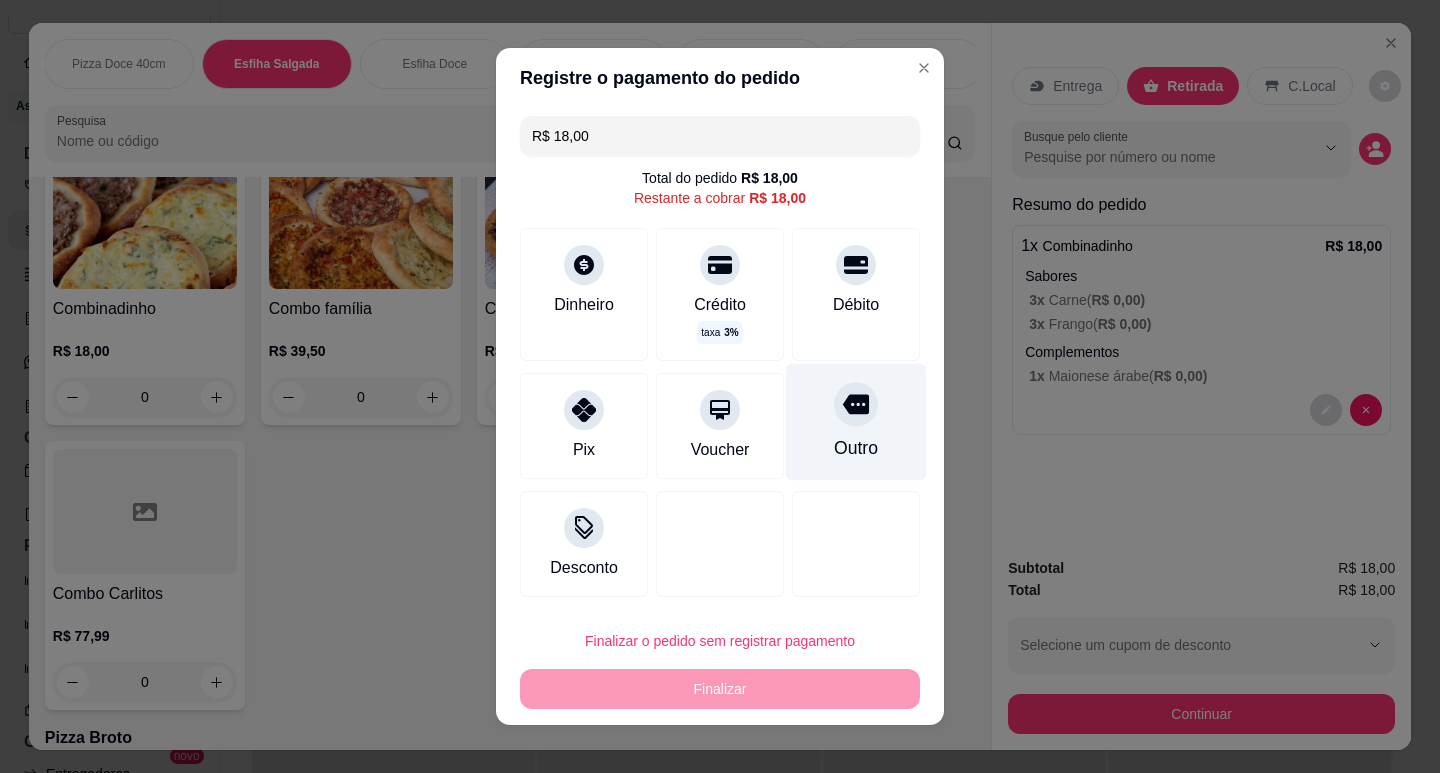 click on "Outro" at bounding box center (856, 422) 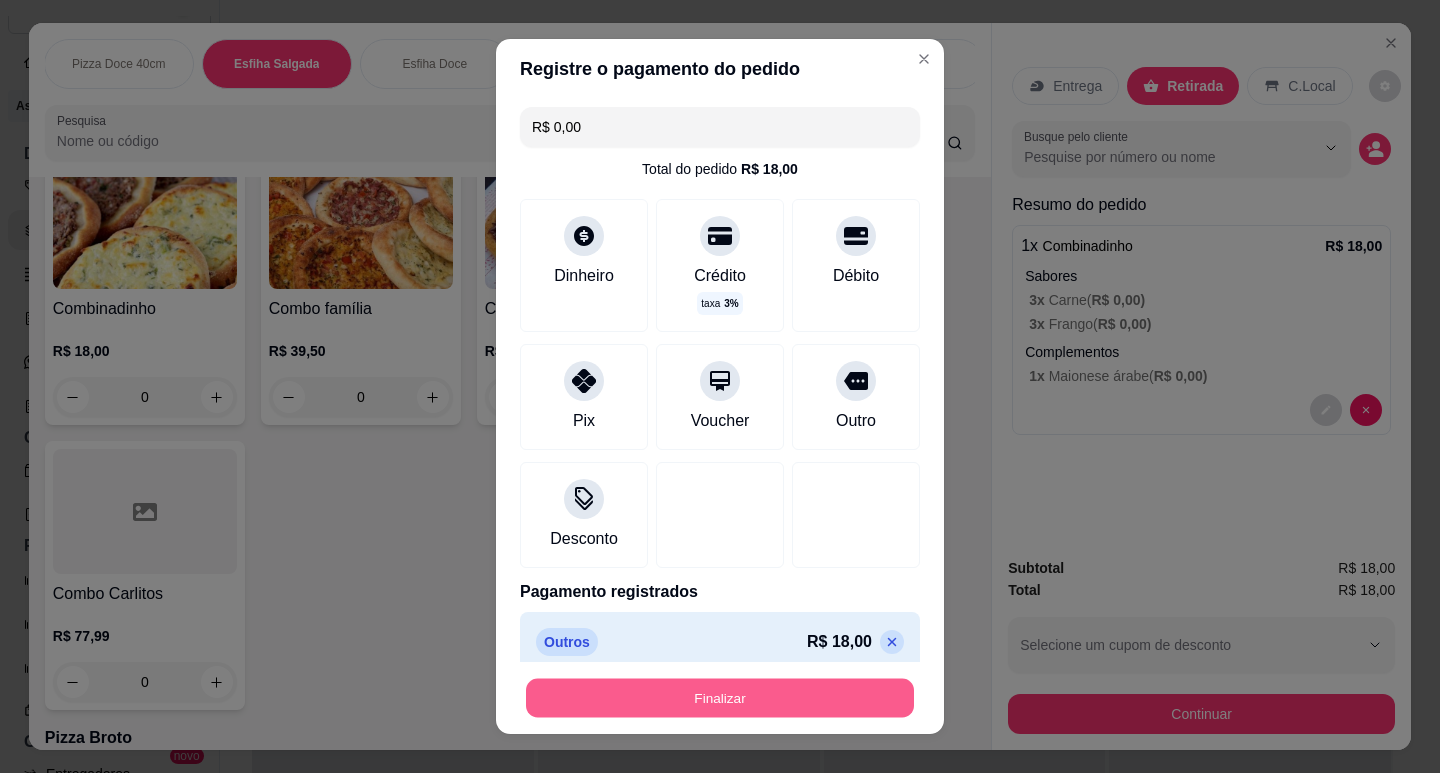 click on "Finalizar" at bounding box center [720, 698] 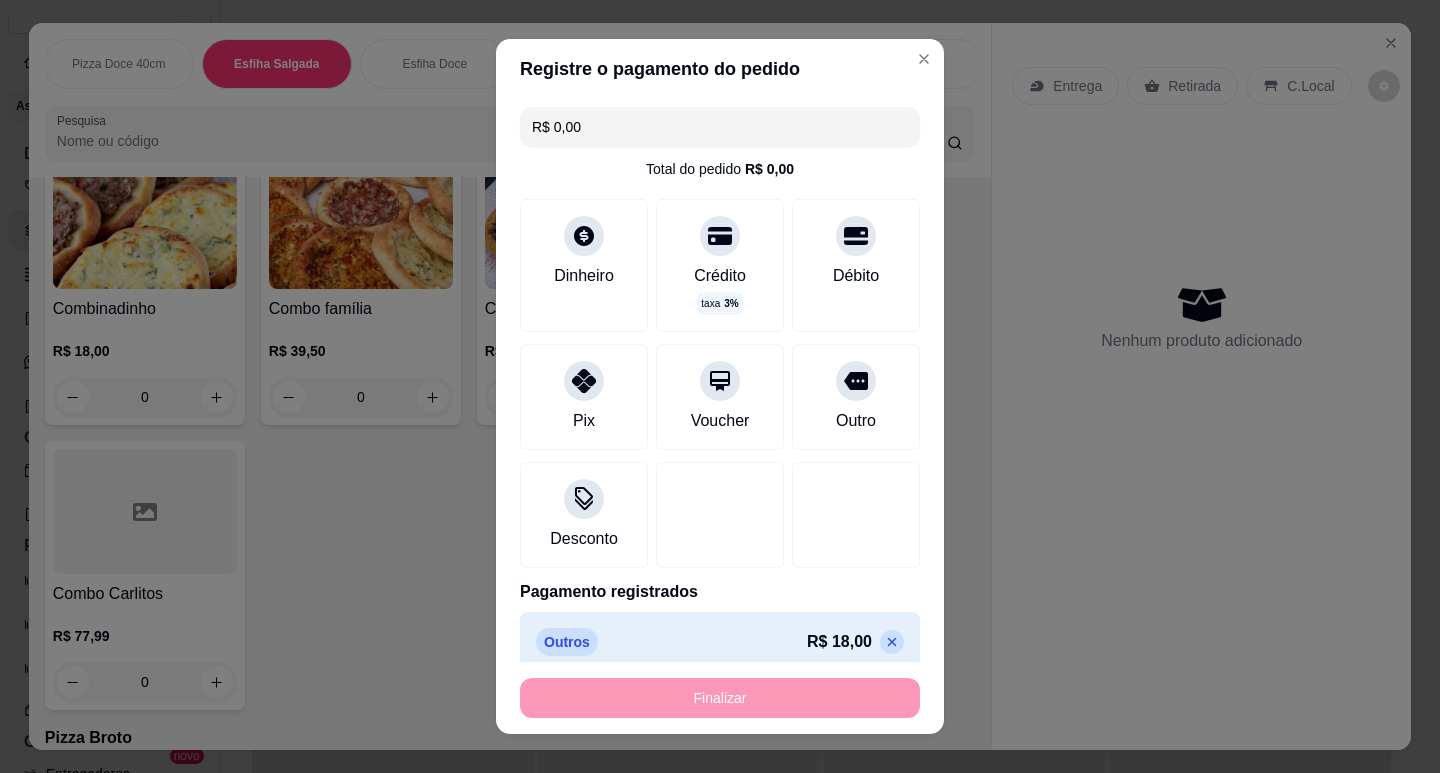 type on "-R$ 18,00" 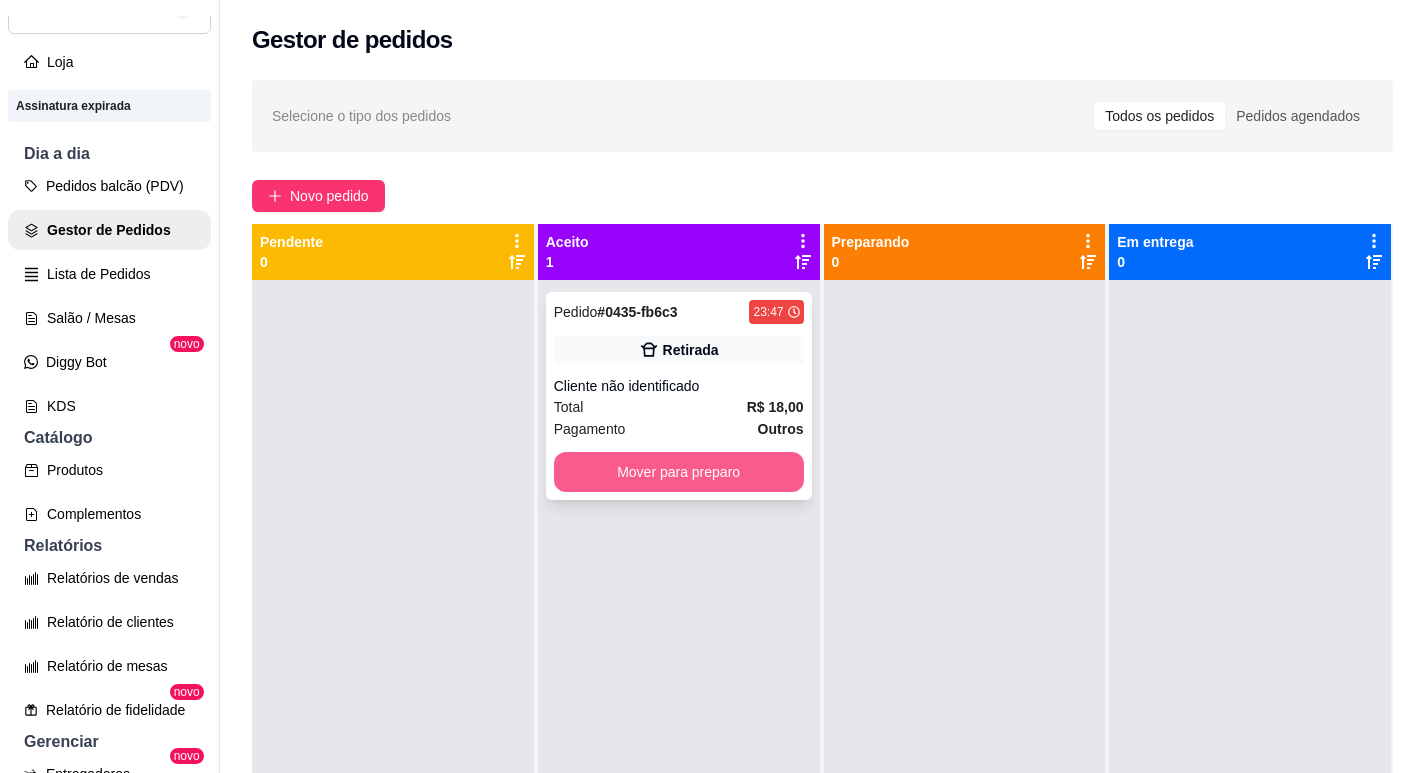 click on "Mover para preparo" at bounding box center [679, 472] 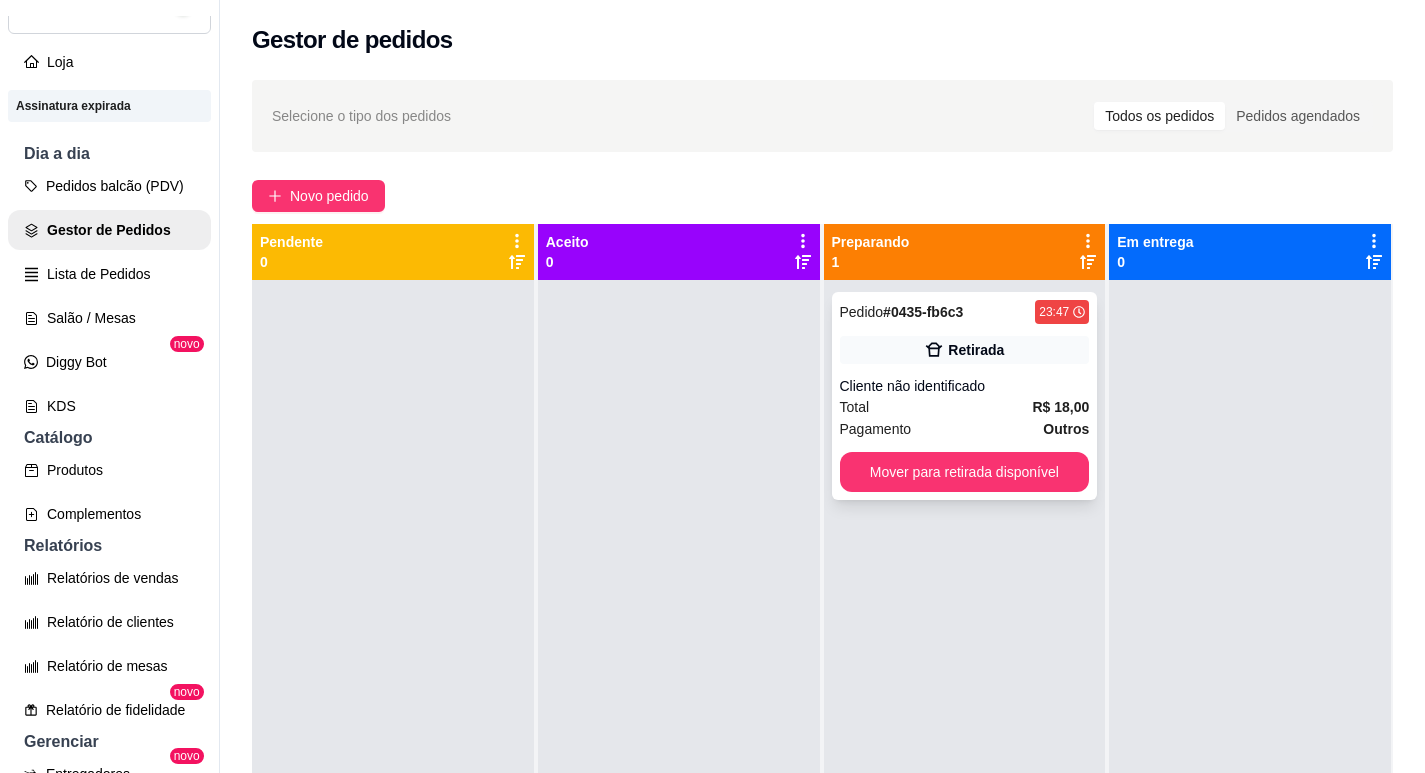 click on "Total R$ 18,00" at bounding box center (965, 407) 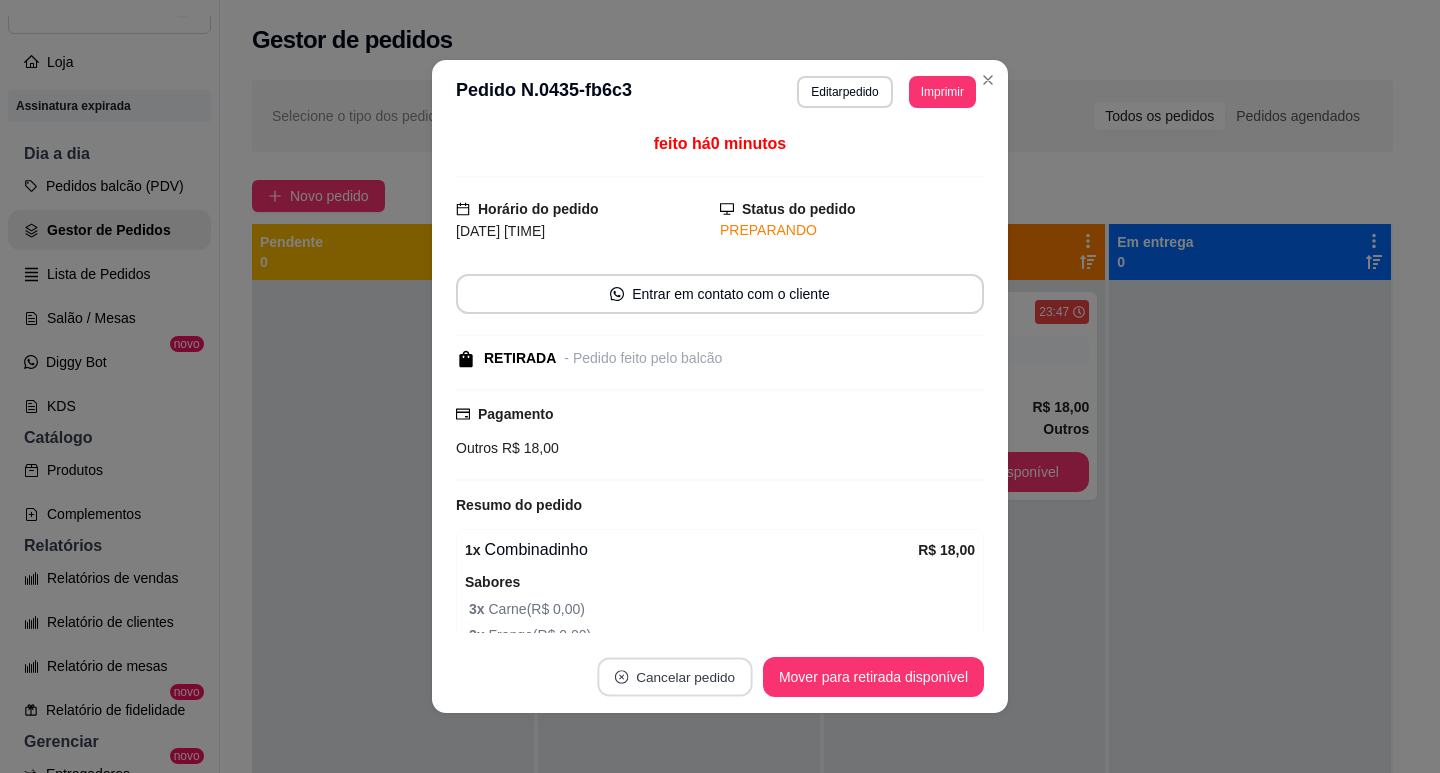 click on "Cancelar pedido" at bounding box center [674, 677] 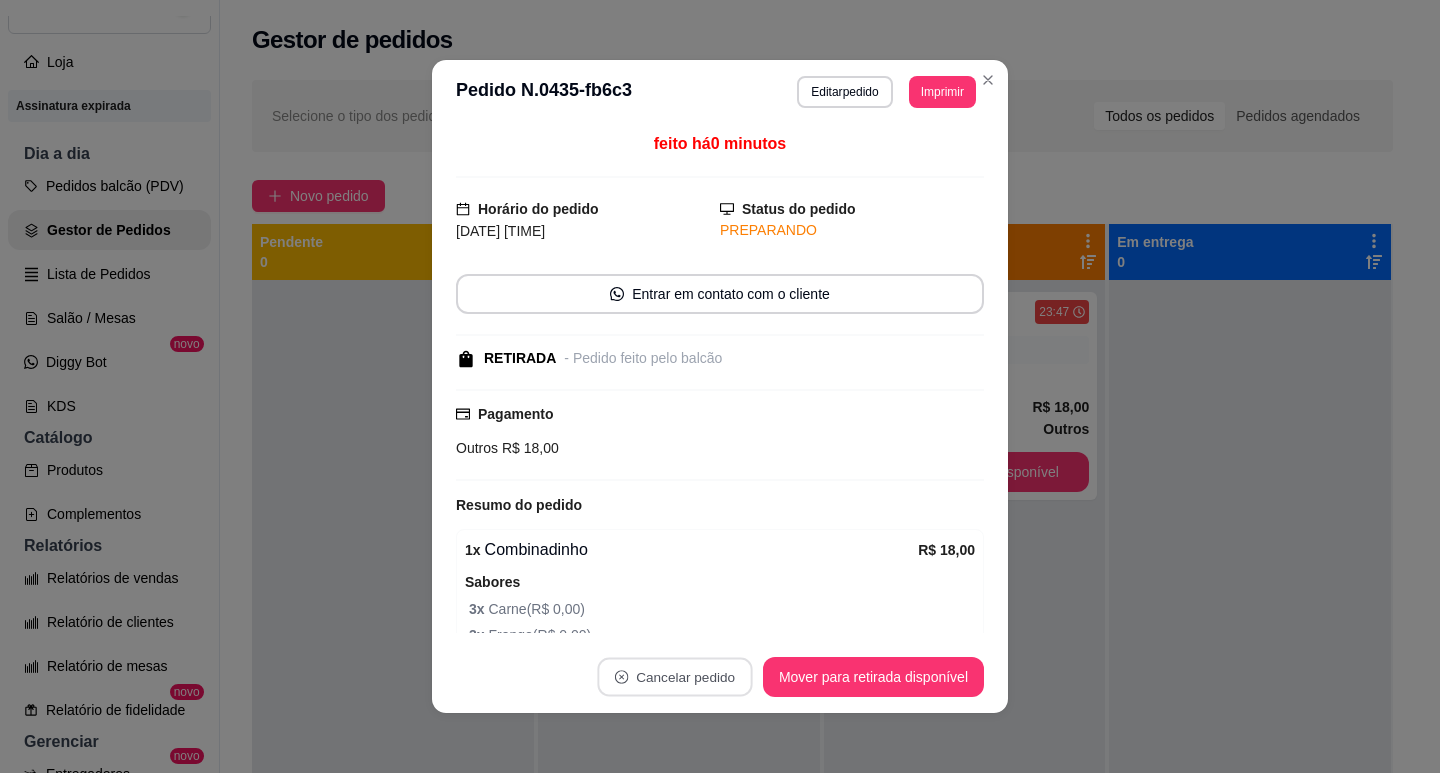 click on "não" at bounding box center (633, 628) 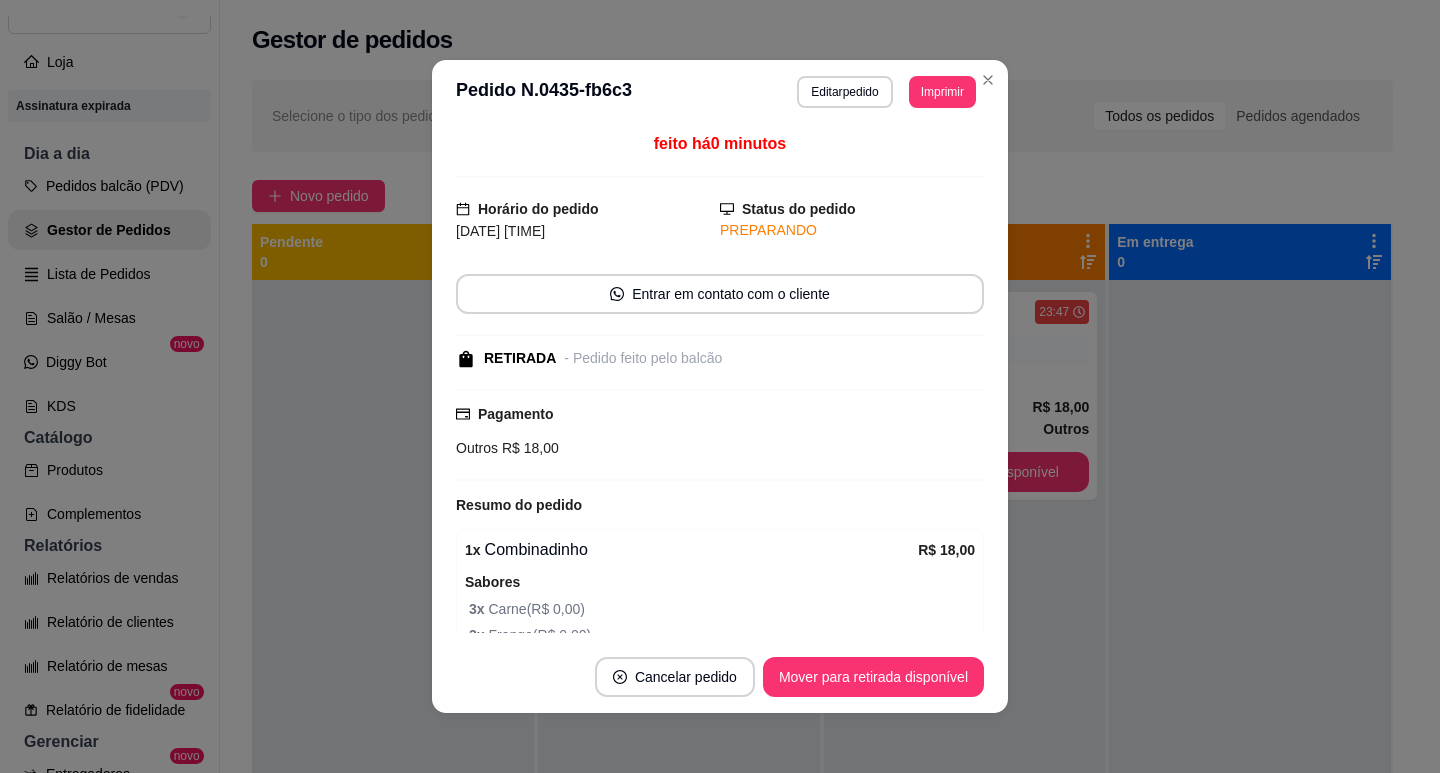 click on "Cancelar pedido" at bounding box center [675, 677] 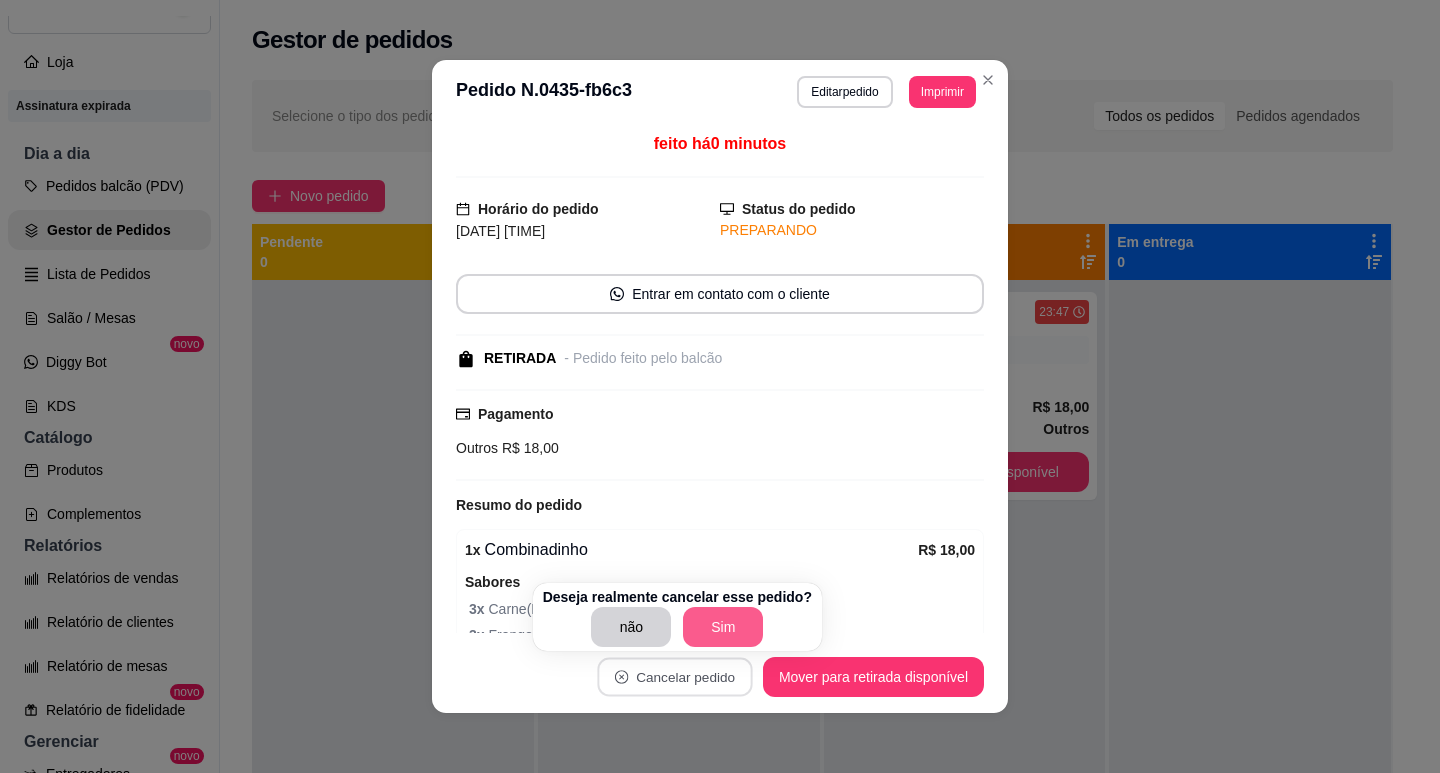click on "Sim" at bounding box center [723, 627] 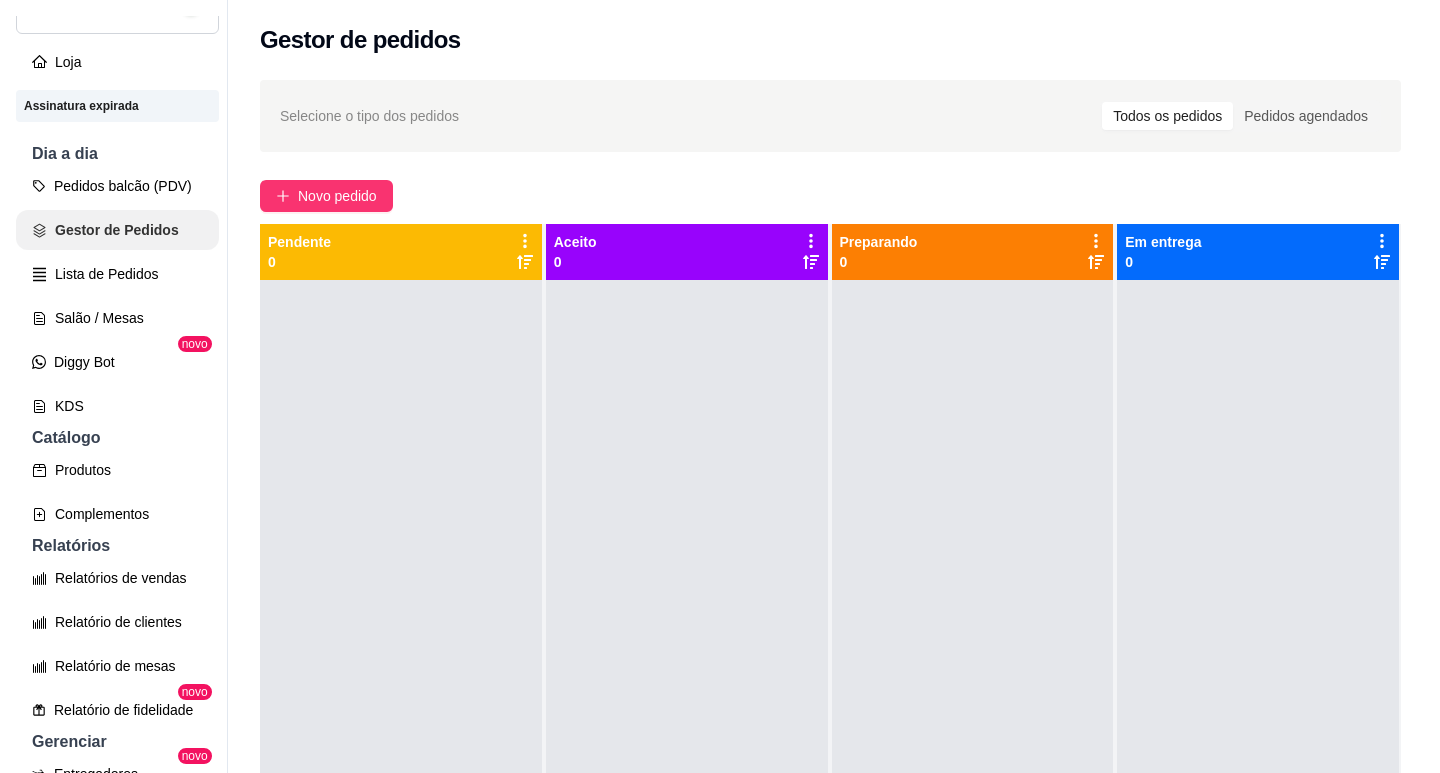 scroll, scrollTop: 32, scrollLeft: 0, axis: vertical 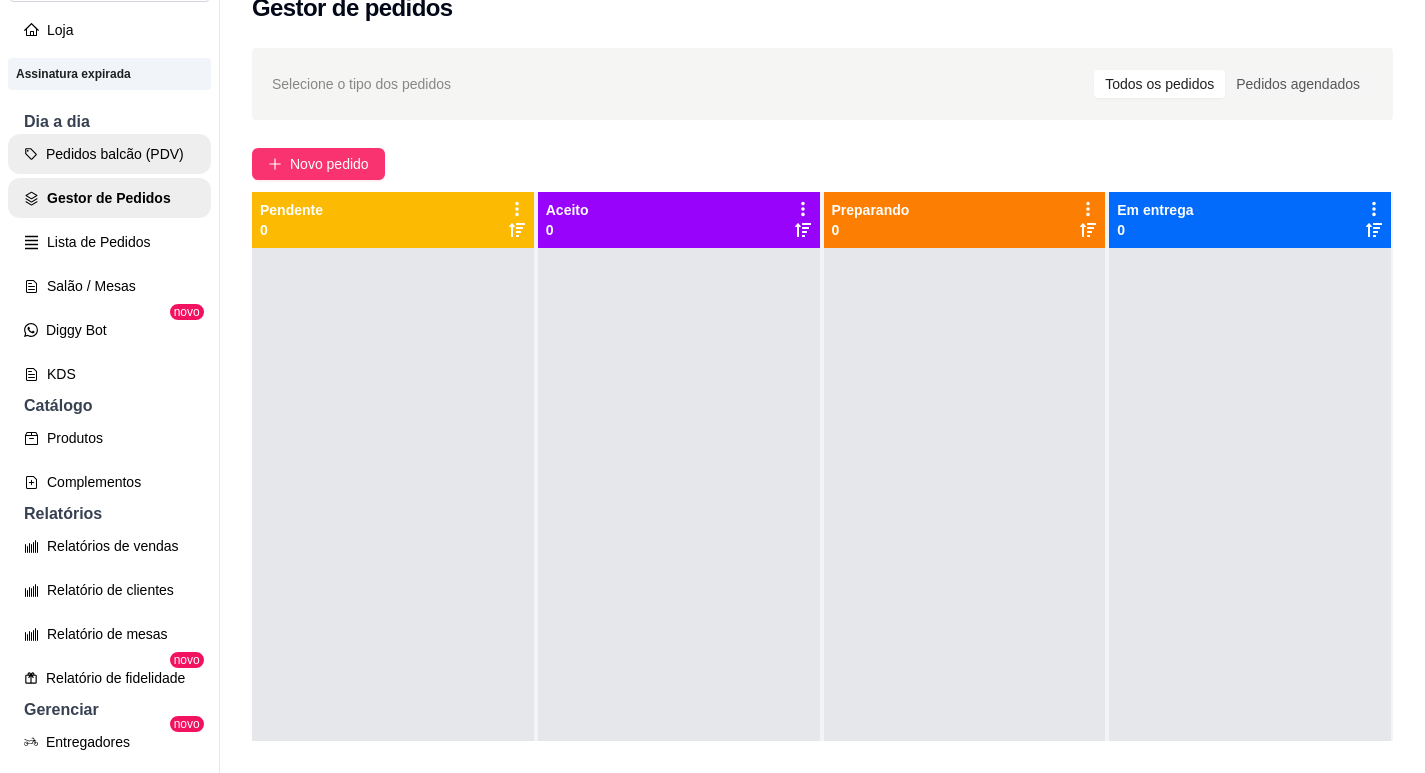 click on "Pedidos balcão (PDV)" at bounding box center (109, 154) 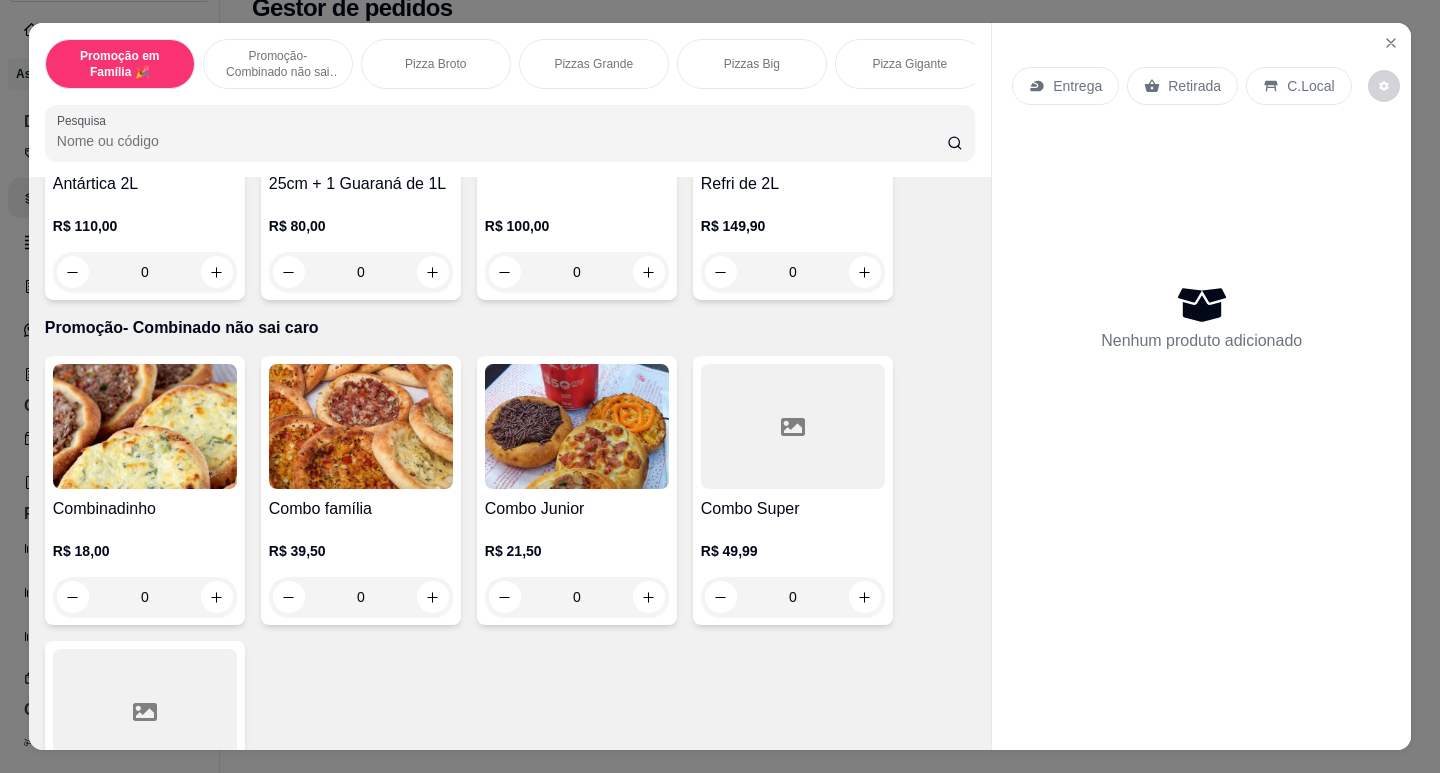 scroll, scrollTop: 0, scrollLeft: 0, axis: both 